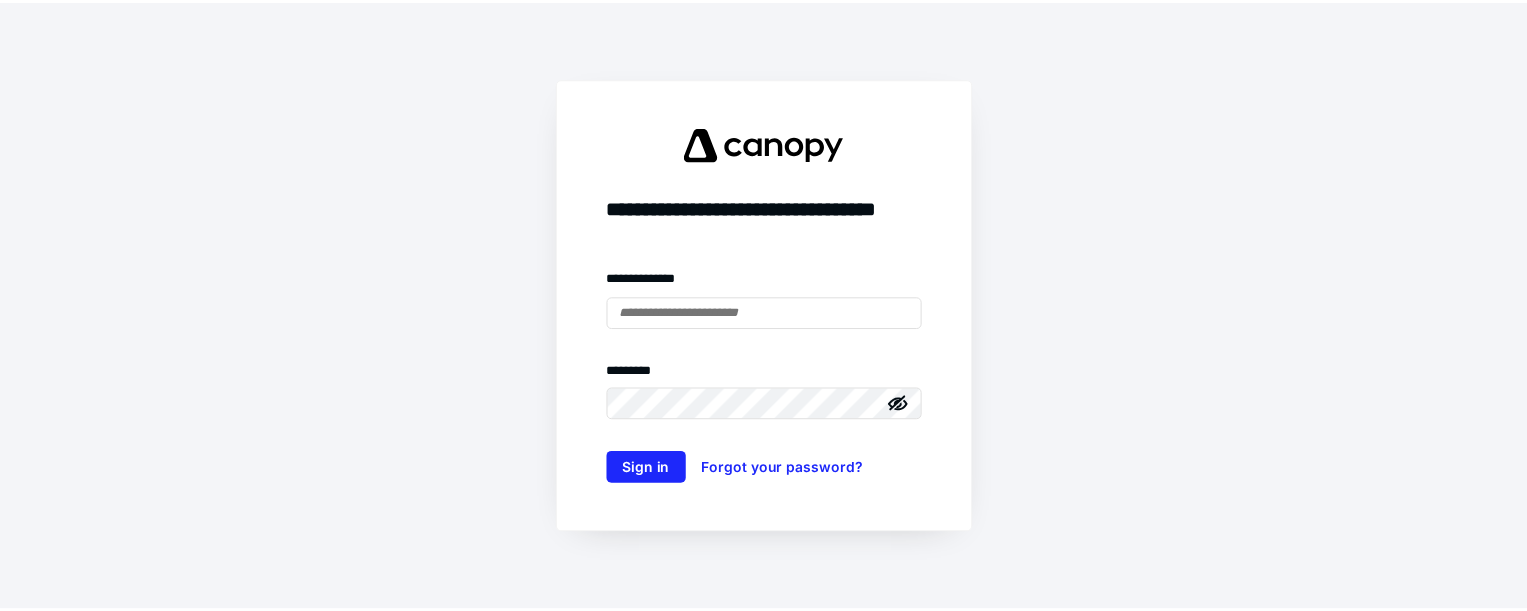 scroll, scrollTop: 0, scrollLeft: 0, axis: both 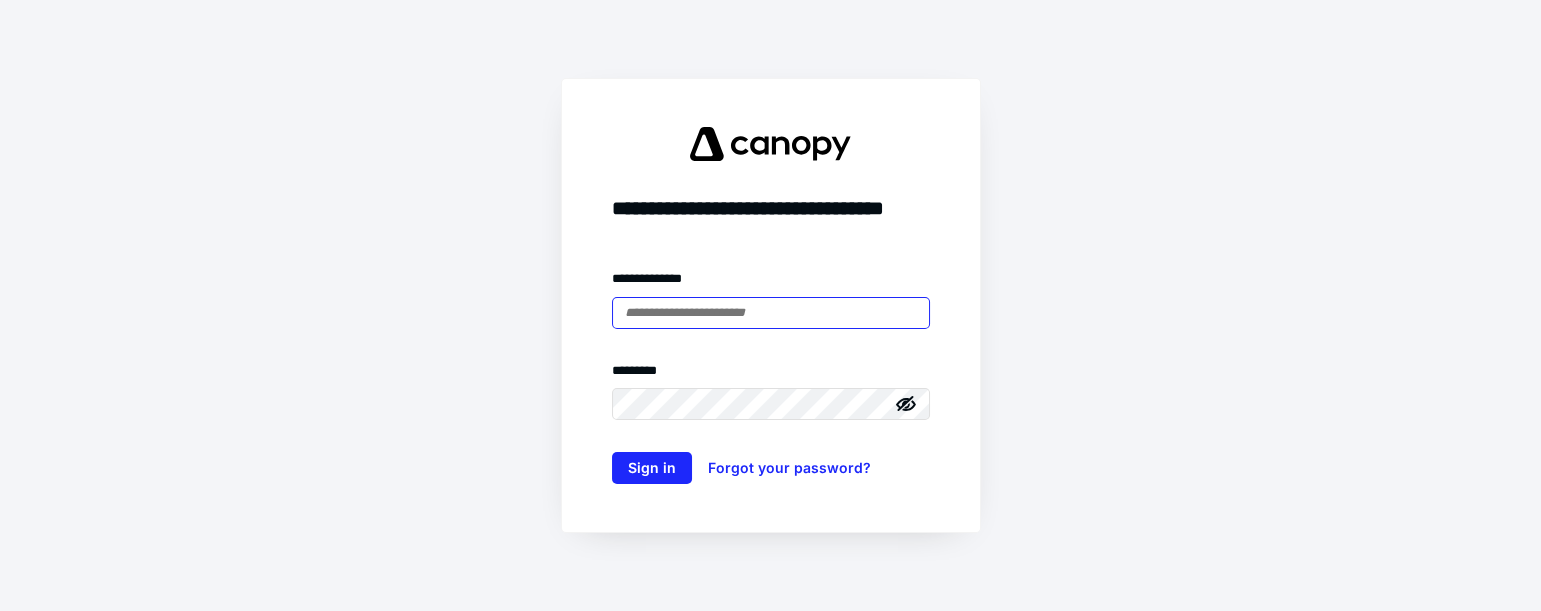 type on "**********" 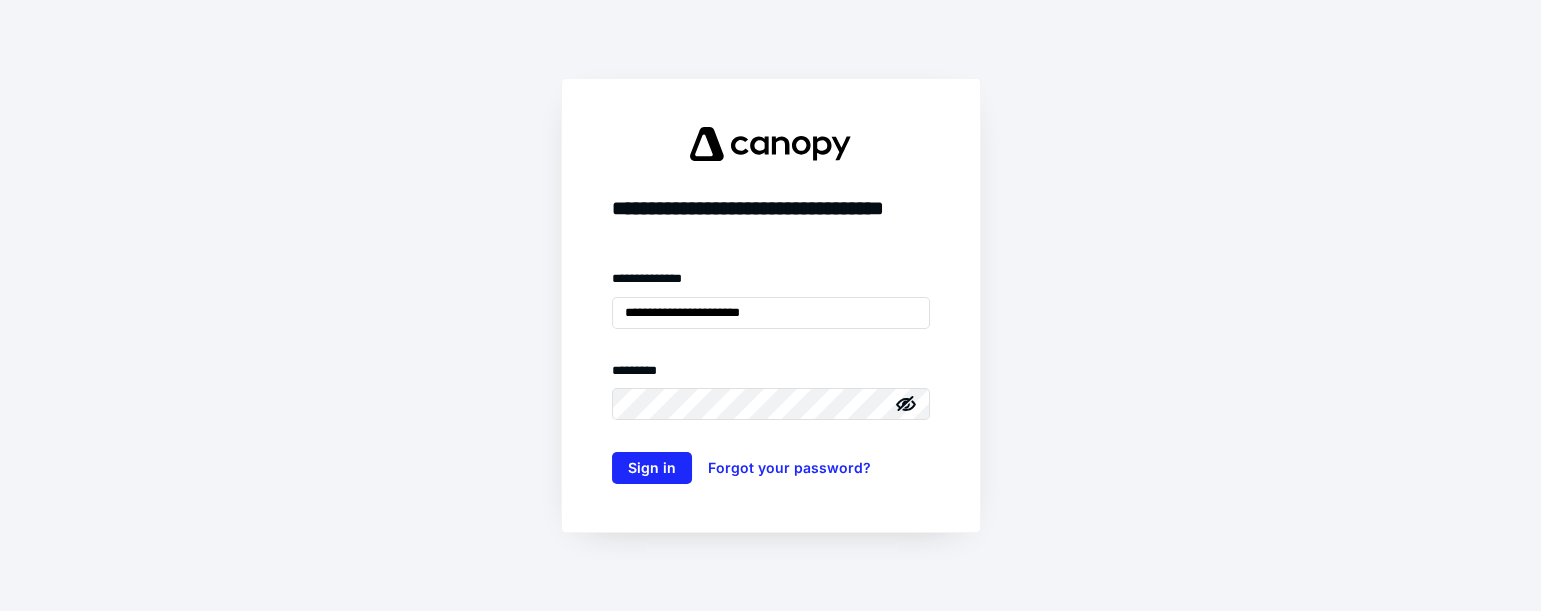 click on "**********" at bounding box center [770, 305] 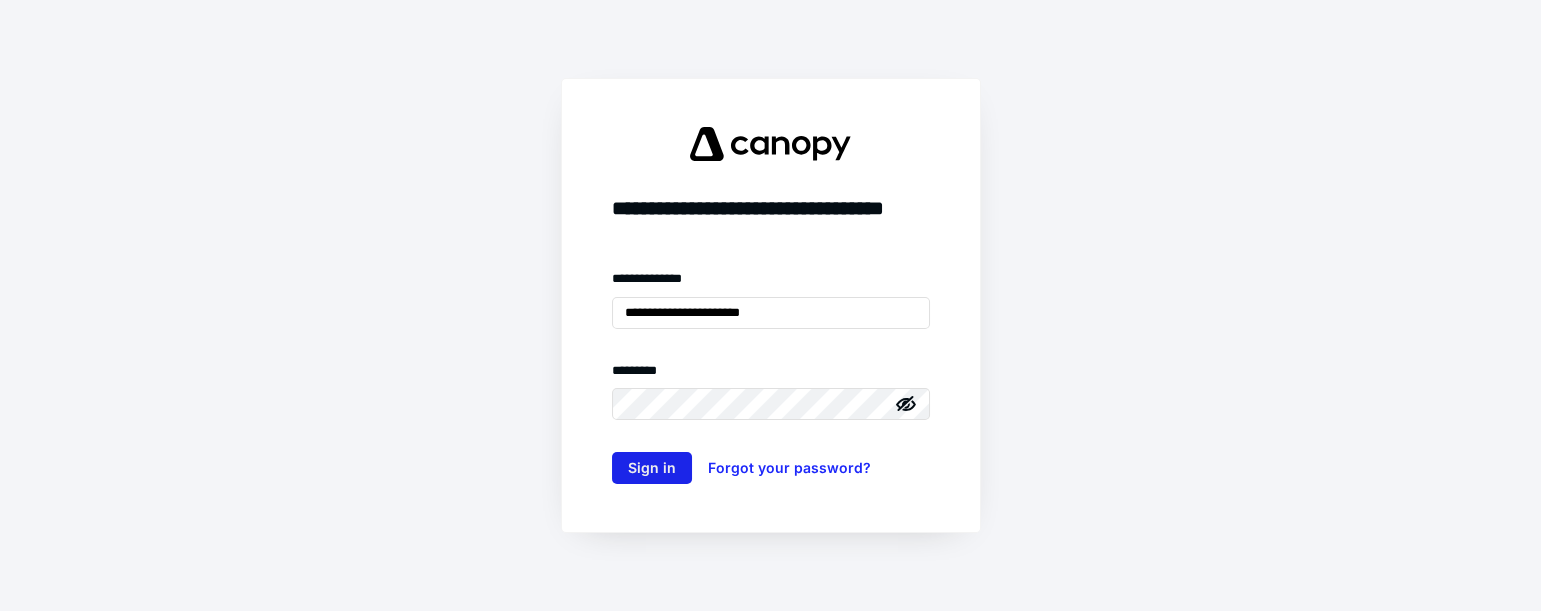 click on "Sign in" at bounding box center [652, 468] 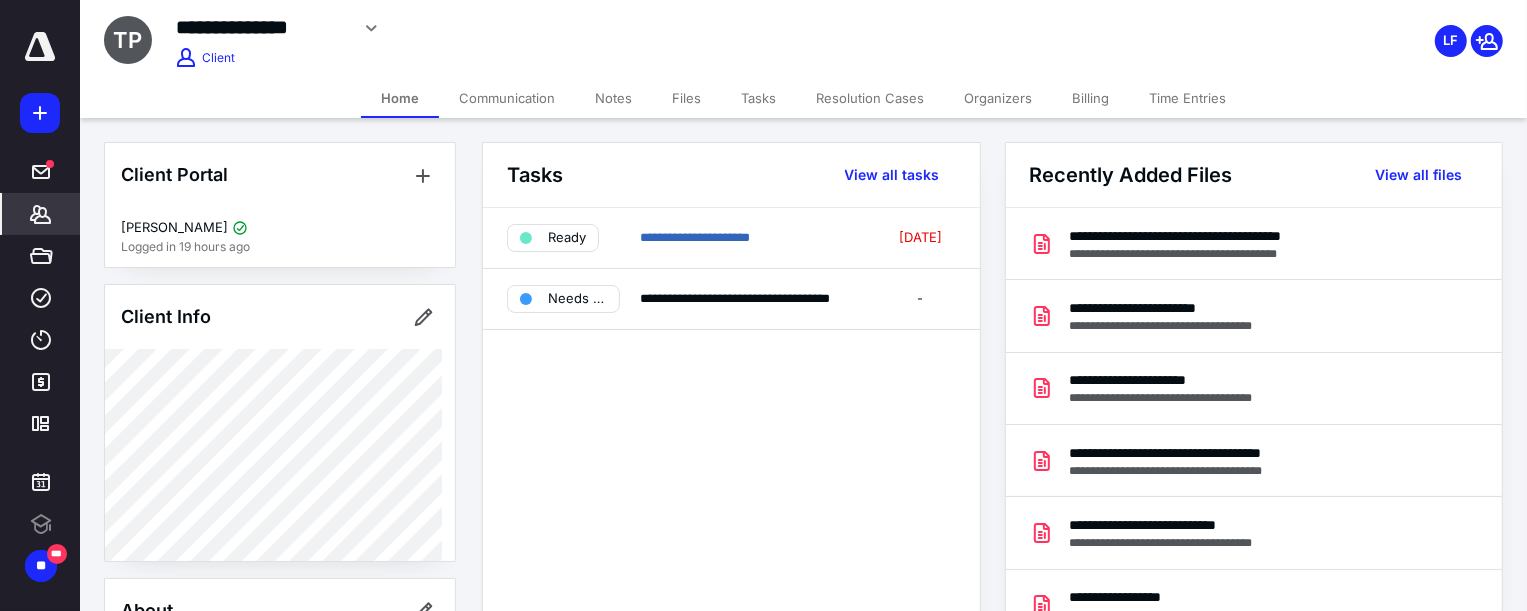 scroll, scrollTop: 0, scrollLeft: 0, axis: both 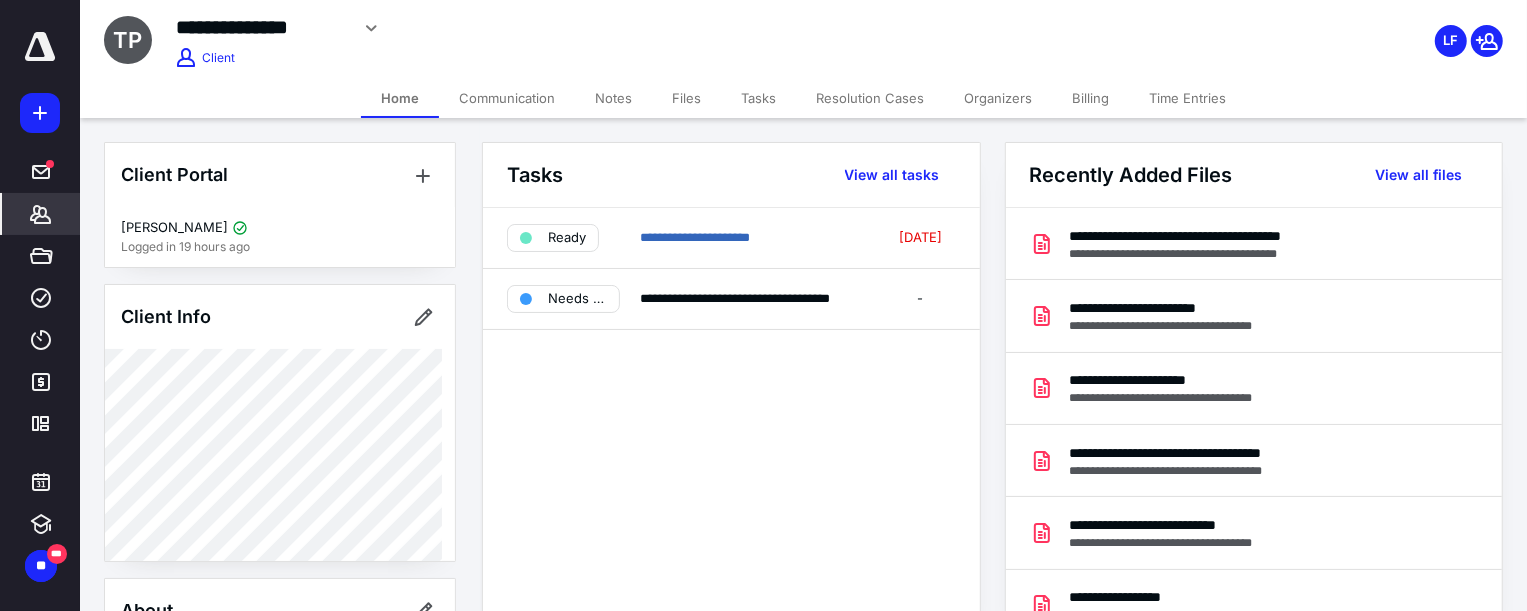 drag, startPoint x: 1335, startPoint y: 63, endPoint x: 1320, endPoint y: 69, distance: 16.155495 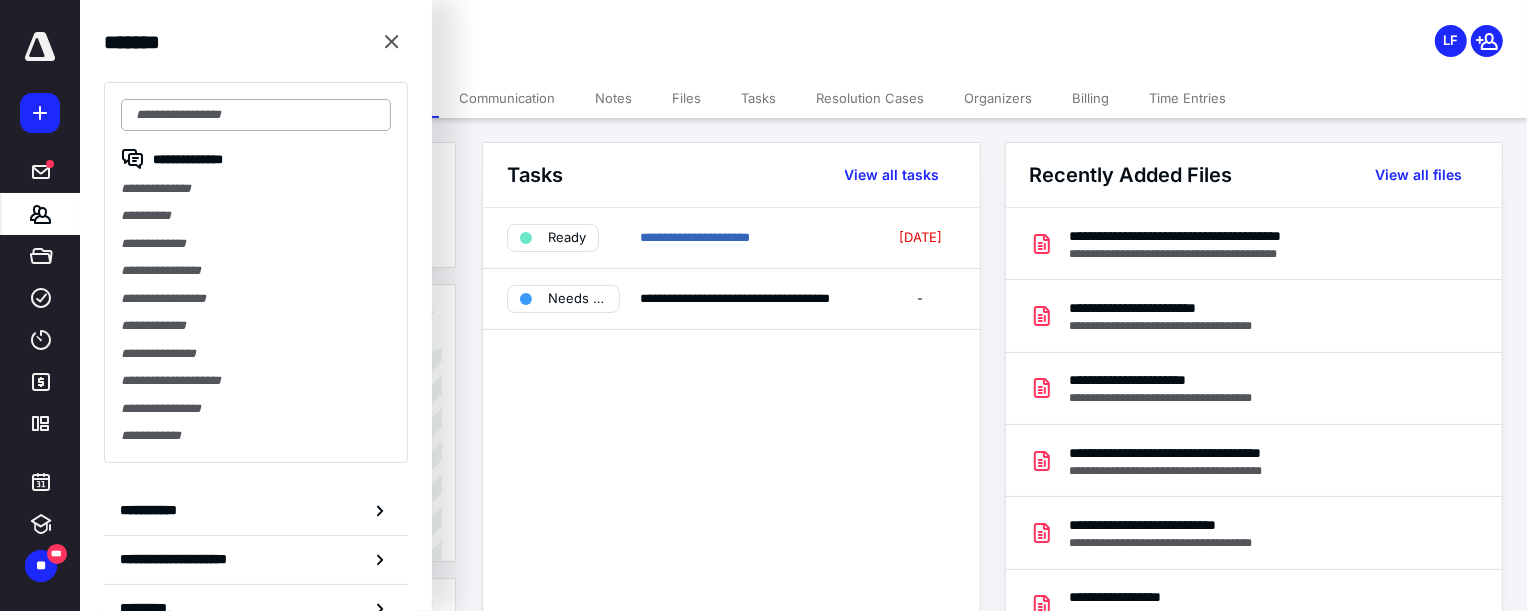 click at bounding box center [256, 115] 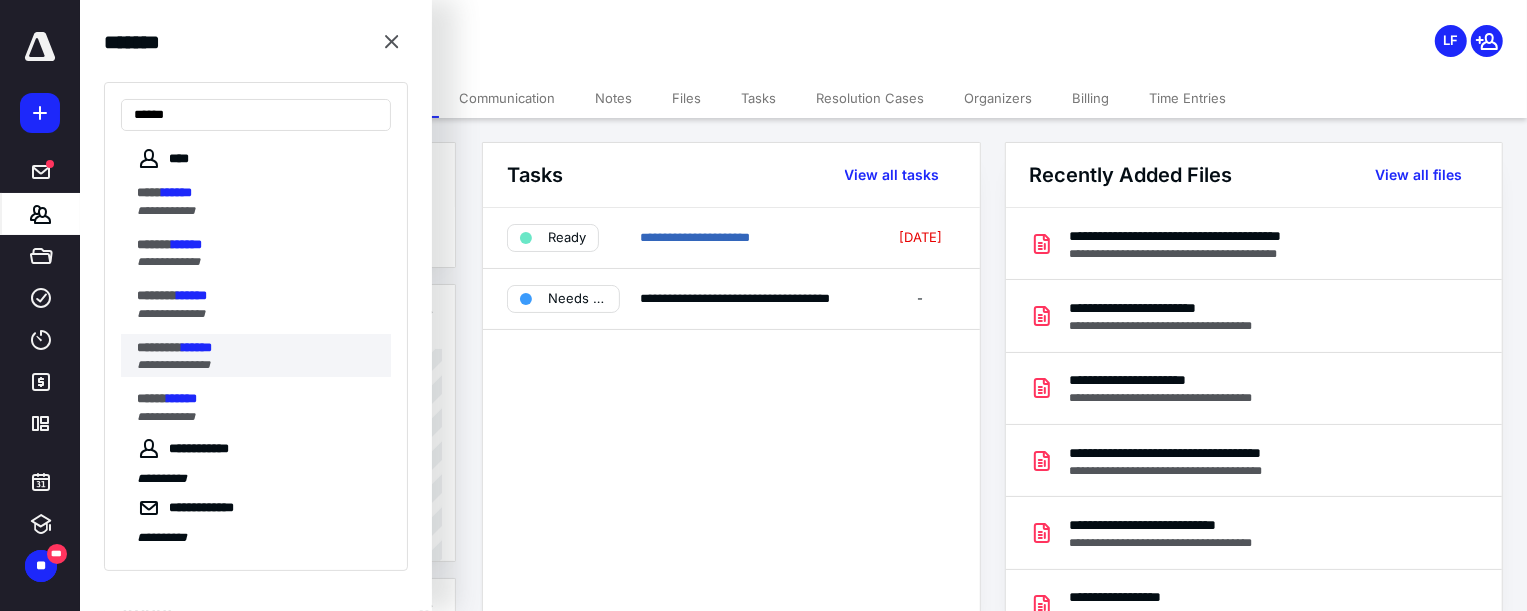 type on "******" 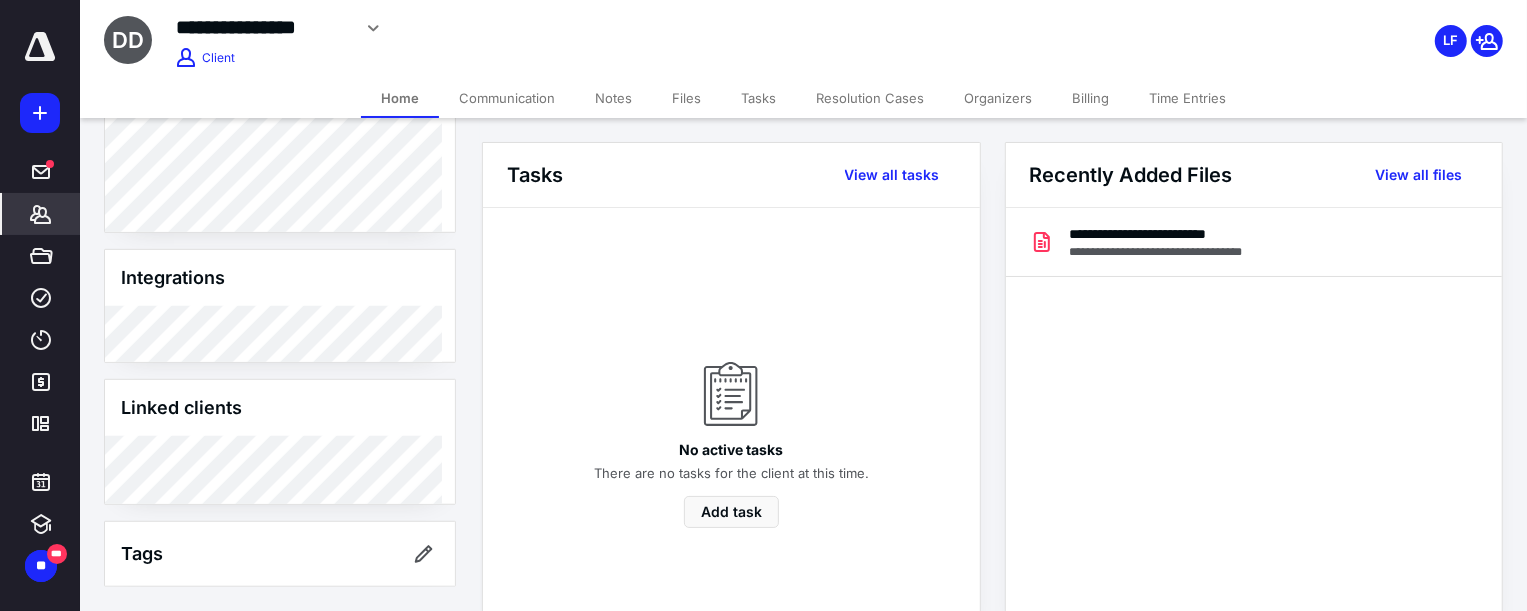 scroll, scrollTop: 991, scrollLeft: 0, axis: vertical 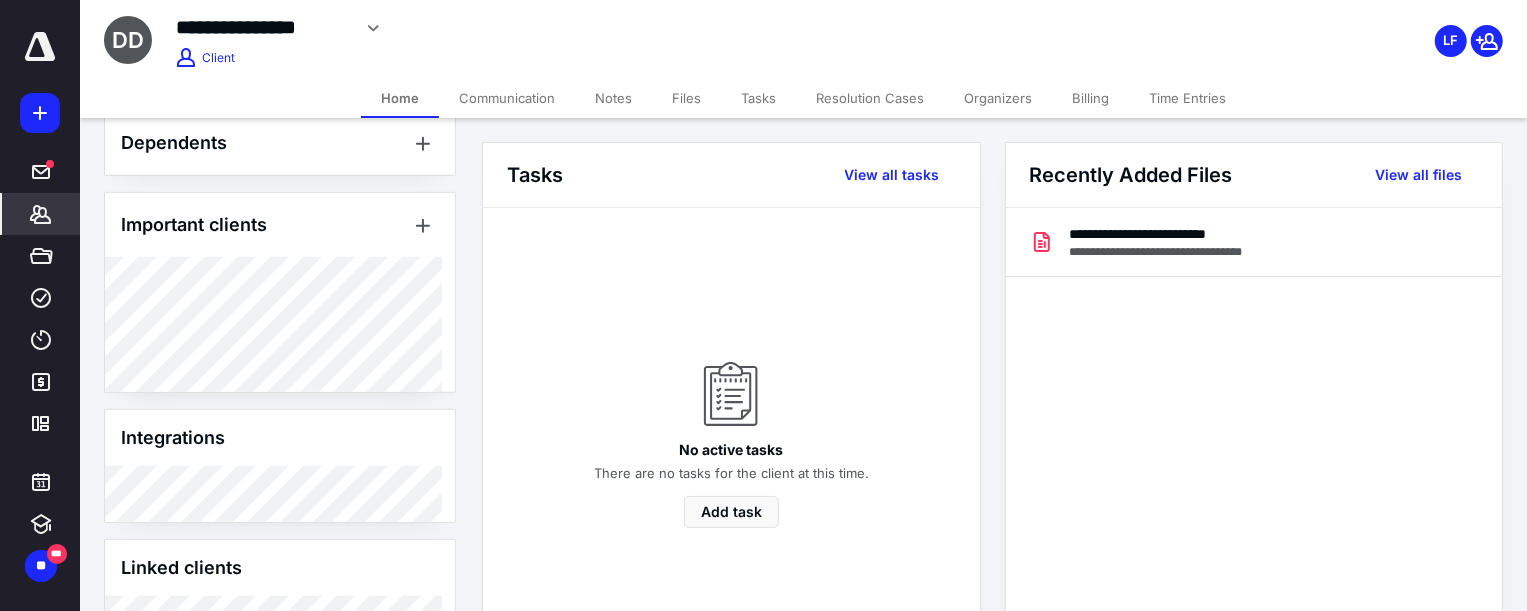 drag, startPoint x: 923, startPoint y: 36, endPoint x: 794, endPoint y: 89, distance: 139.46326 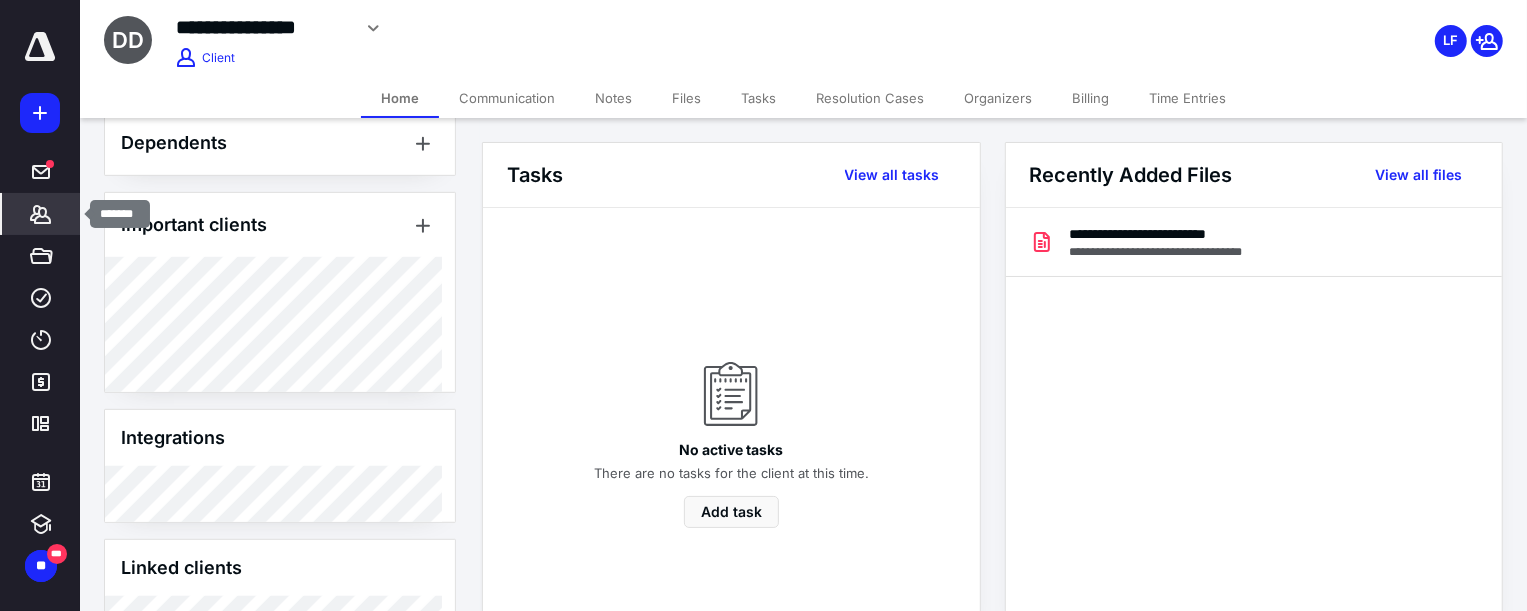 click 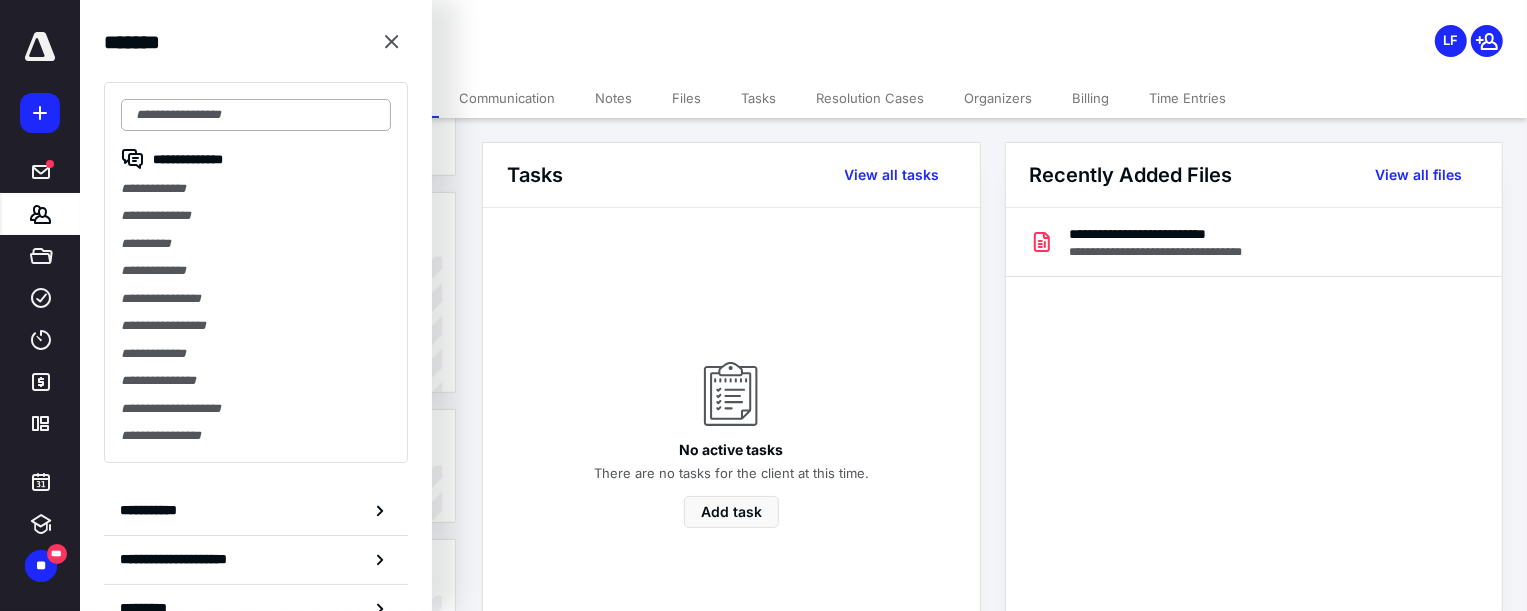 click at bounding box center (256, 115) 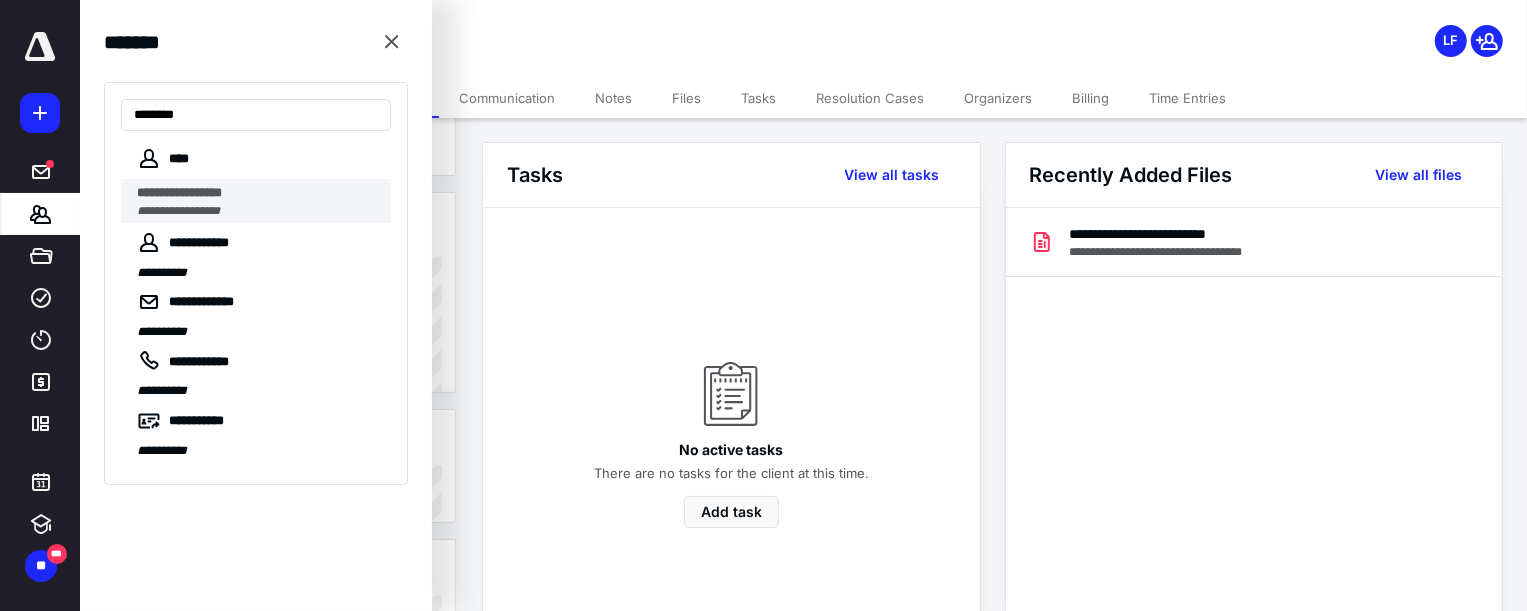 type on "********" 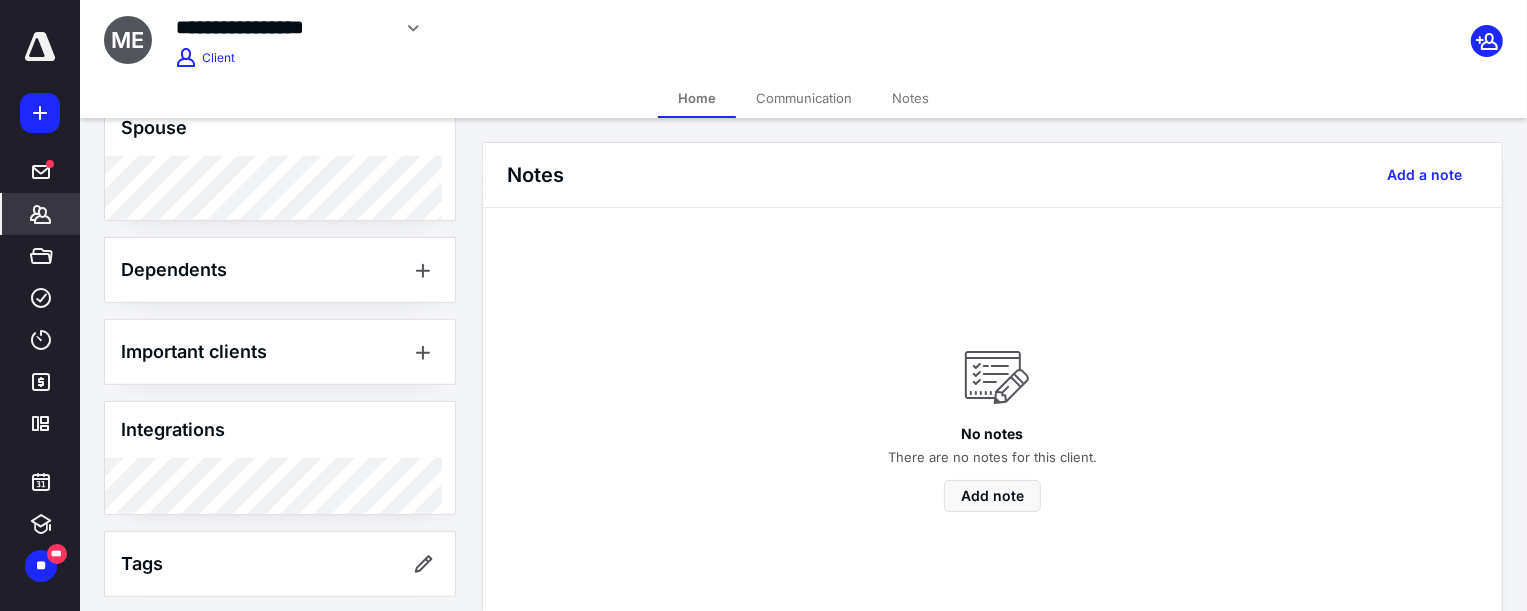 scroll, scrollTop: 857, scrollLeft: 0, axis: vertical 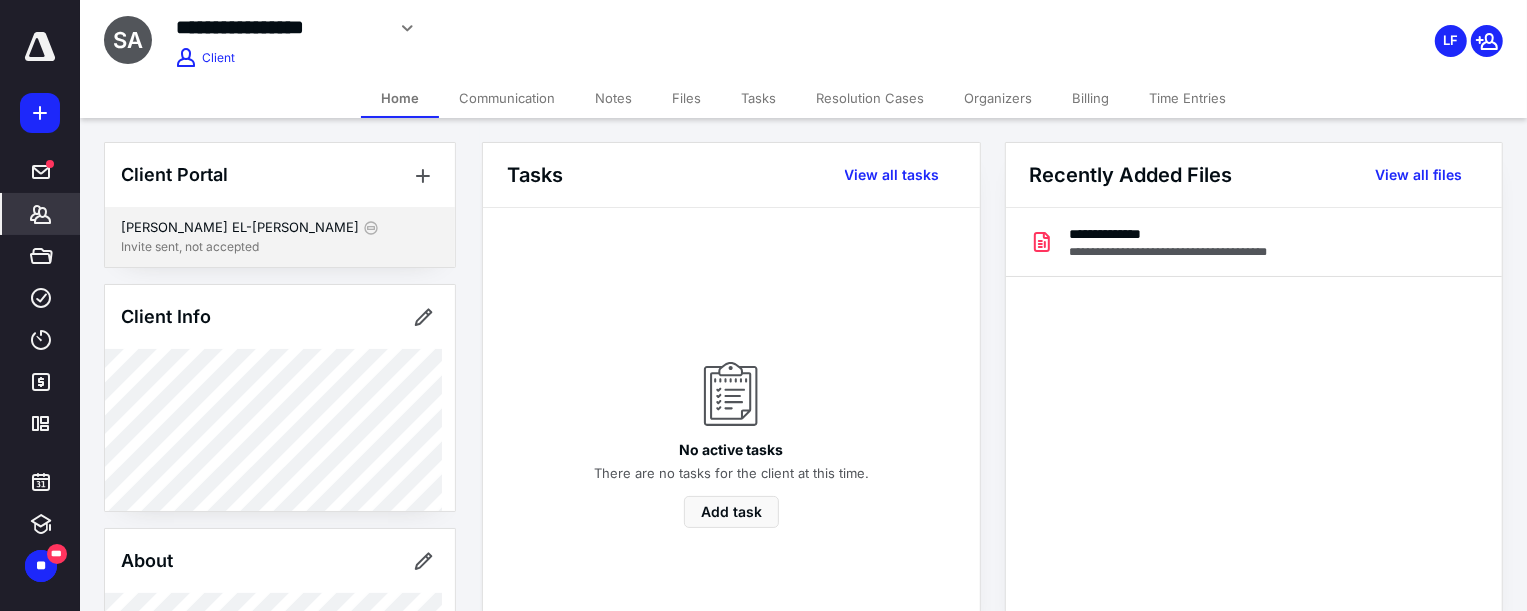 click on "[PERSON_NAME] EL-[PERSON_NAME]" at bounding box center [240, 228] 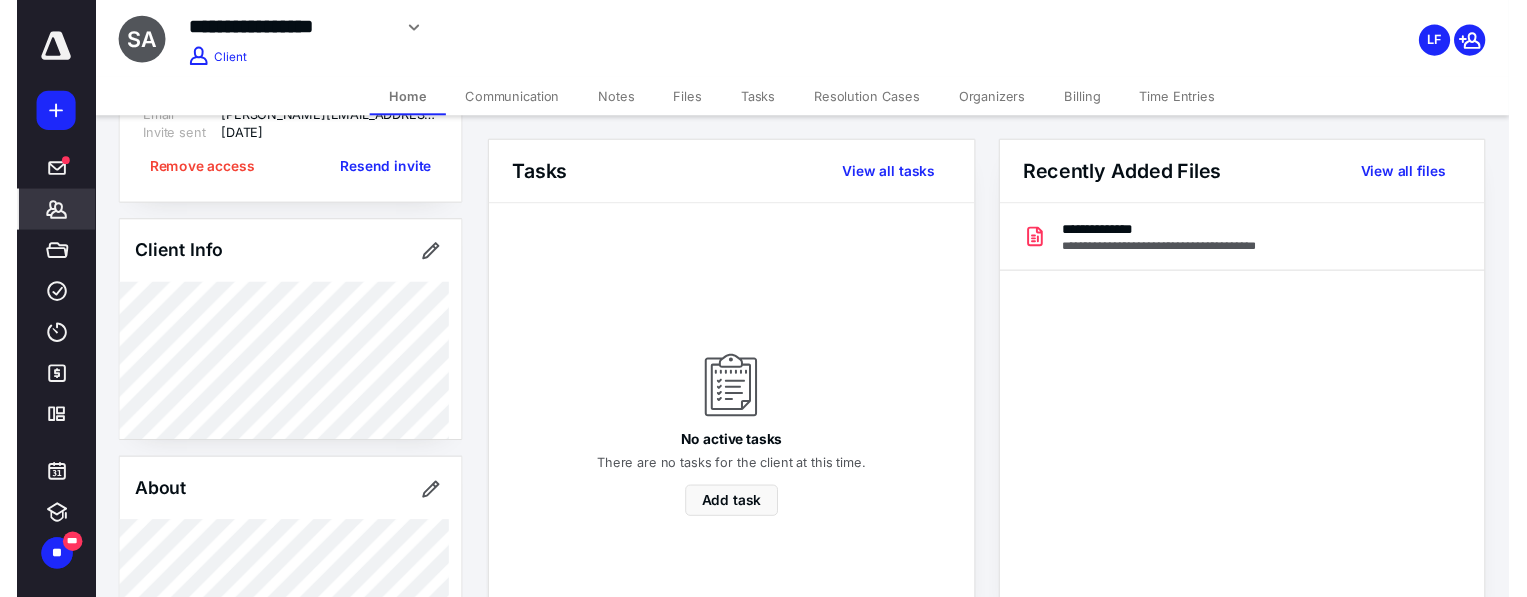 scroll, scrollTop: 116, scrollLeft: 0, axis: vertical 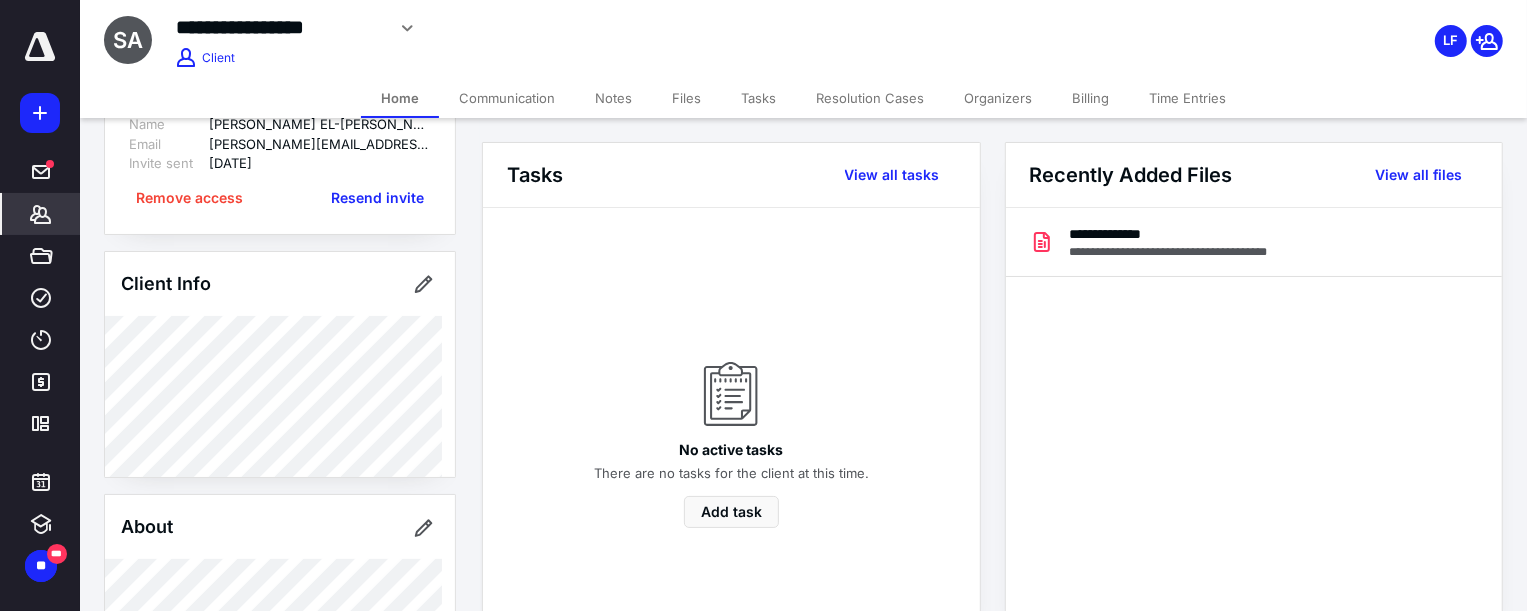click on "Files" at bounding box center [686, 98] 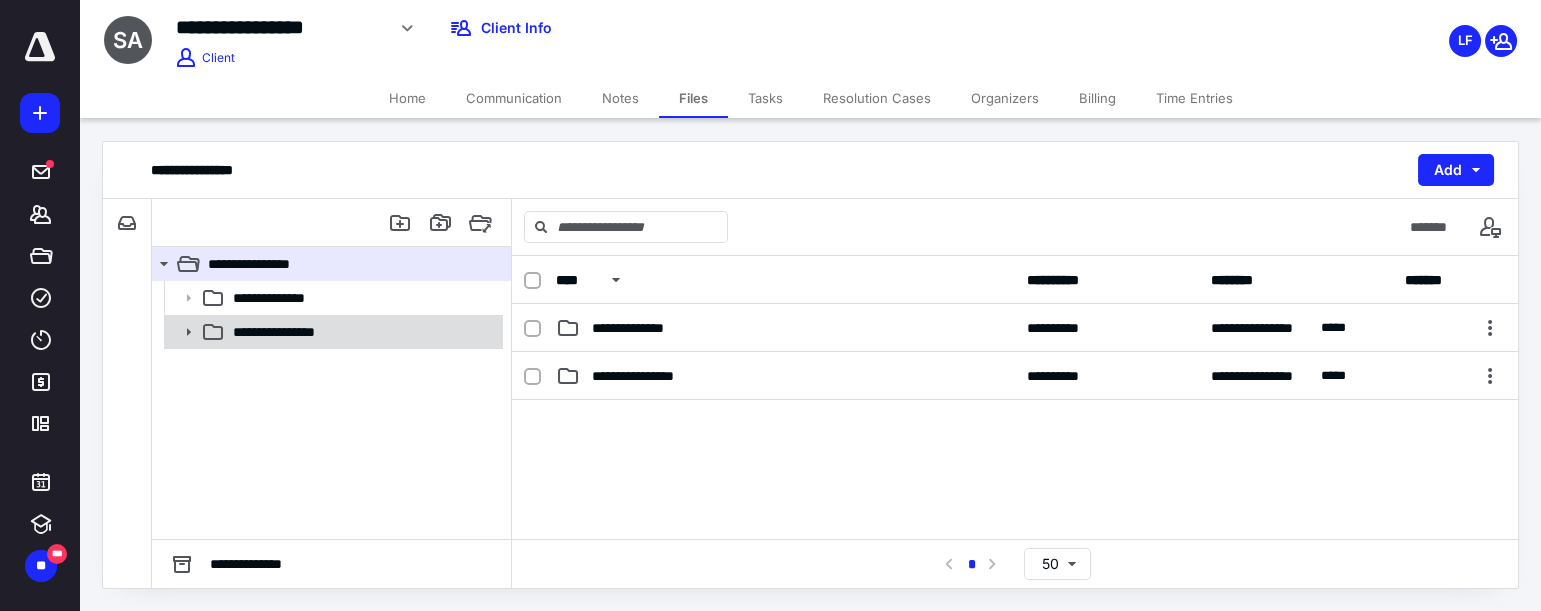 click 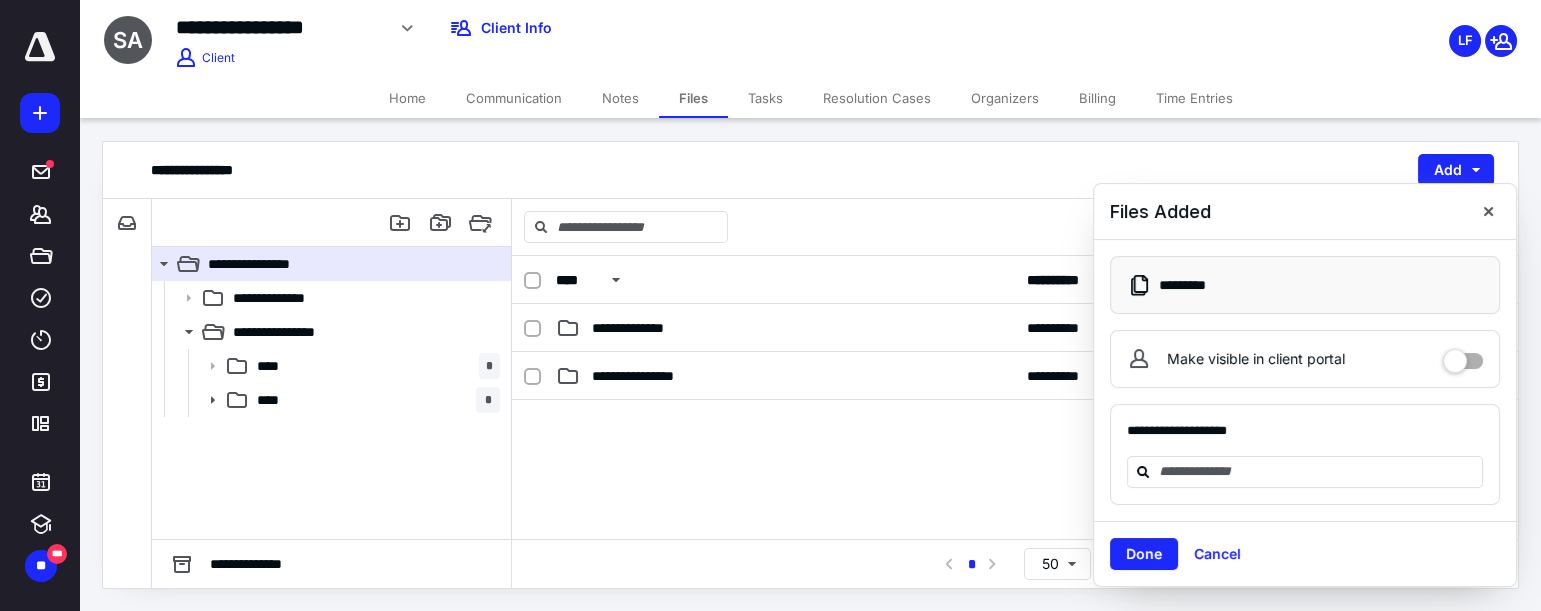 click on "Make visible in client portal" at bounding box center [1305, 359] 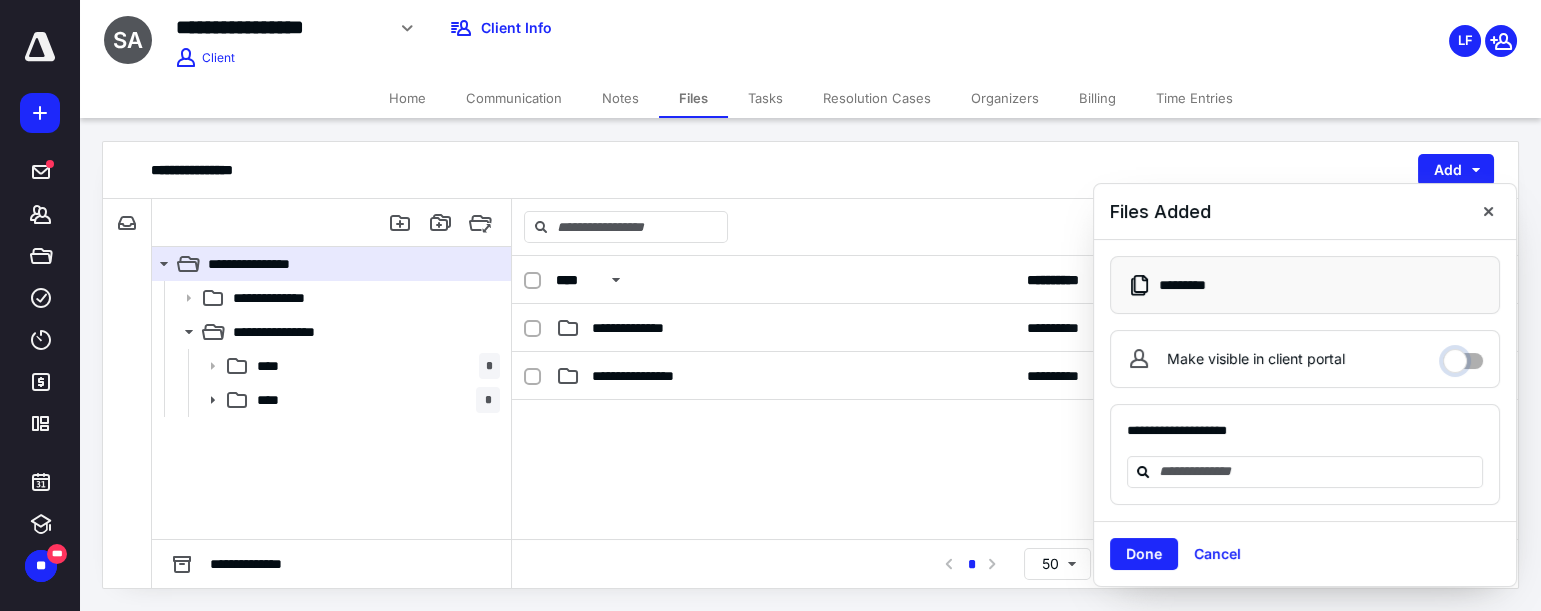 click on "Make visible in client portal" at bounding box center (1463, 356) 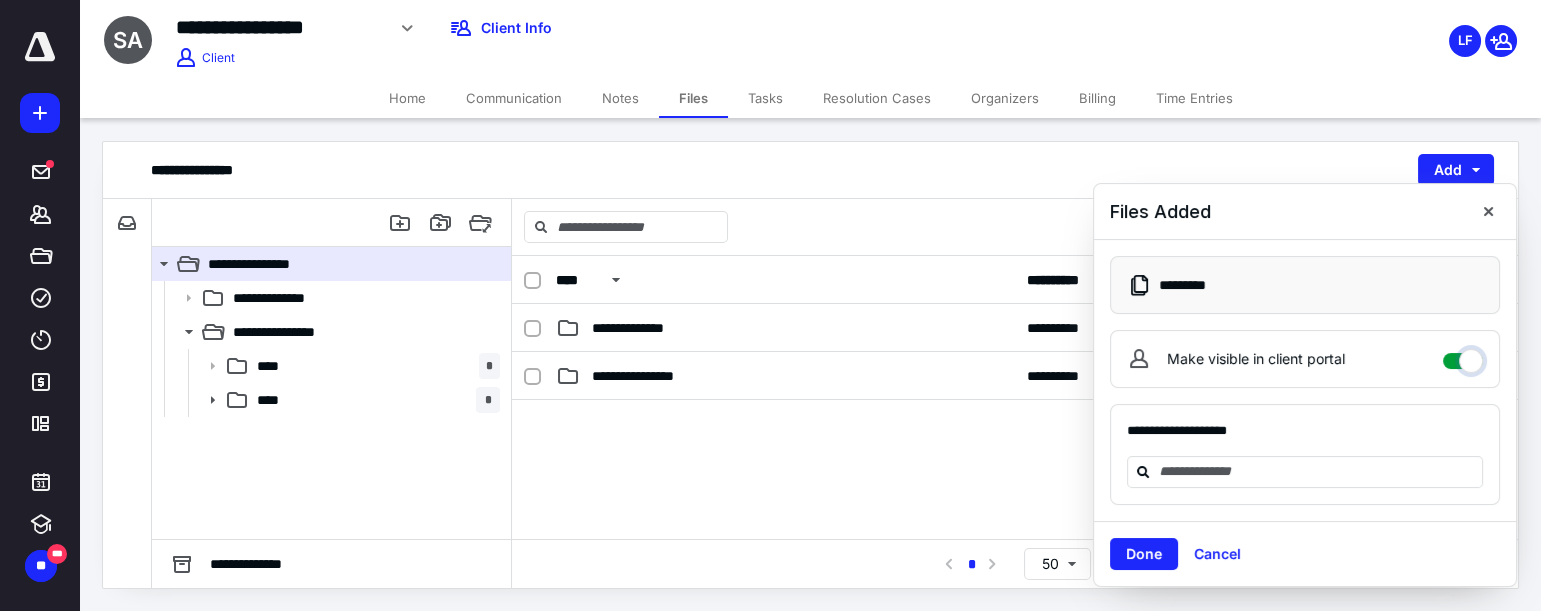 checkbox on "****" 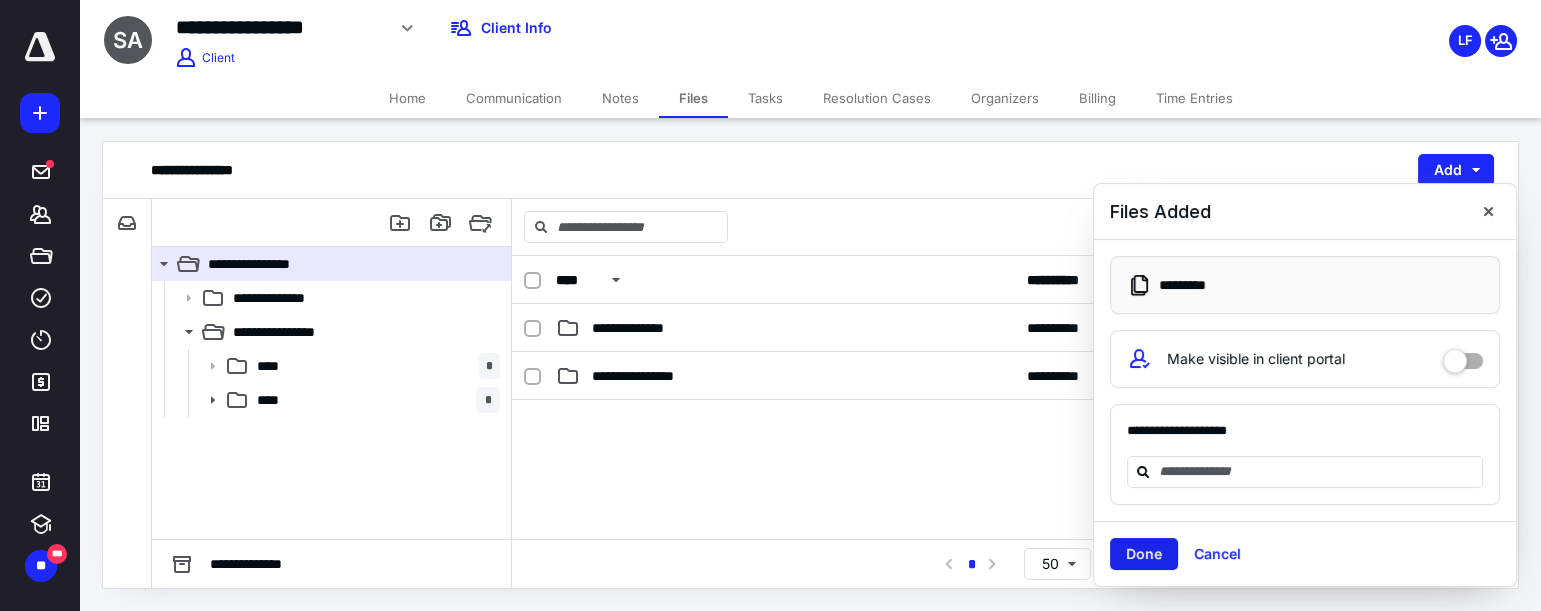 click on "Done" at bounding box center (1144, 554) 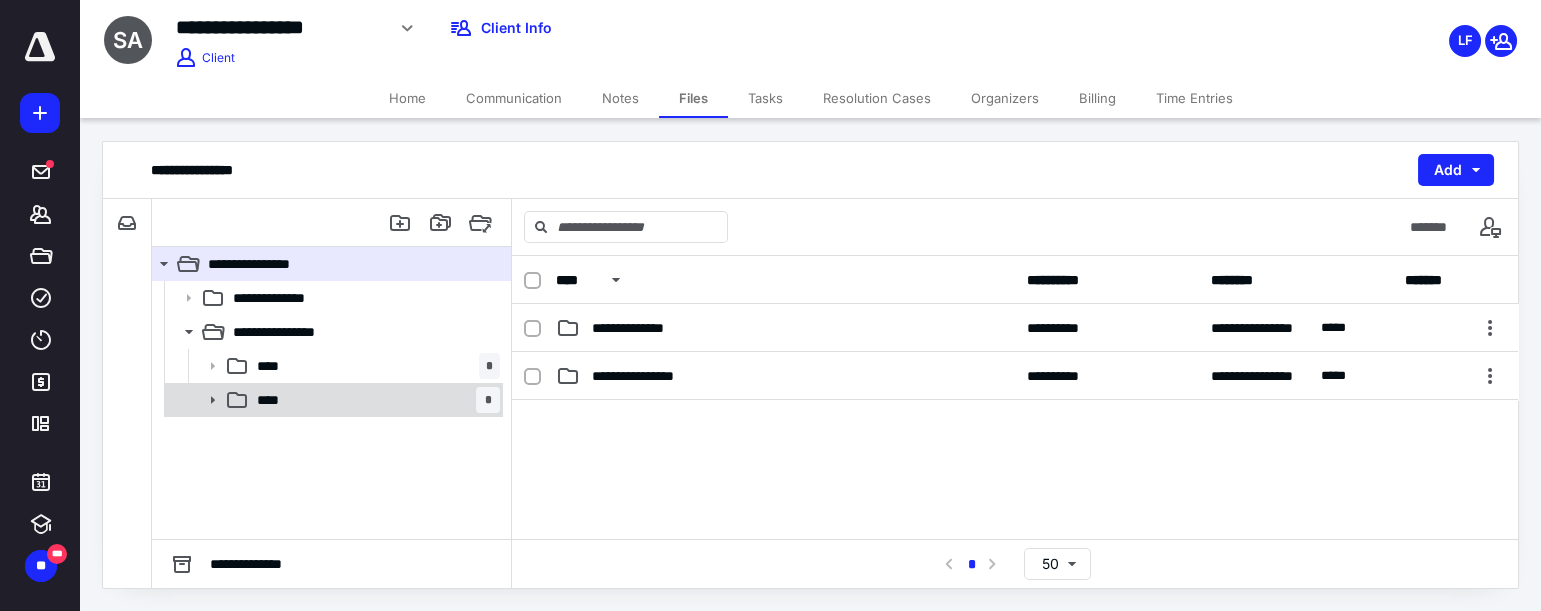 click 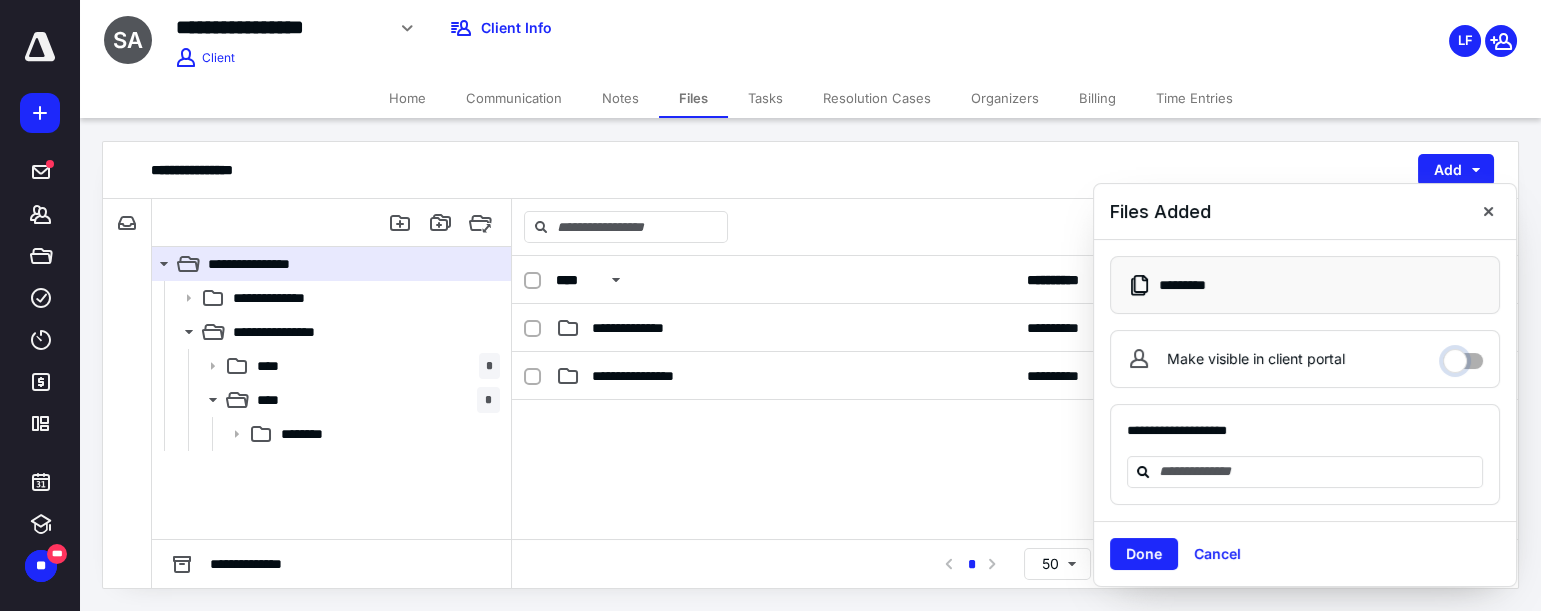click on "Make visible in client portal" at bounding box center (1463, 356) 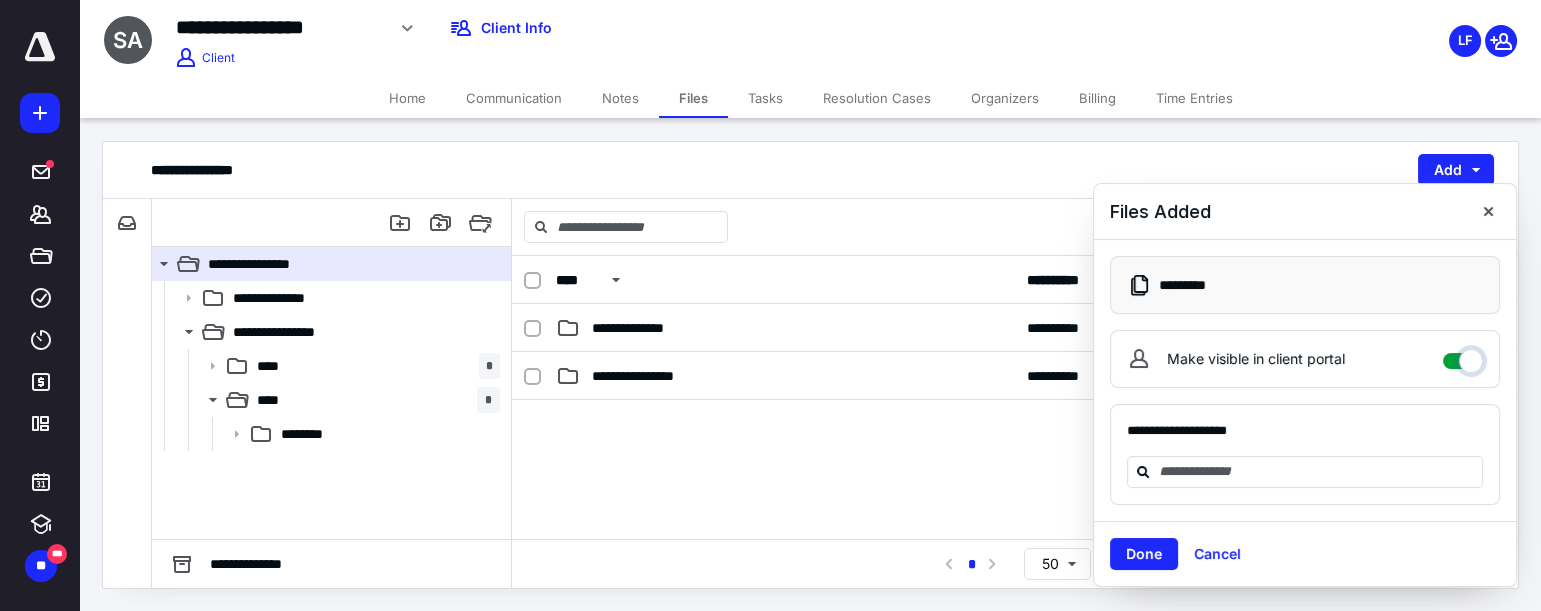checkbox on "****" 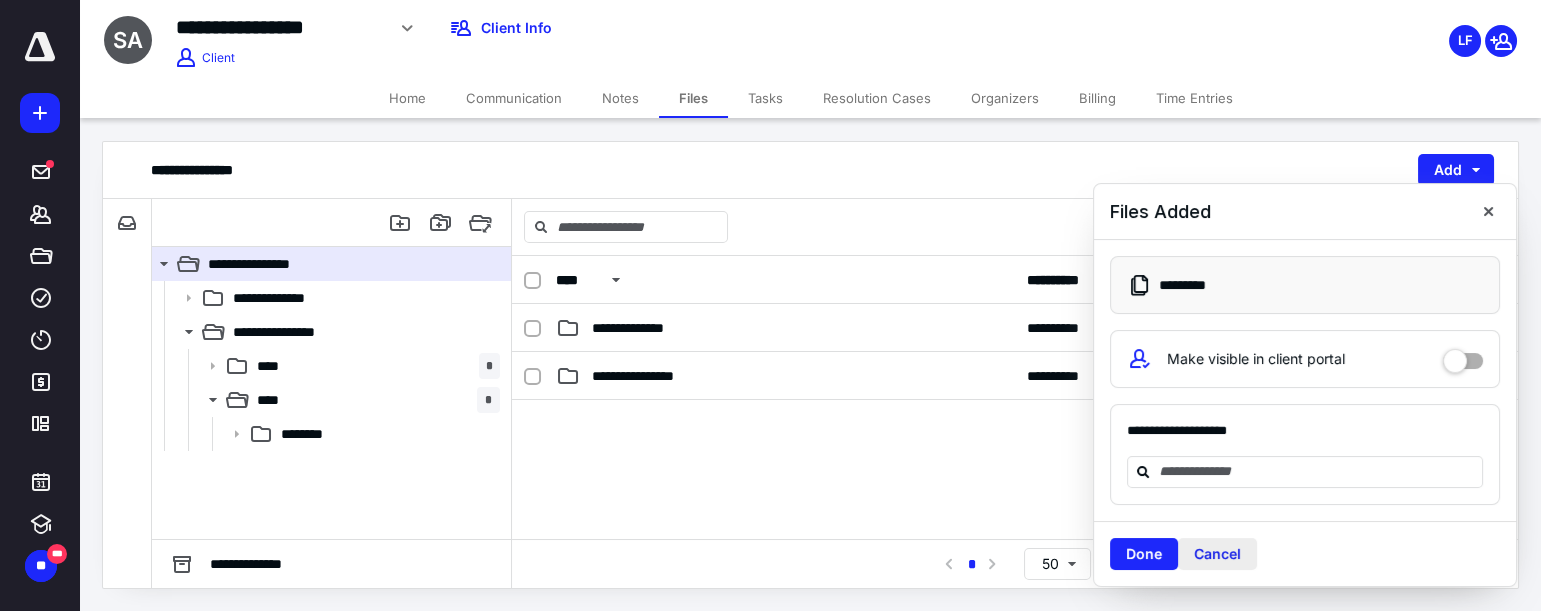 click on "Cancel" at bounding box center [1217, 554] 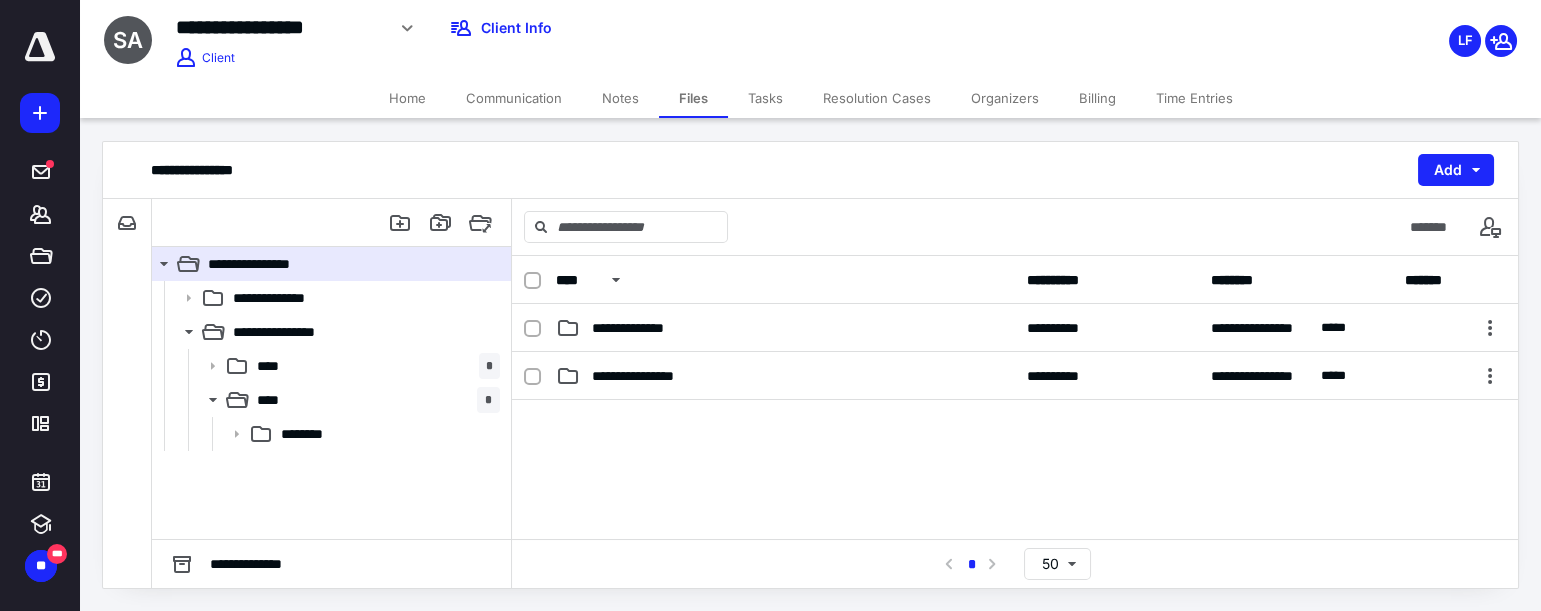 drag, startPoint x: 398, startPoint y: 92, endPoint x: 454, endPoint y: 113, distance: 59.808025 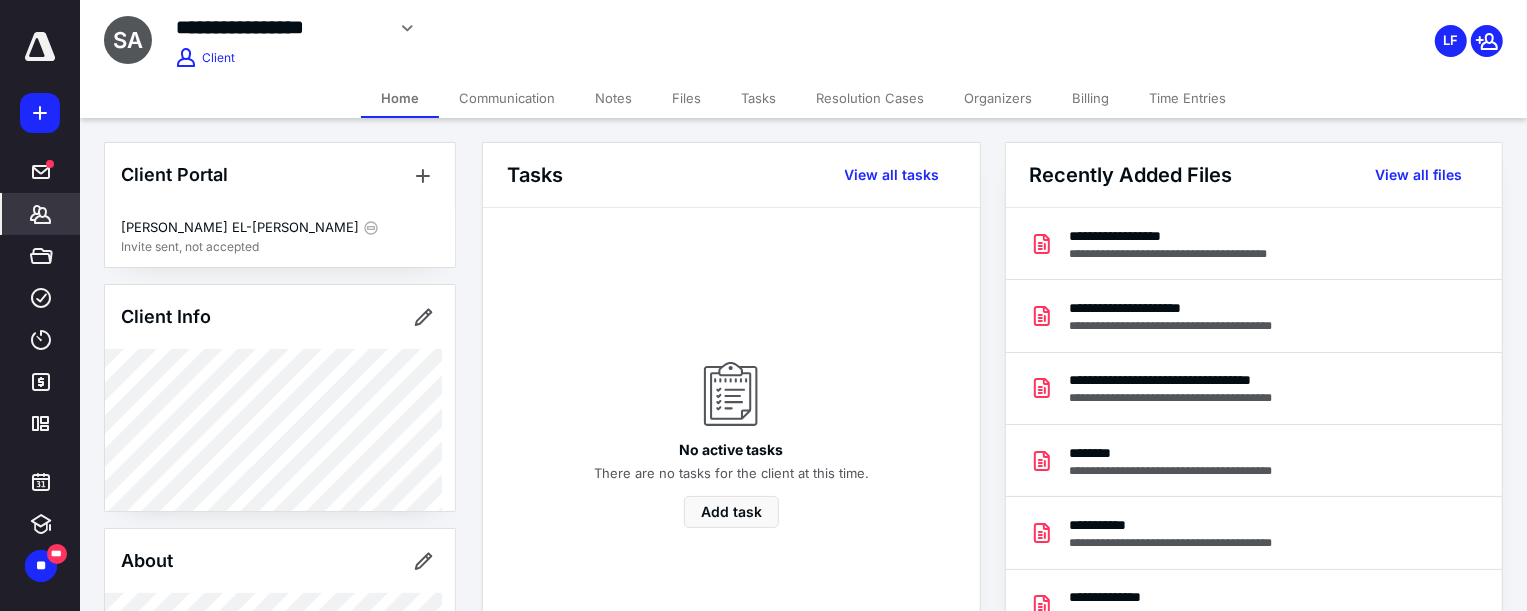 click on "Tasks" at bounding box center [758, 98] 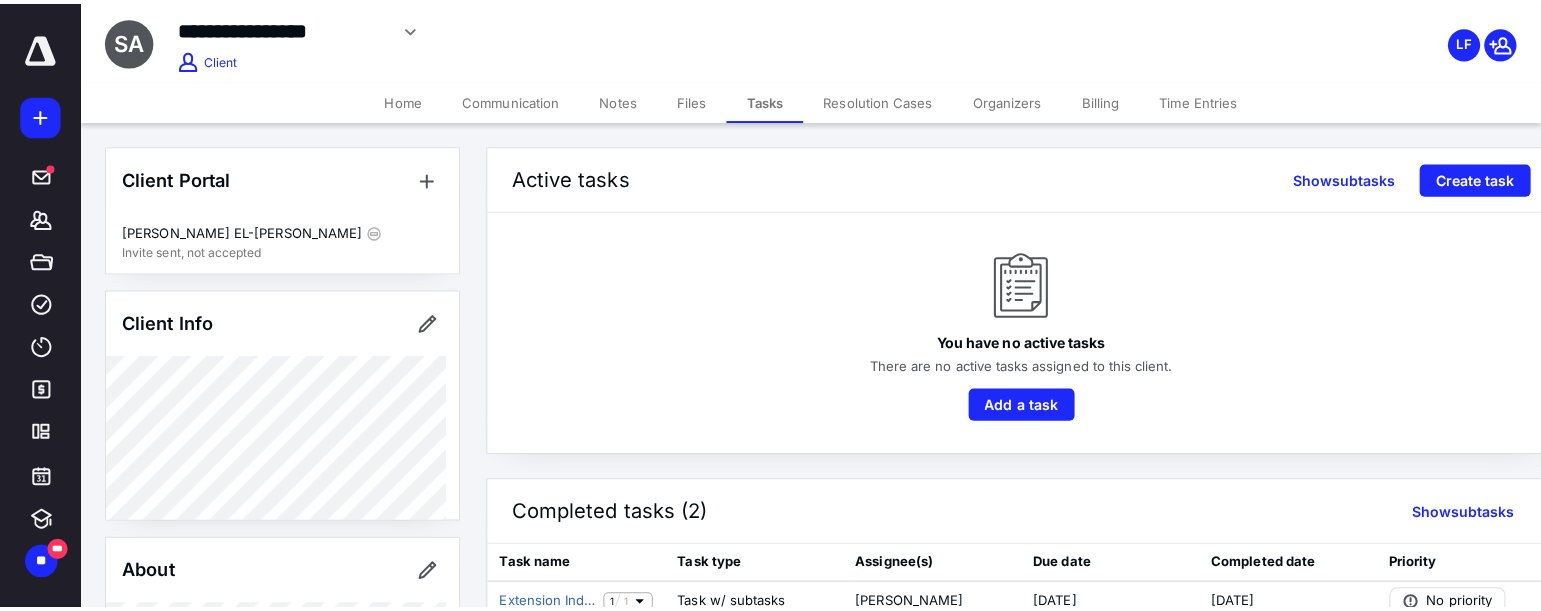 scroll, scrollTop: 0, scrollLeft: 0, axis: both 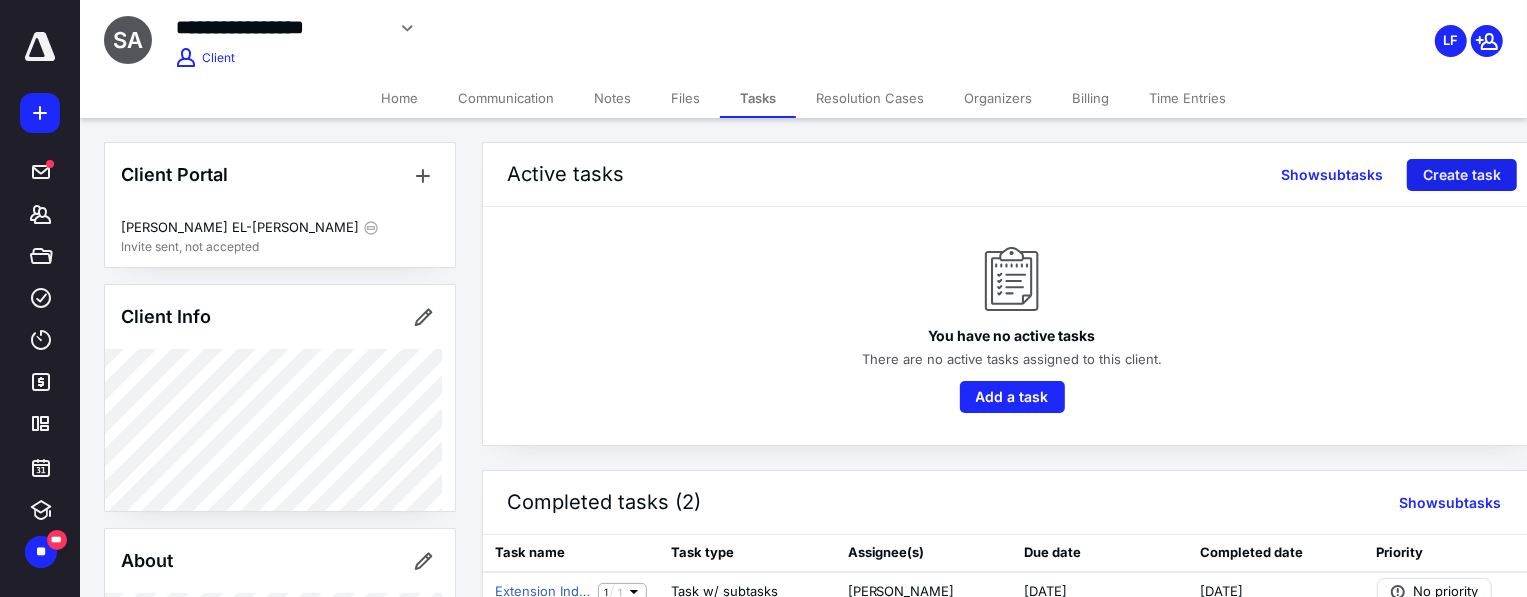 click on "Create task" at bounding box center (1462, 175) 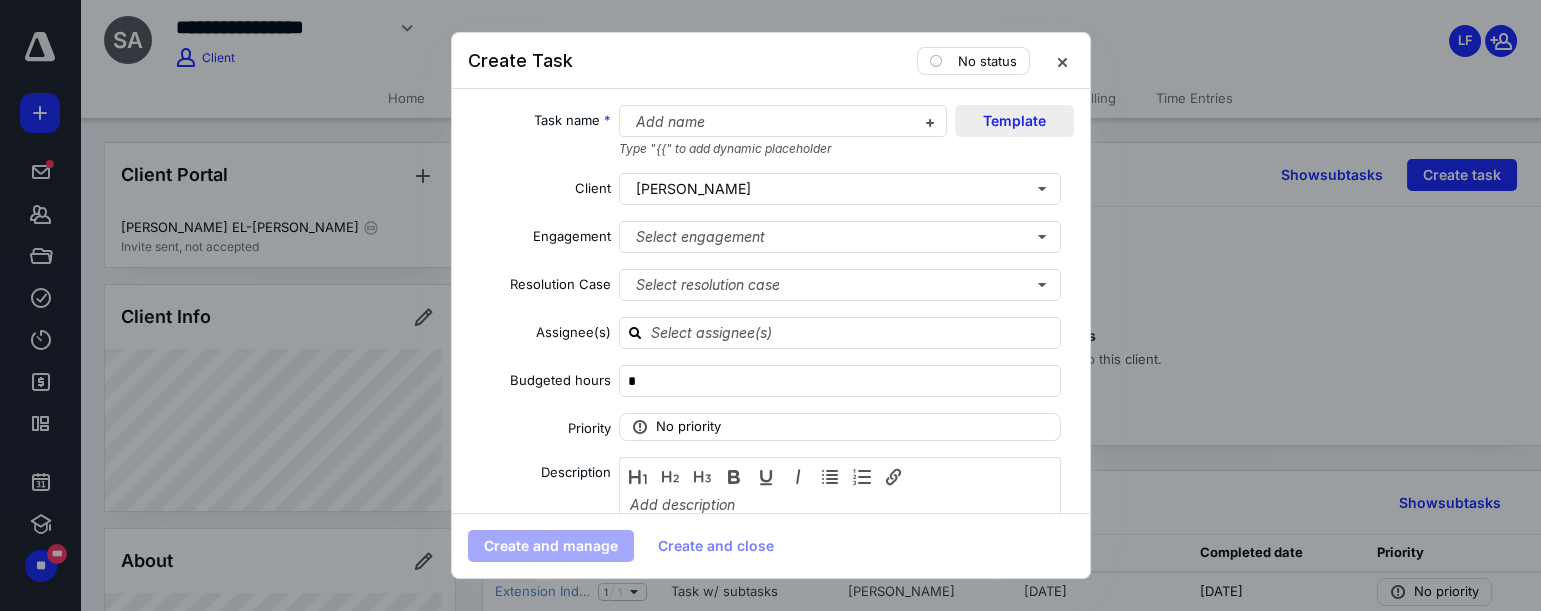 click on "Template" at bounding box center [1014, 121] 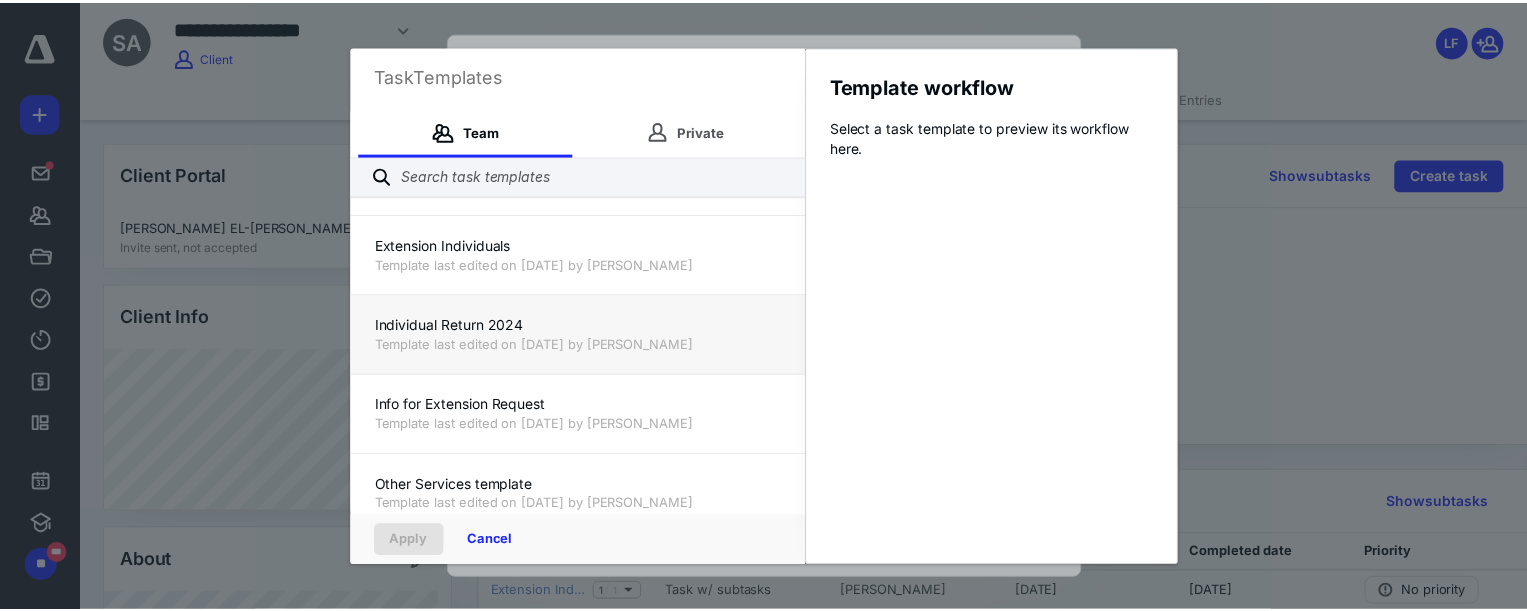 scroll, scrollTop: 545, scrollLeft: 0, axis: vertical 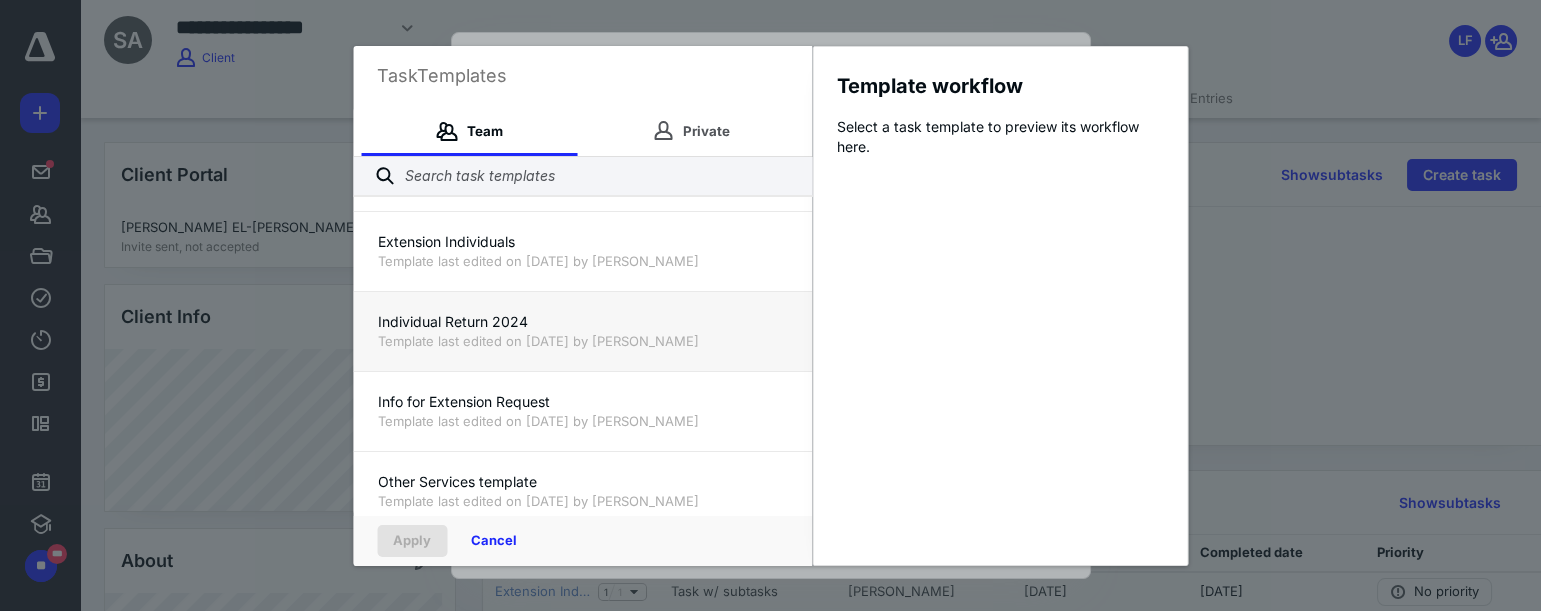 click on "Template last edited on [DATE] by [PERSON_NAME]" at bounding box center [582, 341] 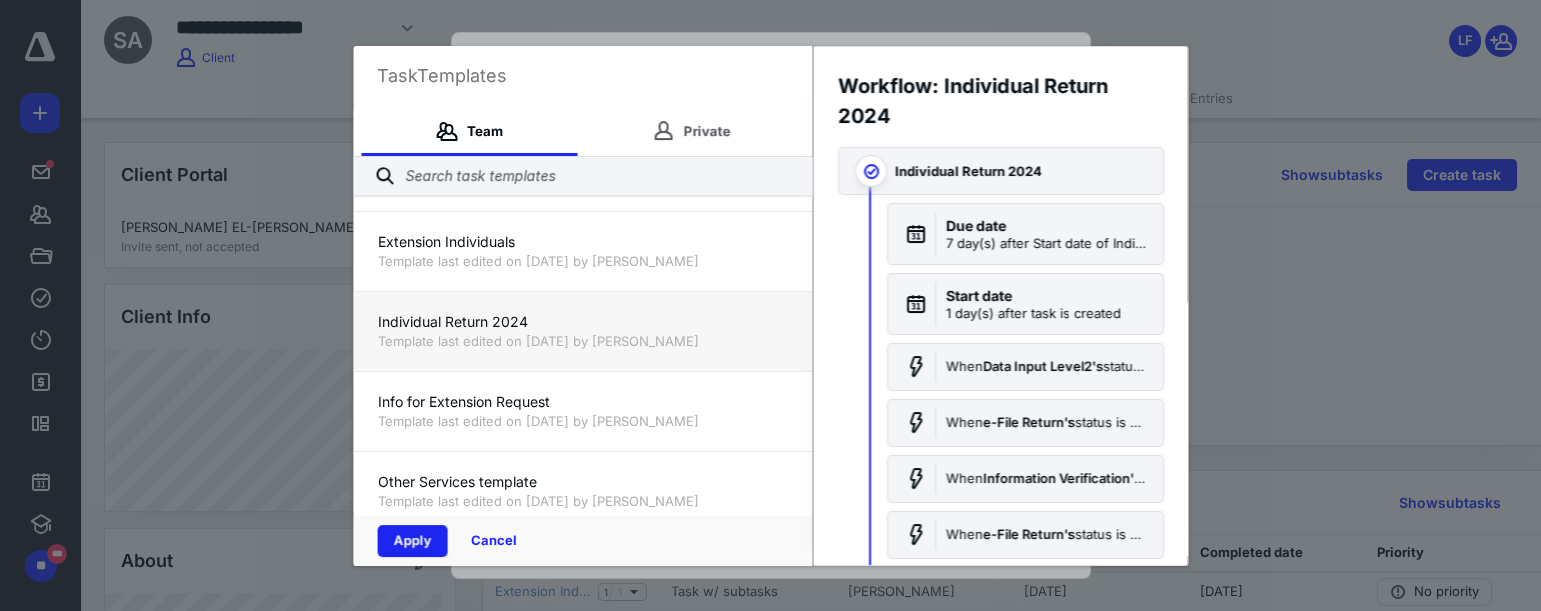 click on "Apply" at bounding box center [412, 541] 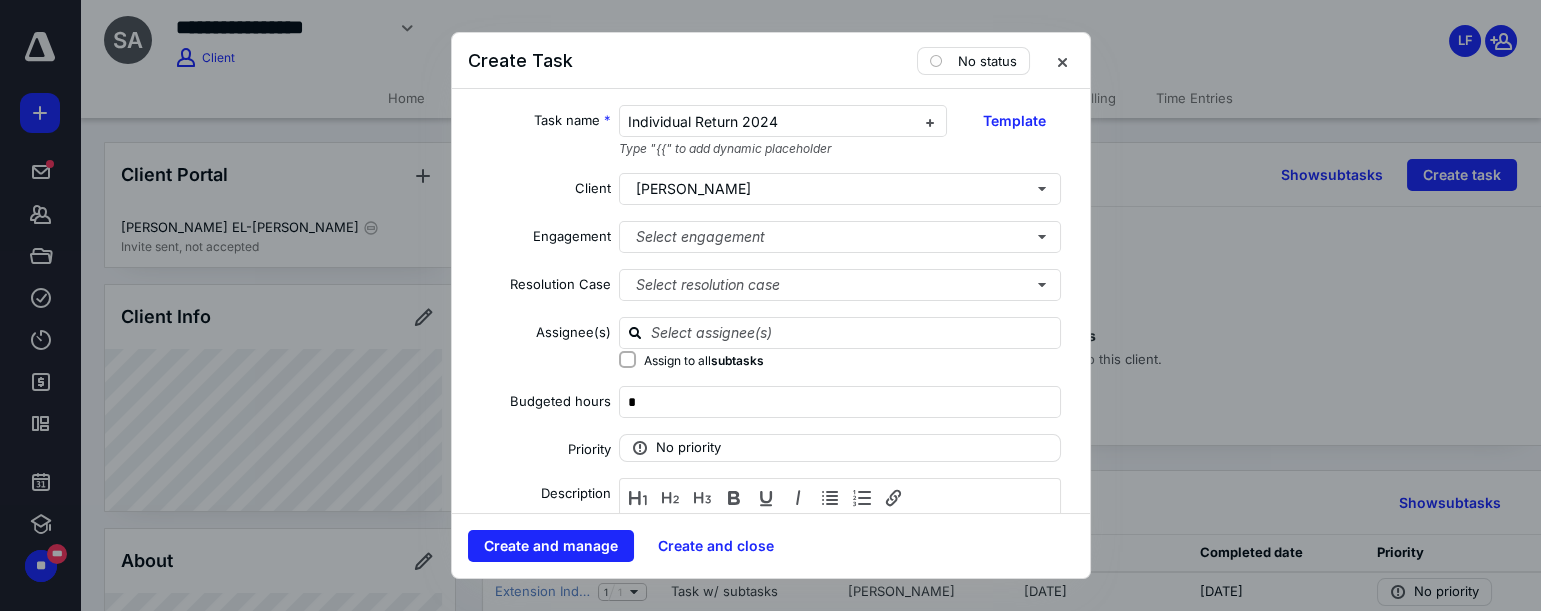 checkbox on "true" 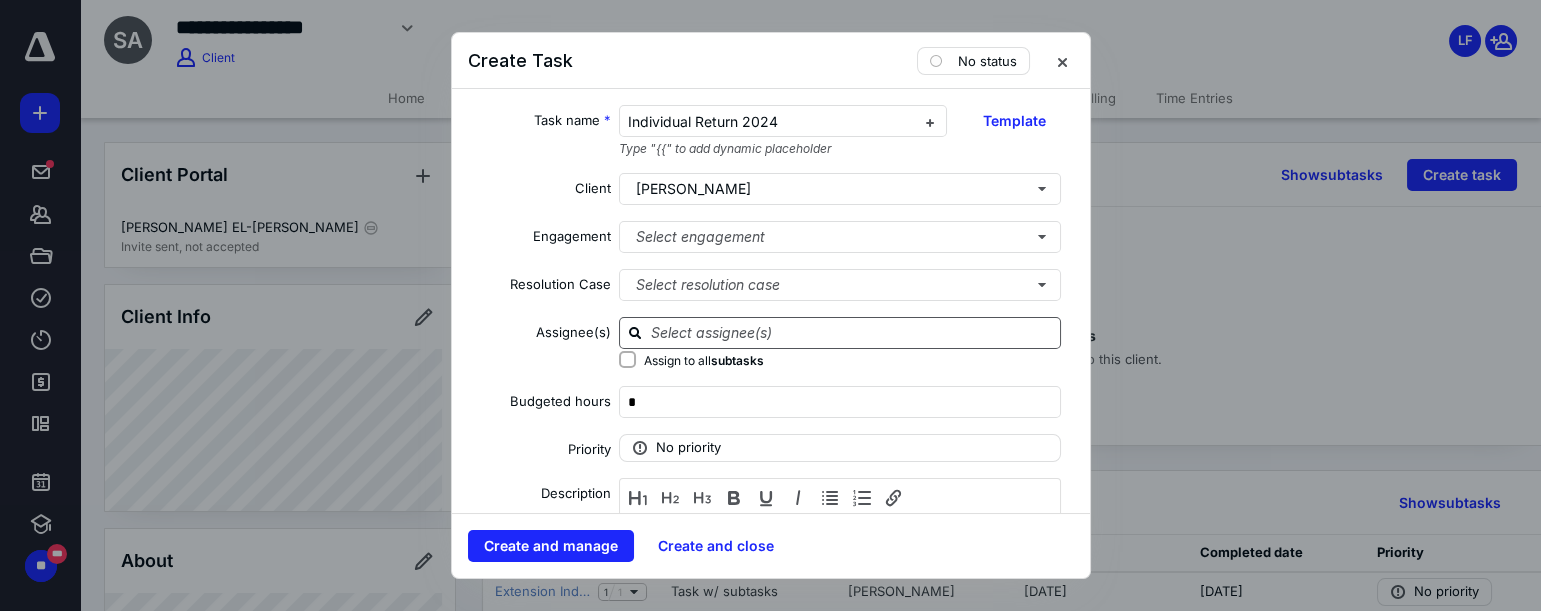 click at bounding box center [852, 332] 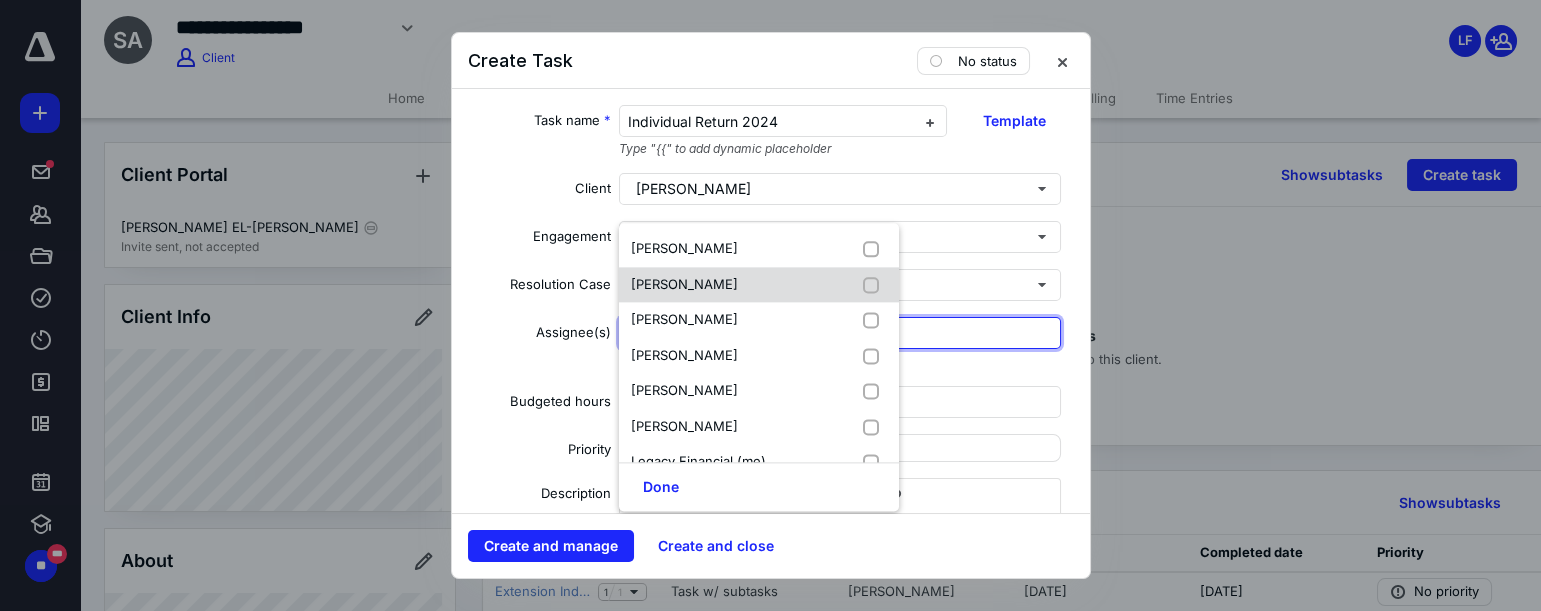 click on "[PERSON_NAME]" at bounding box center (684, 284) 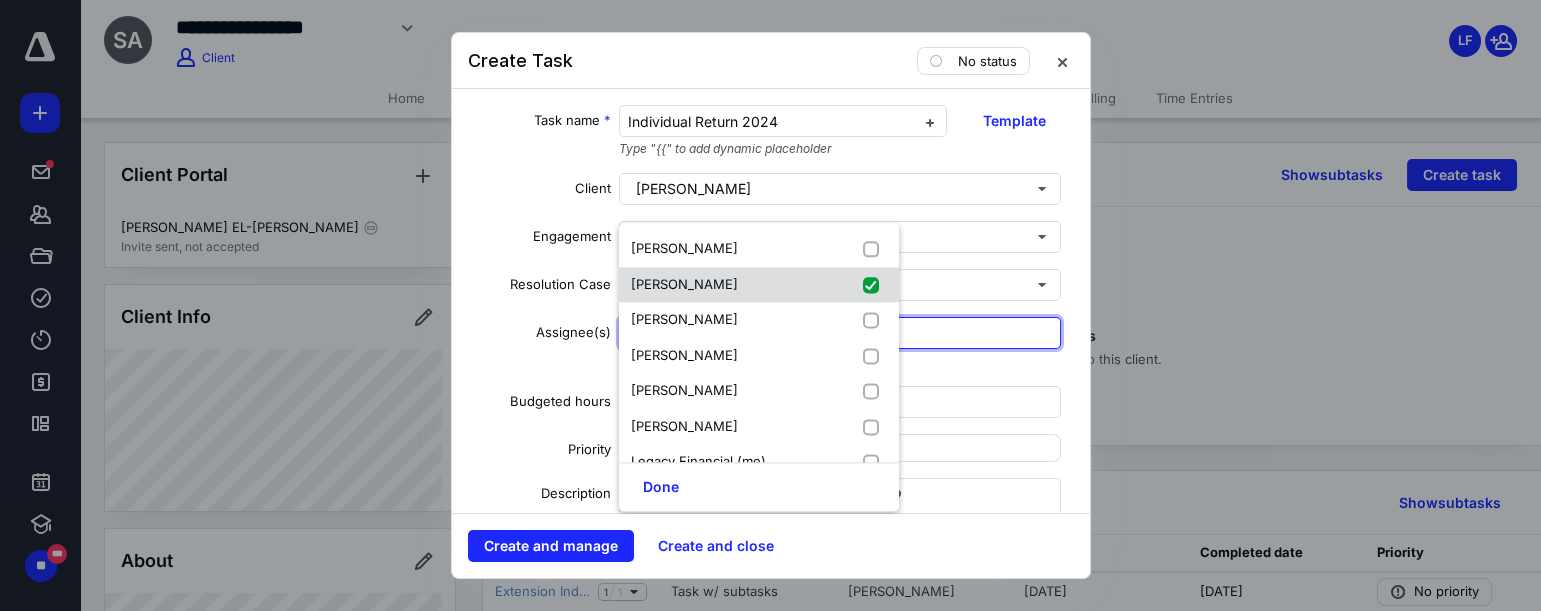 checkbox on "true" 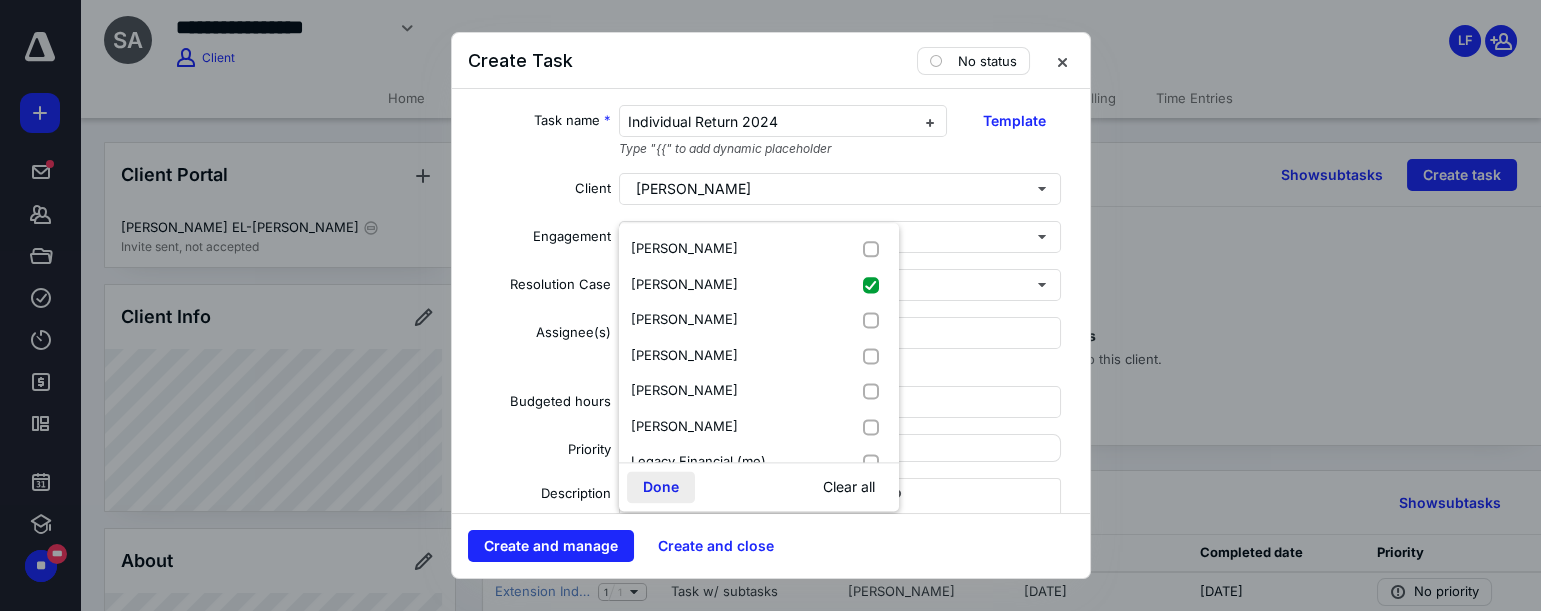 click on "Done" at bounding box center (661, 487) 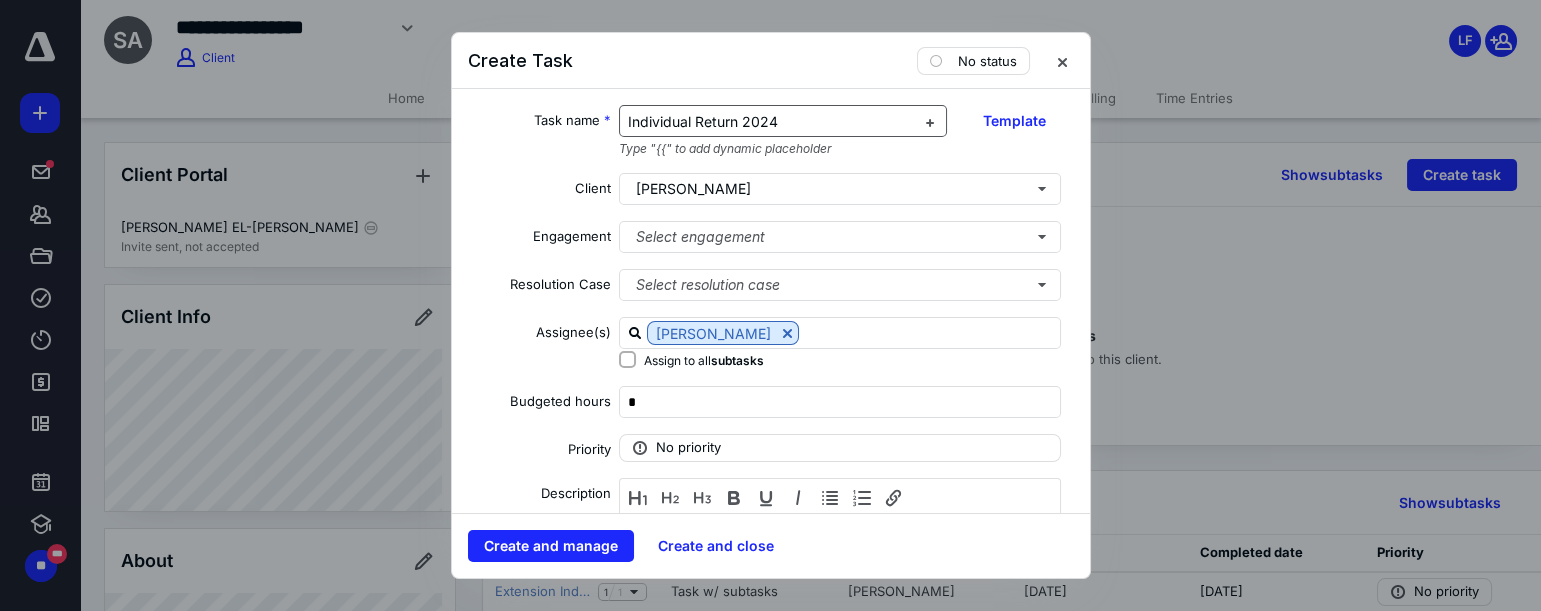 click on "Individual Return 2024" at bounding box center (703, 121) 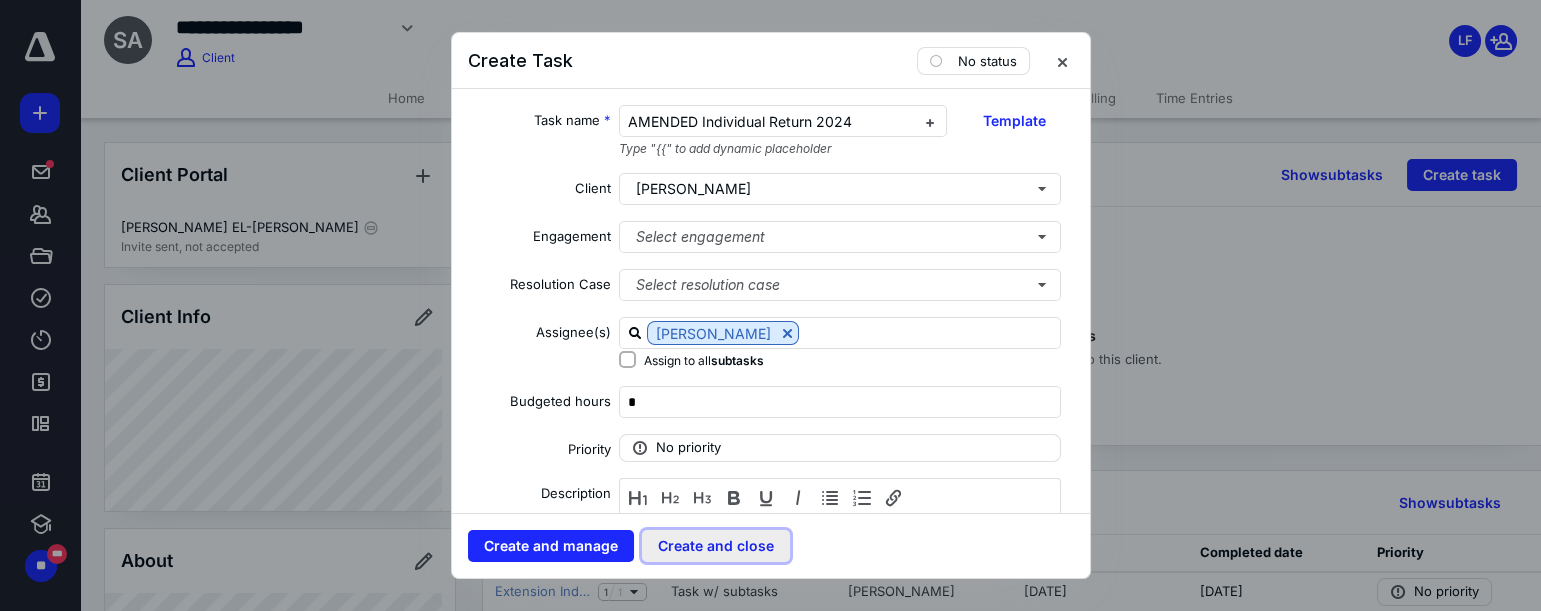 click on "Create and close" at bounding box center (716, 546) 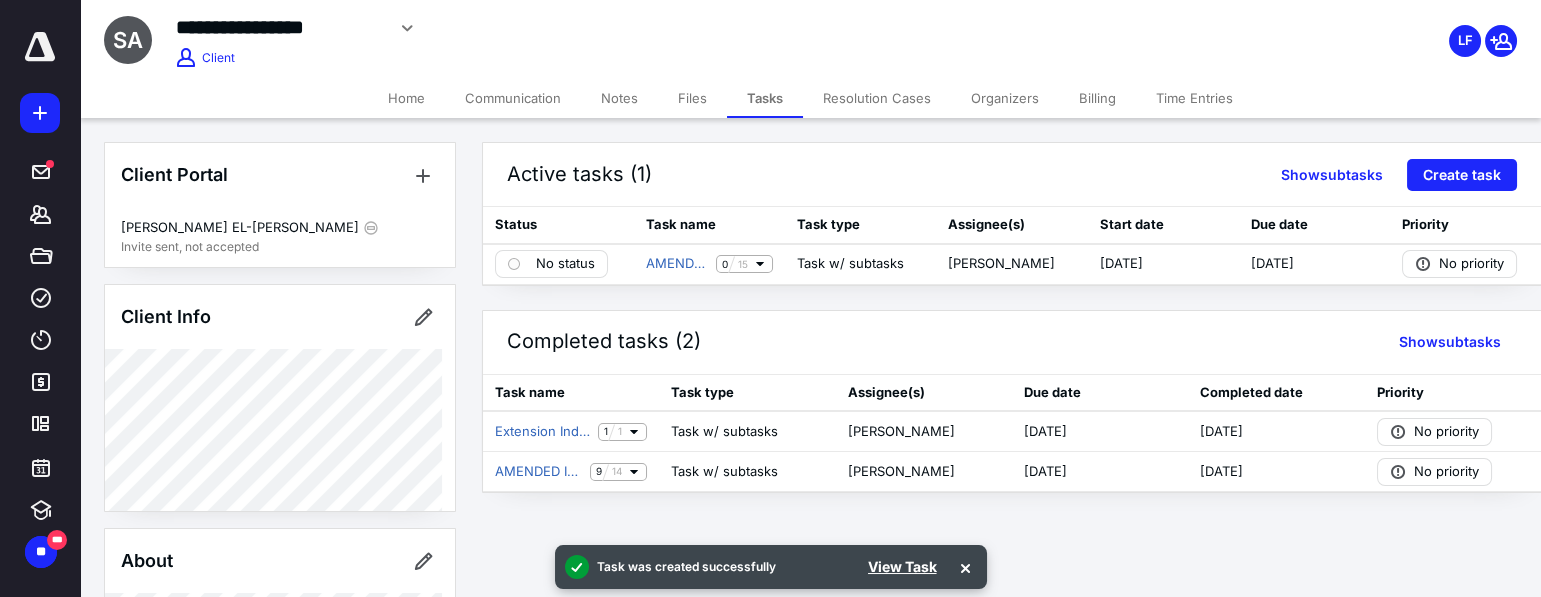 click on "Home" at bounding box center [406, 98] 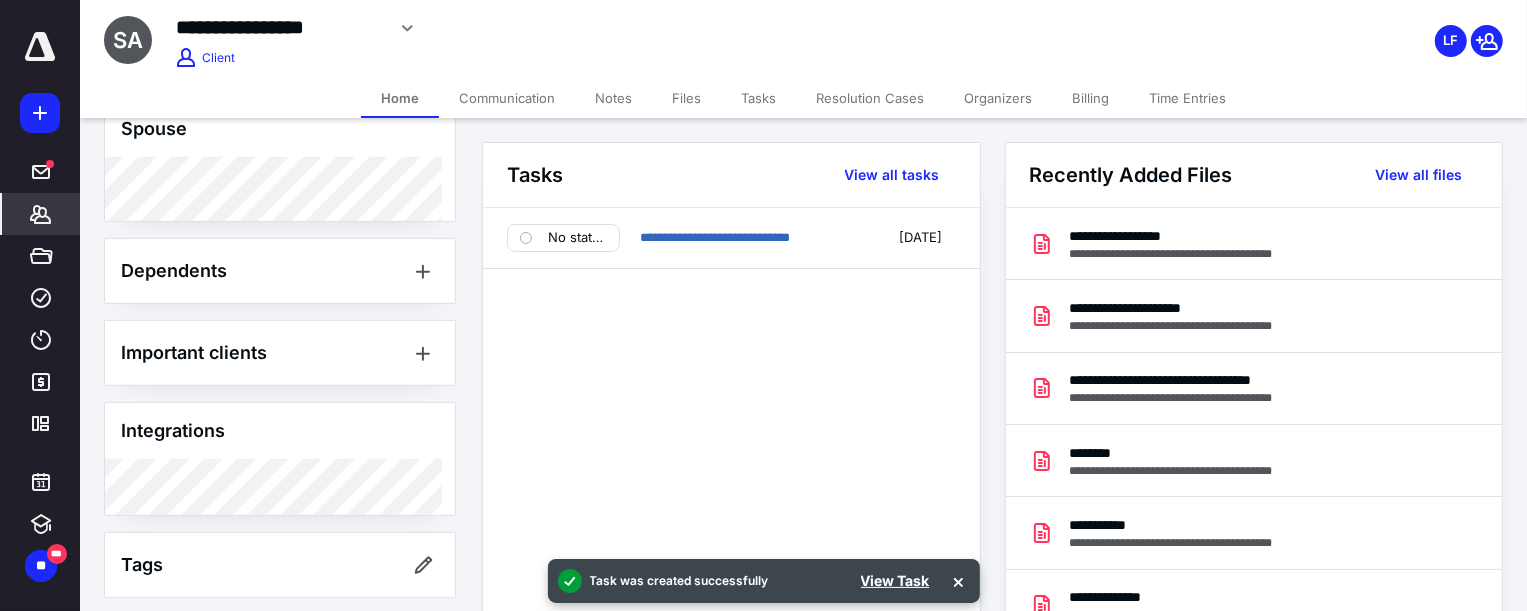 scroll, scrollTop: 851, scrollLeft: 0, axis: vertical 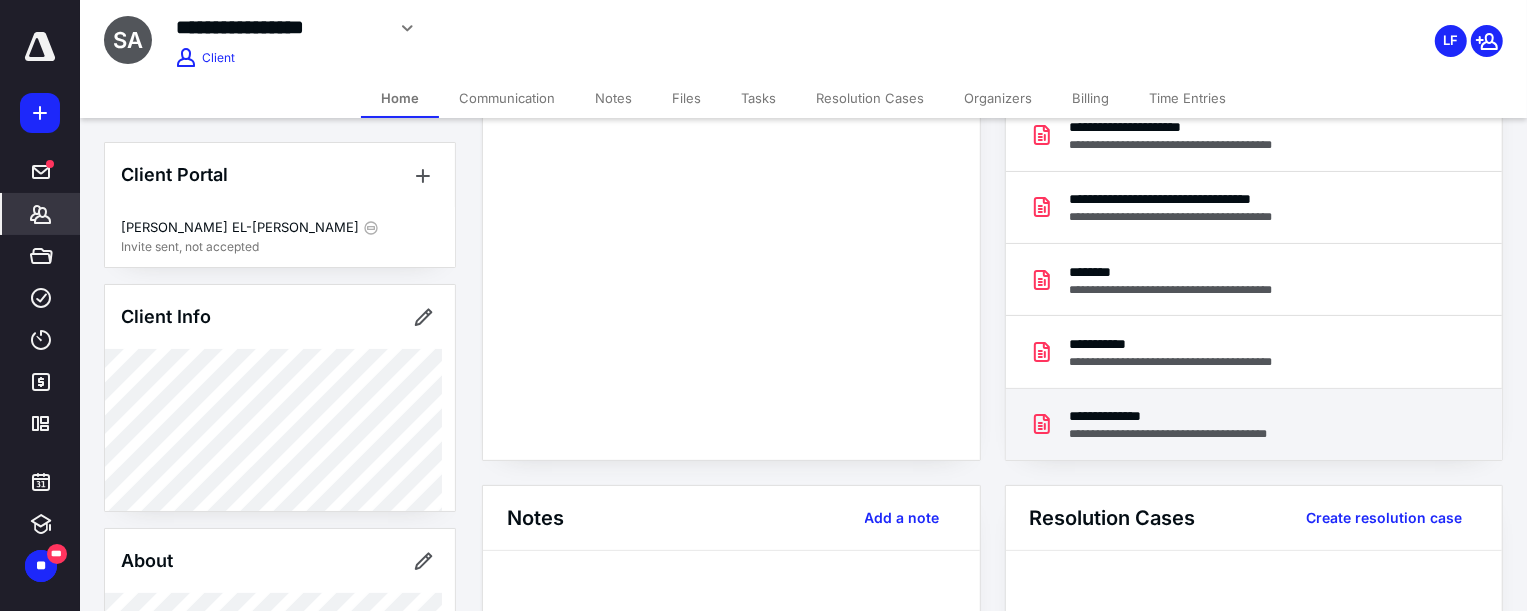 click on "**********" at bounding box center [1189, 416] 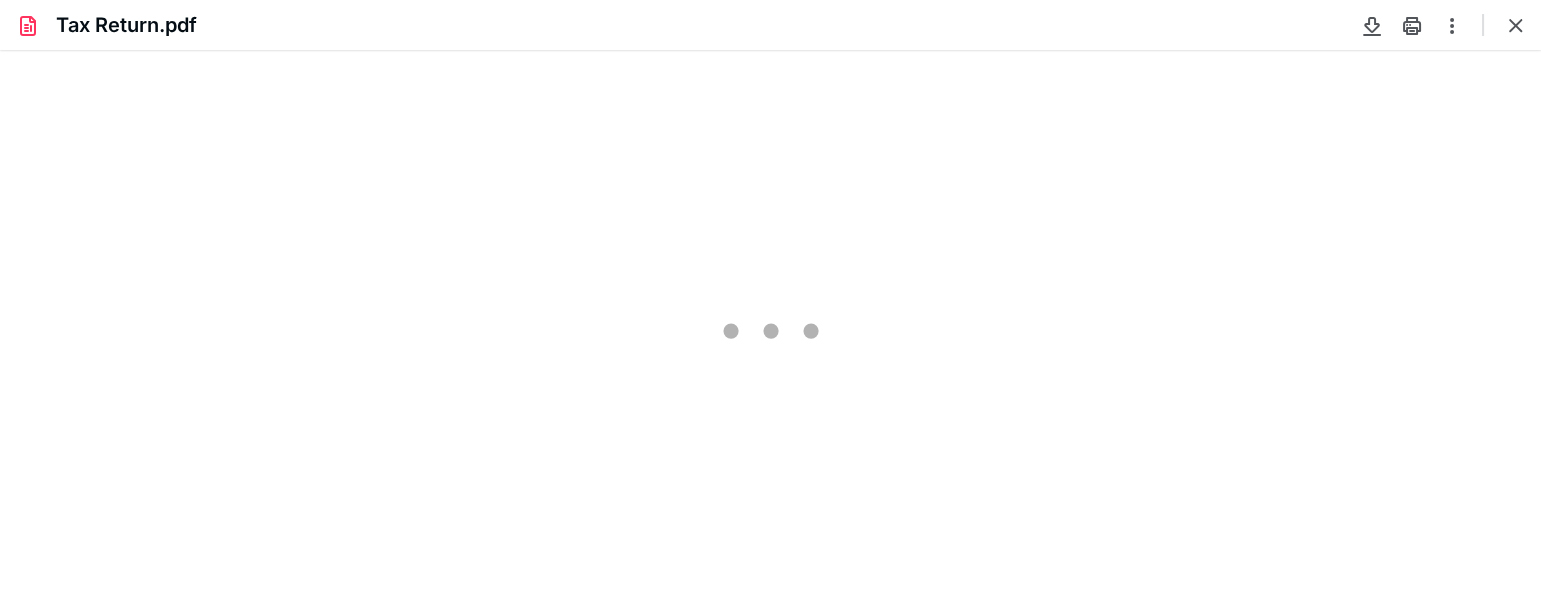 scroll, scrollTop: 0, scrollLeft: 0, axis: both 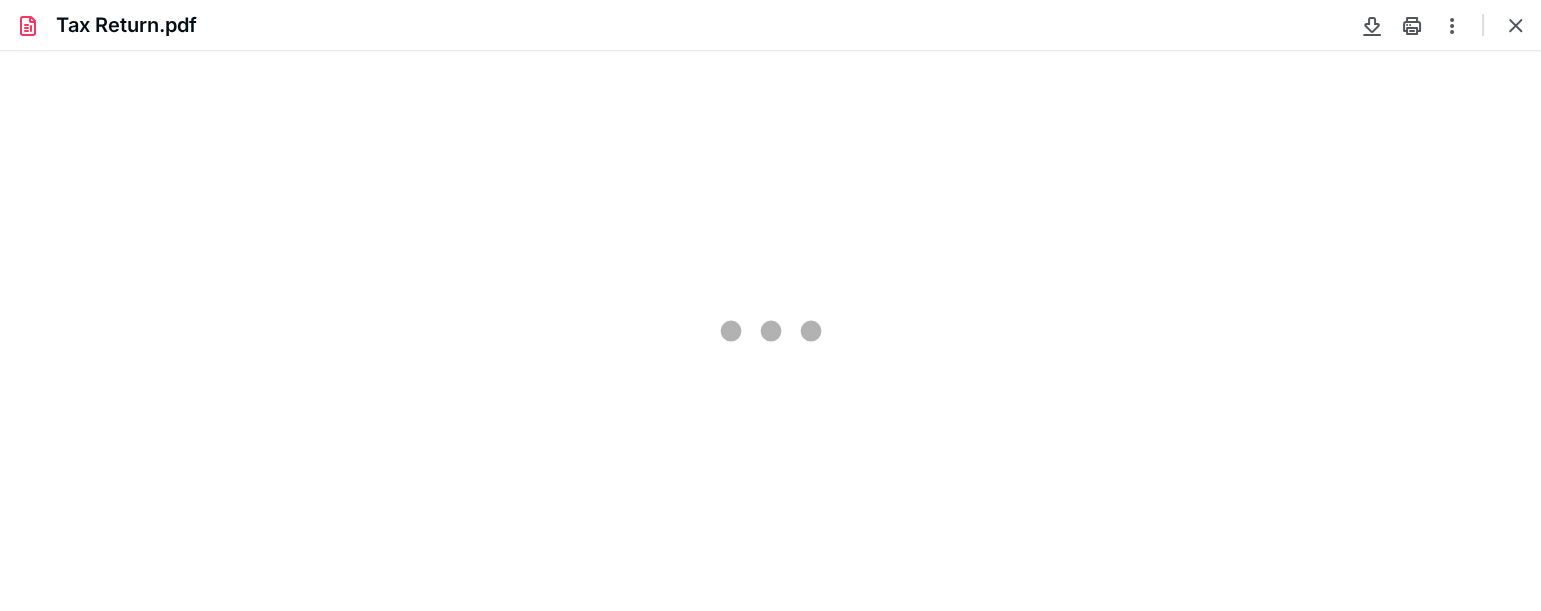 type on "66" 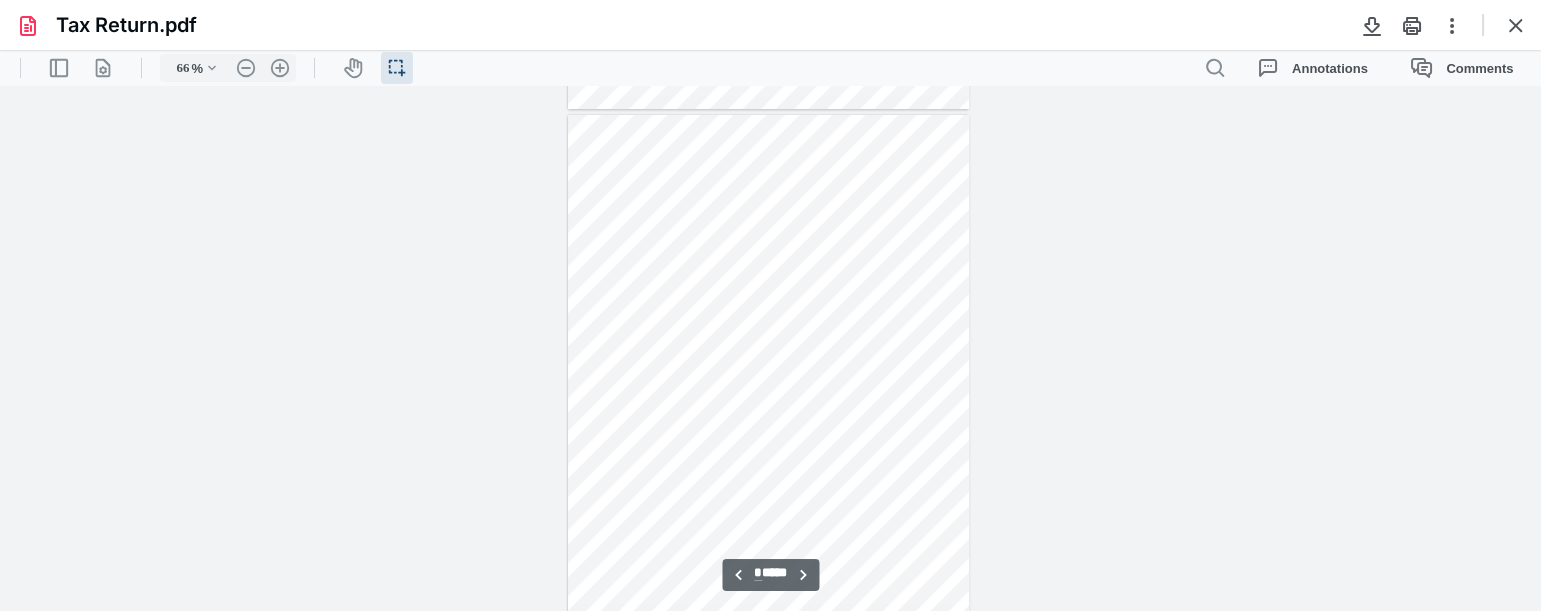 scroll, scrollTop: 493, scrollLeft: 0, axis: vertical 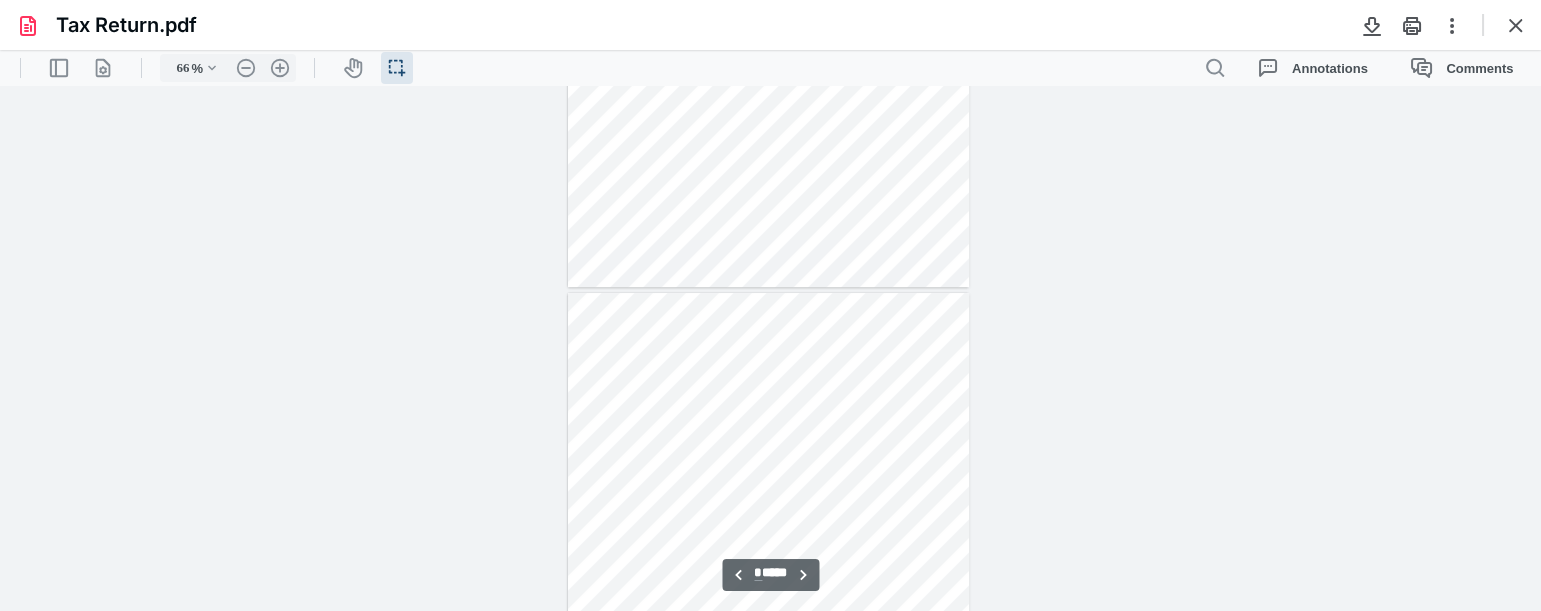 type on "*" 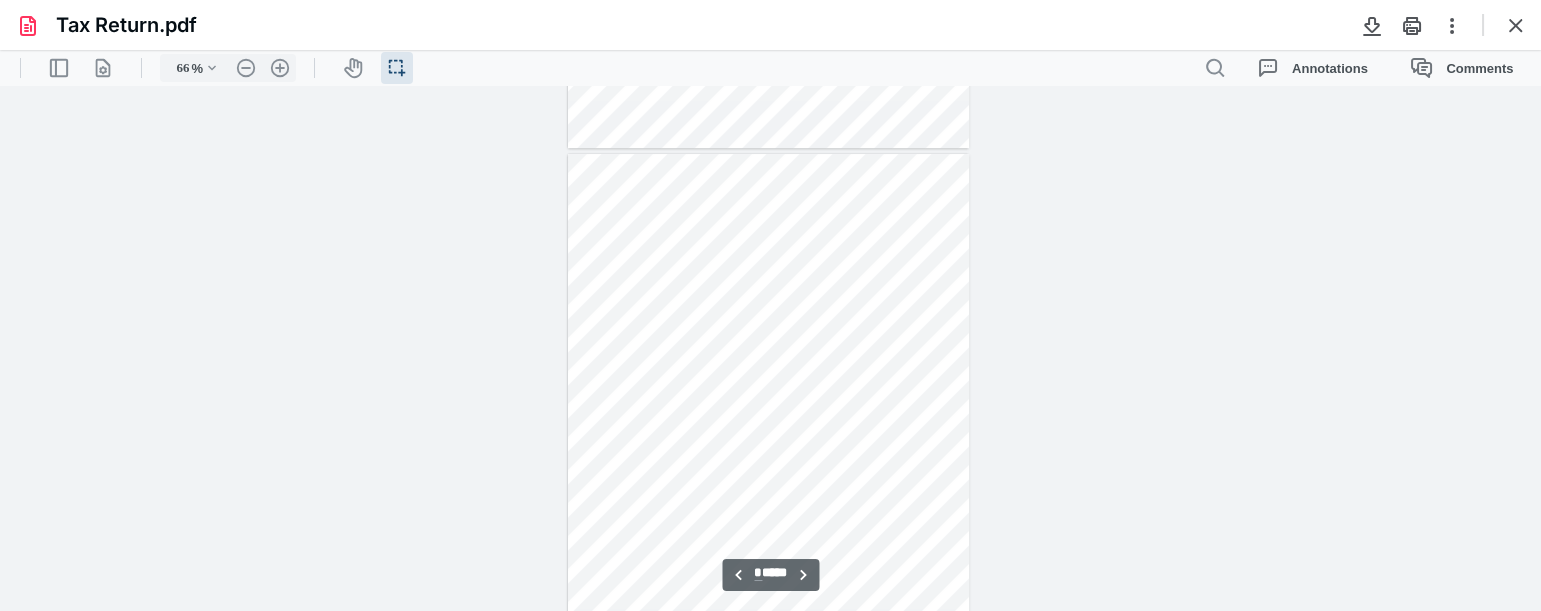 scroll, scrollTop: 1584, scrollLeft: 0, axis: vertical 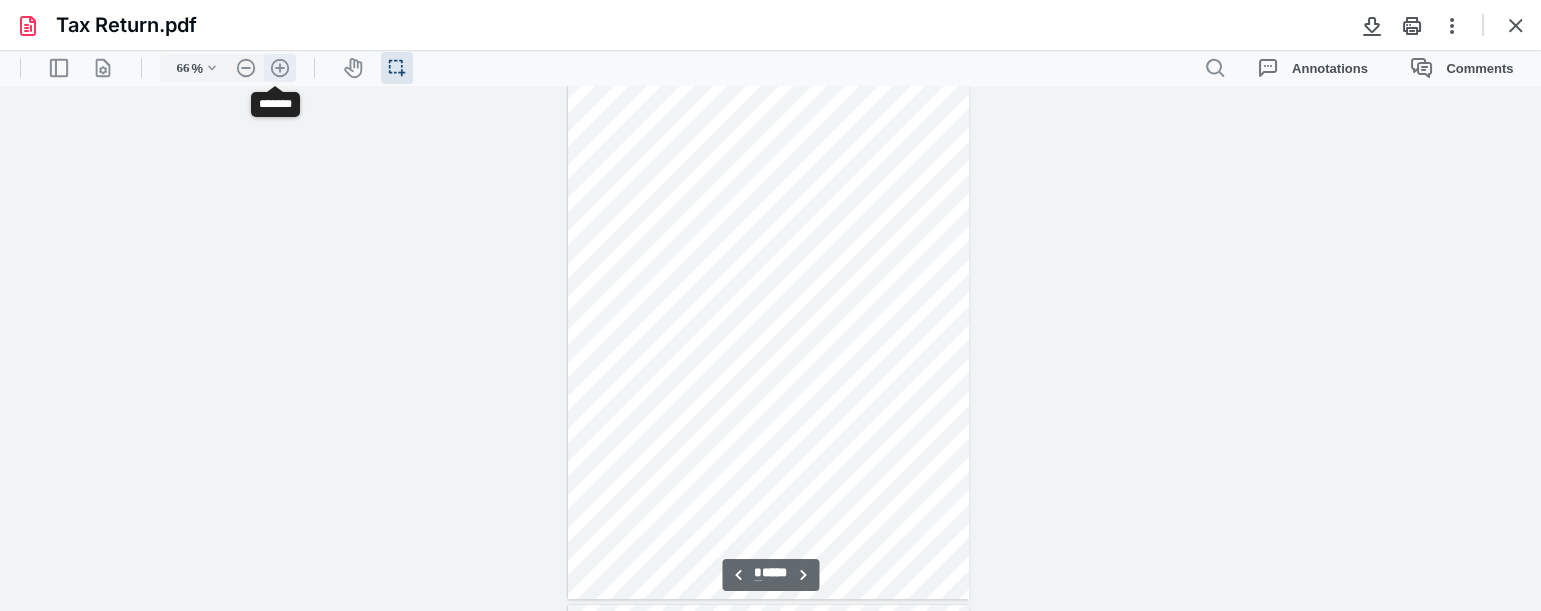 click on ".cls-1{fill:#abb0c4;} icon - header - zoom - in - line" at bounding box center [280, 68] 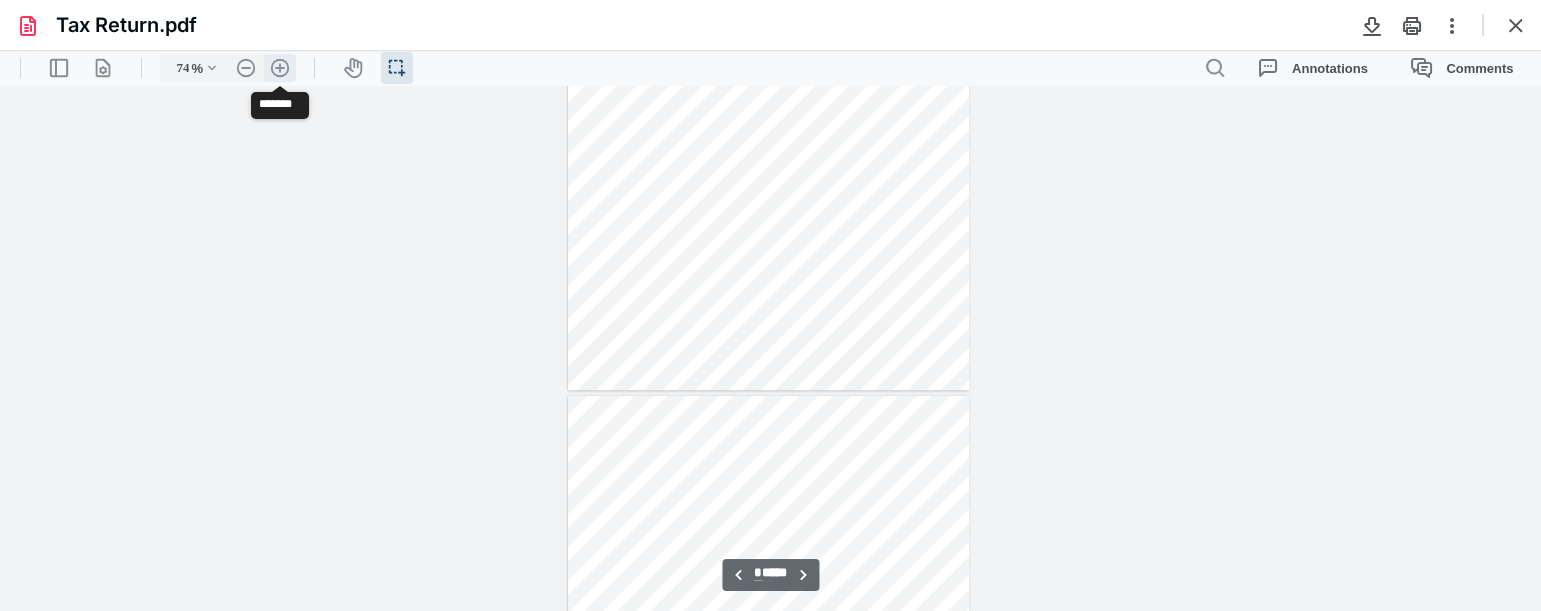 click on ".cls-1{fill:#abb0c4;} icon - header - zoom - in - line" at bounding box center (280, 68) 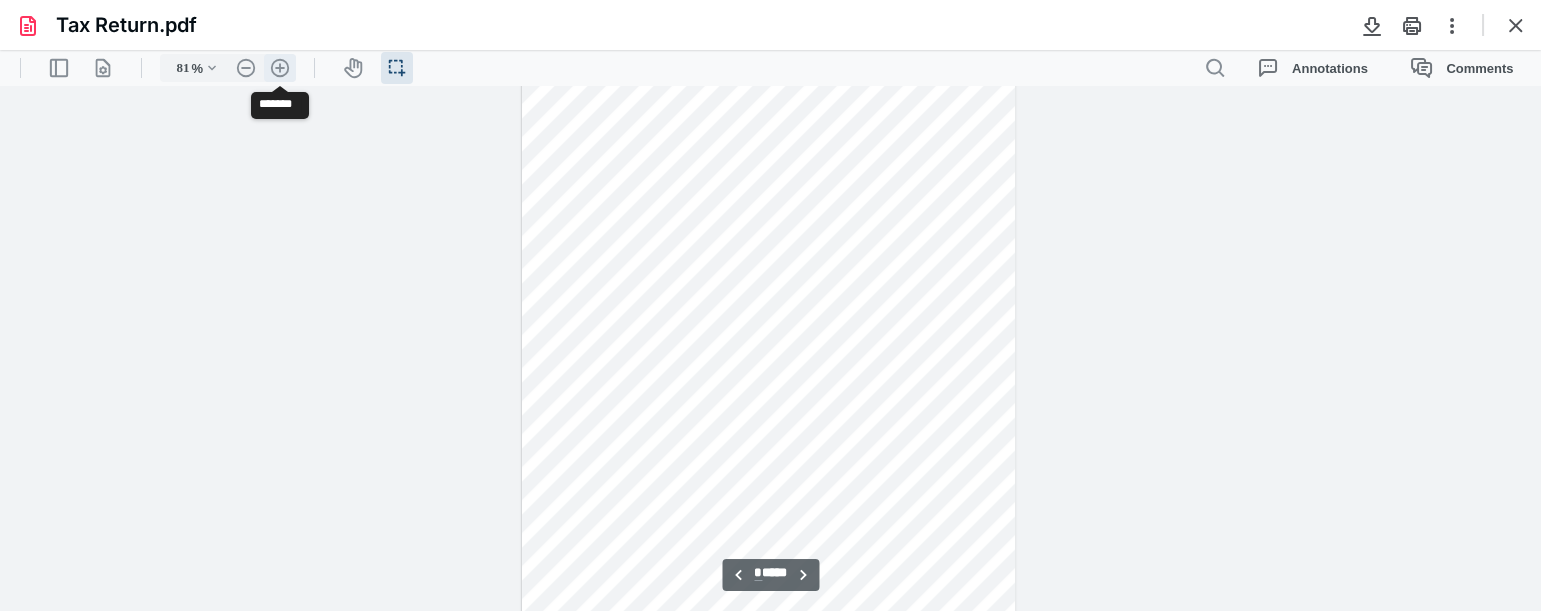 click on ".cls-1{fill:#abb0c4;} icon - header - zoom - in - line" at bounding box center [280, 68] 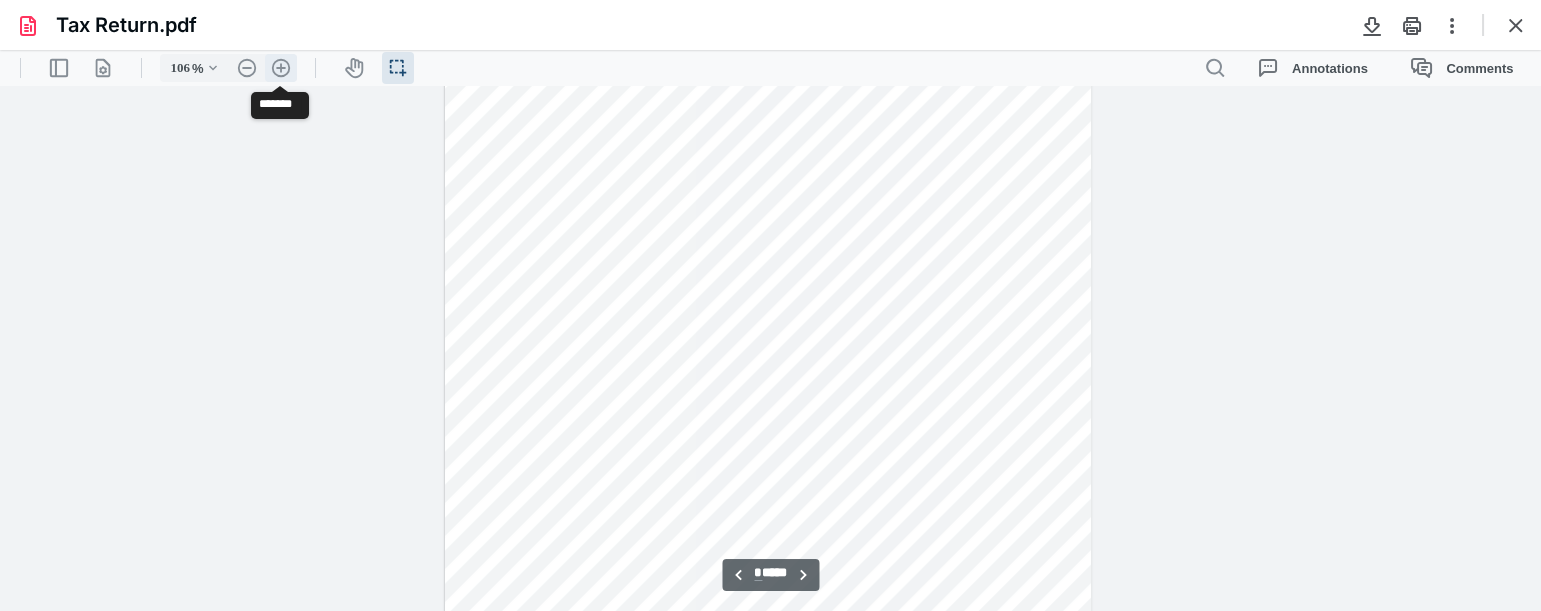 click on ".cls-1{fill:#abb0c4;} icon - header - zoom - in - line" at bounding box center (281, 68) 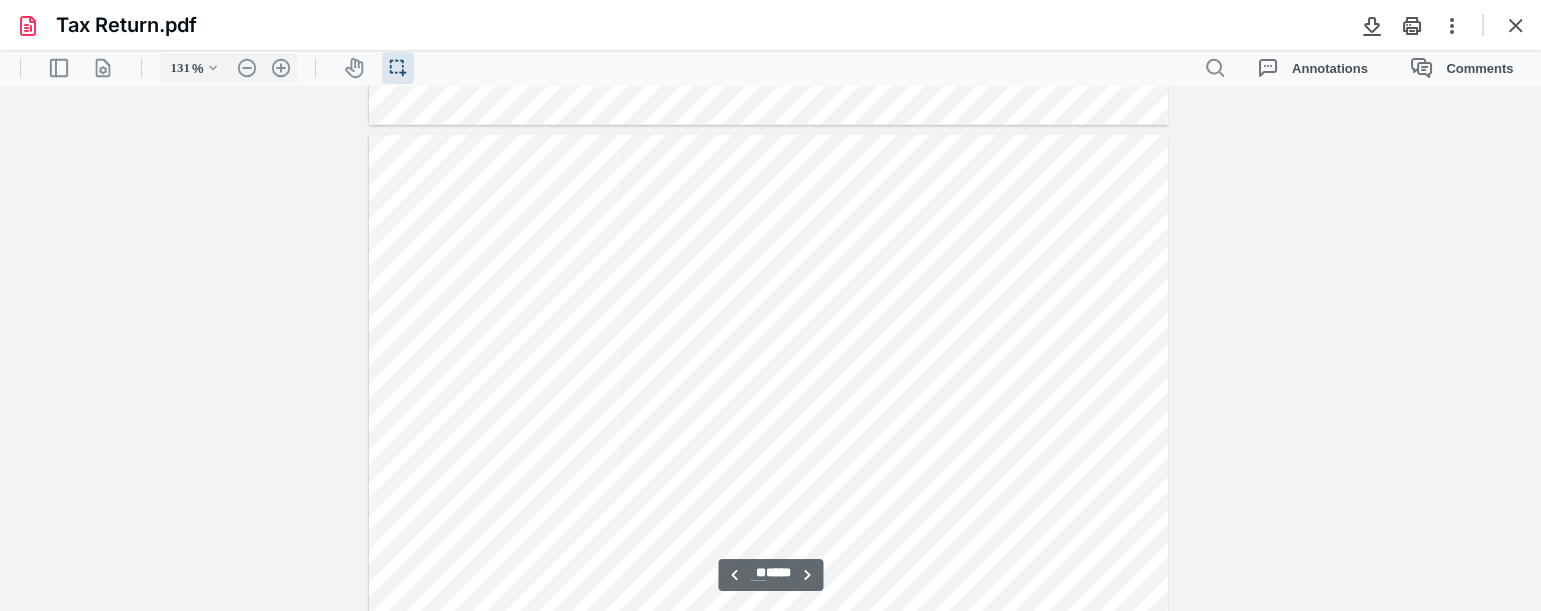 scroll, scrollTop: 10395, scrollLeft: 0, axis: vertical 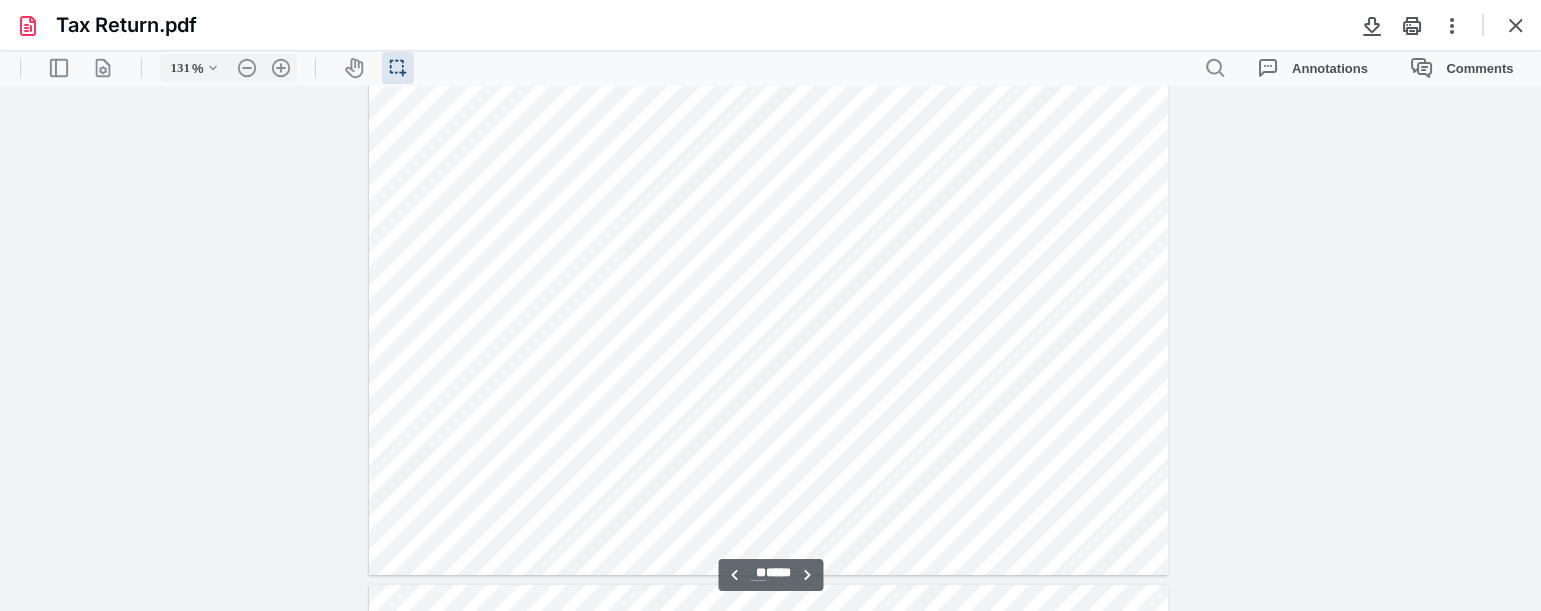 type on "**" 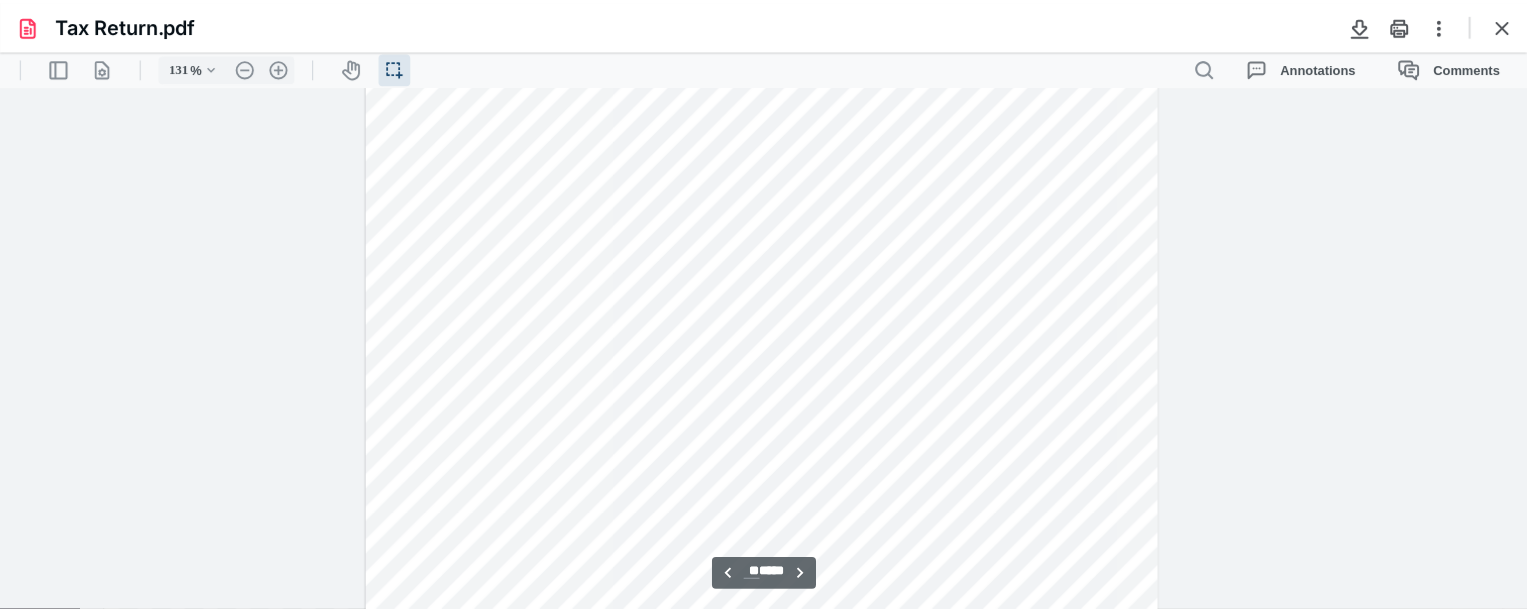 scroll, scrollTop: 15213, scrollLeft: 0, axis: vertical 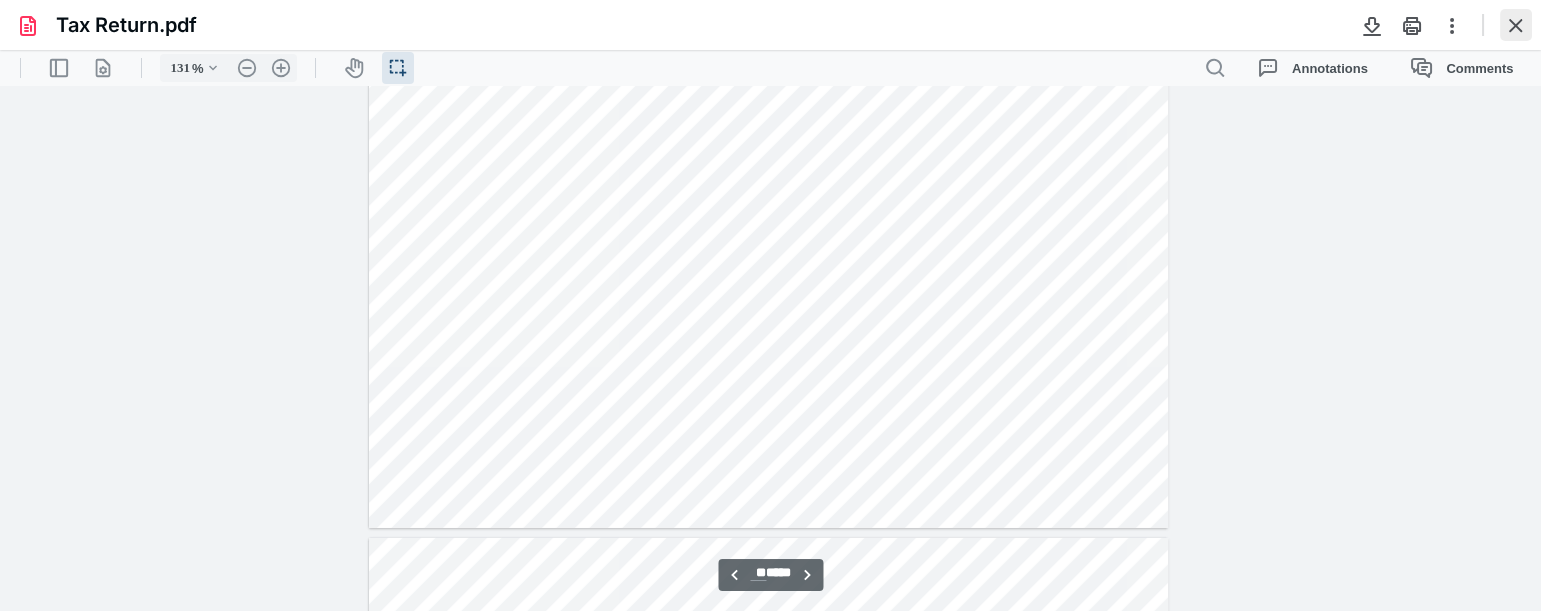 click at bounding box center (1516, 25) 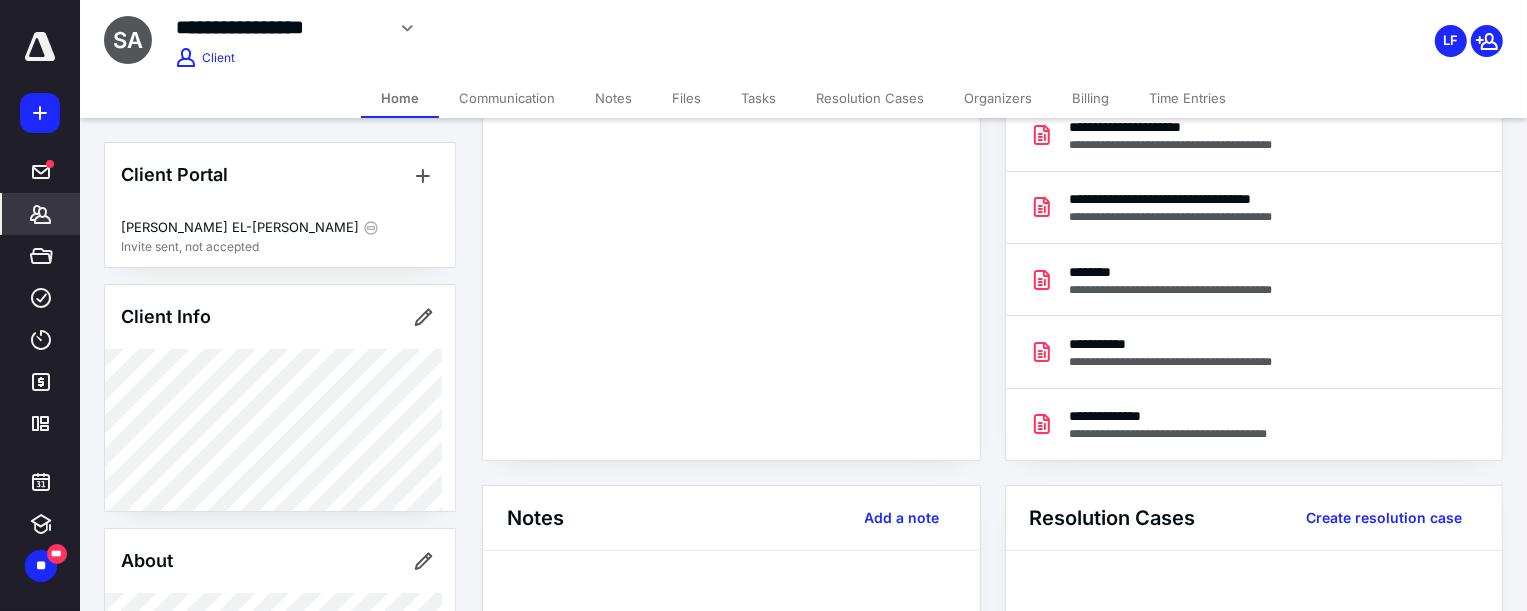 click on "**********" at bounding box center [731, 243] 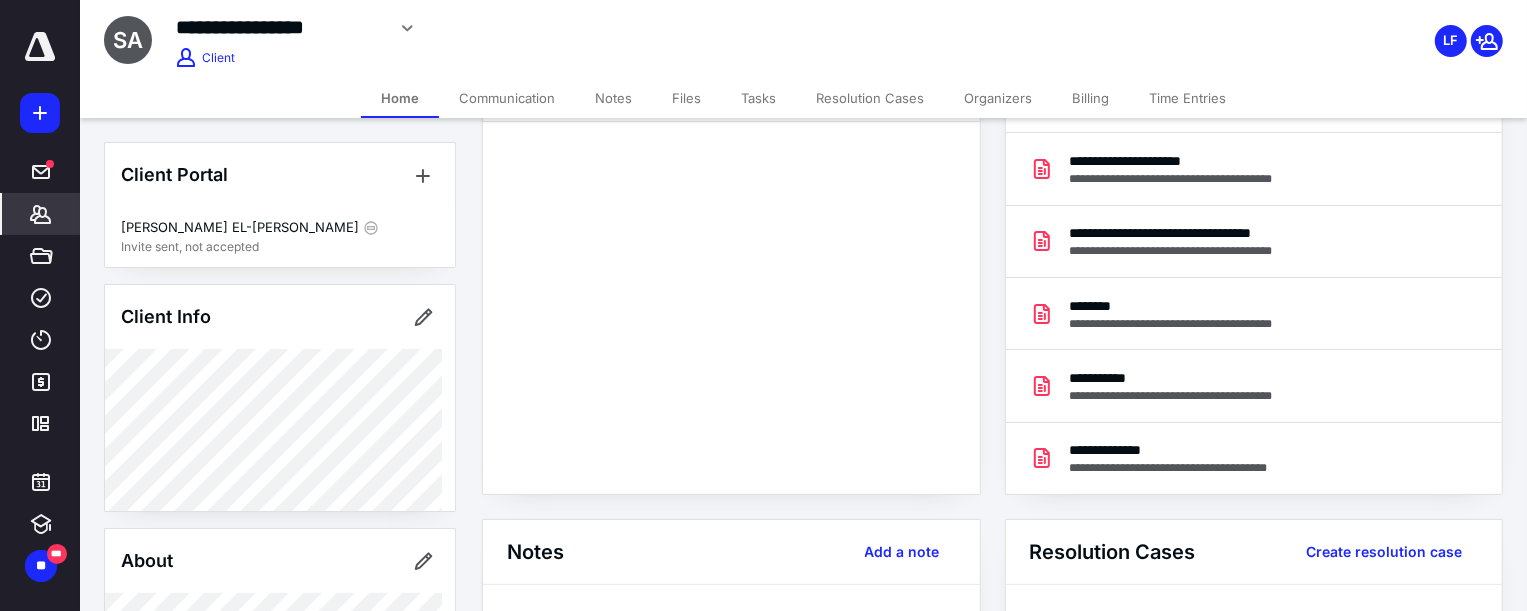 scroll, scrollTop: 90, scrollLeft: 0, axis: vertical 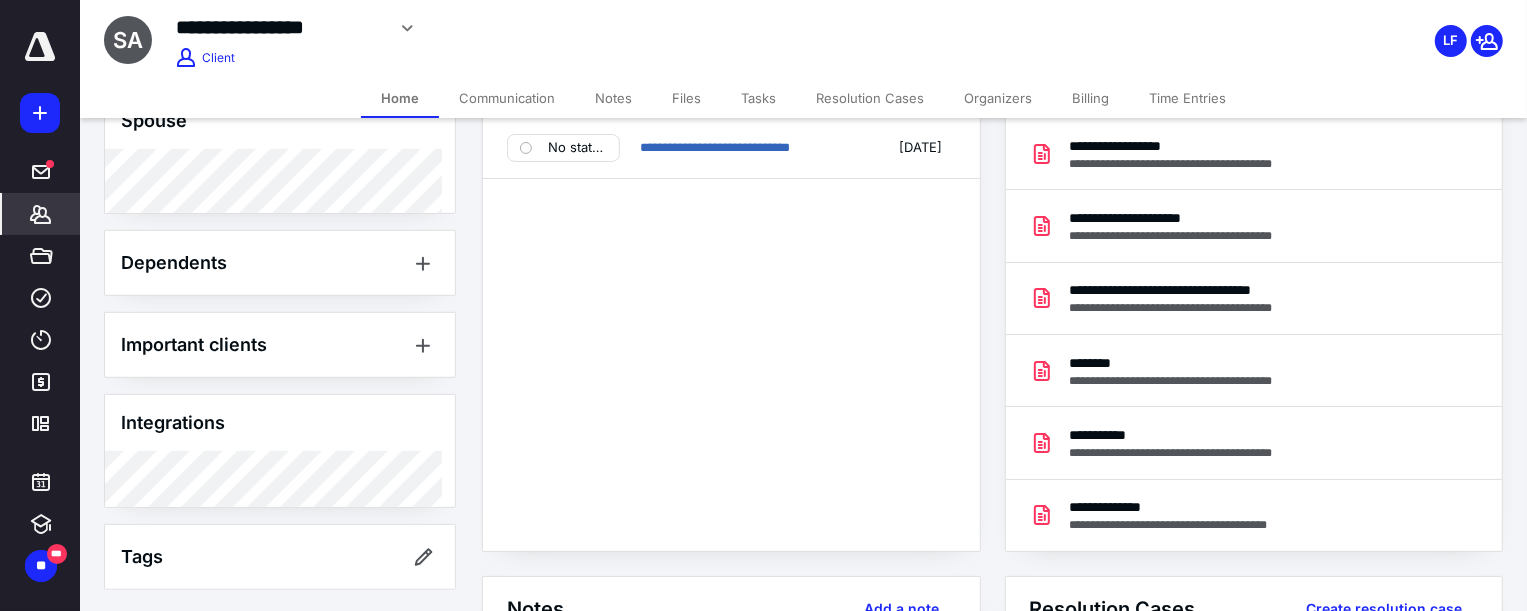 click on "**********" at bounding box center [731, 334] 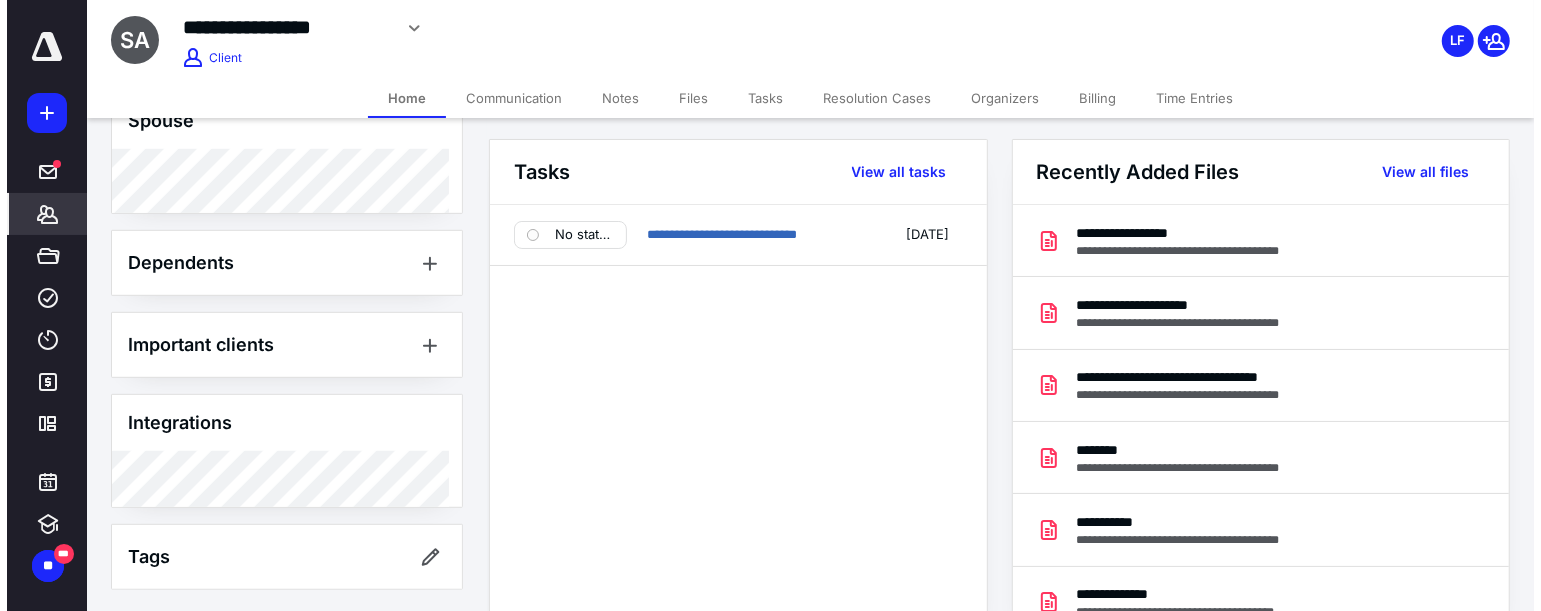 scroll, scrollTop: 0, scrollLeft: 0, axis: both 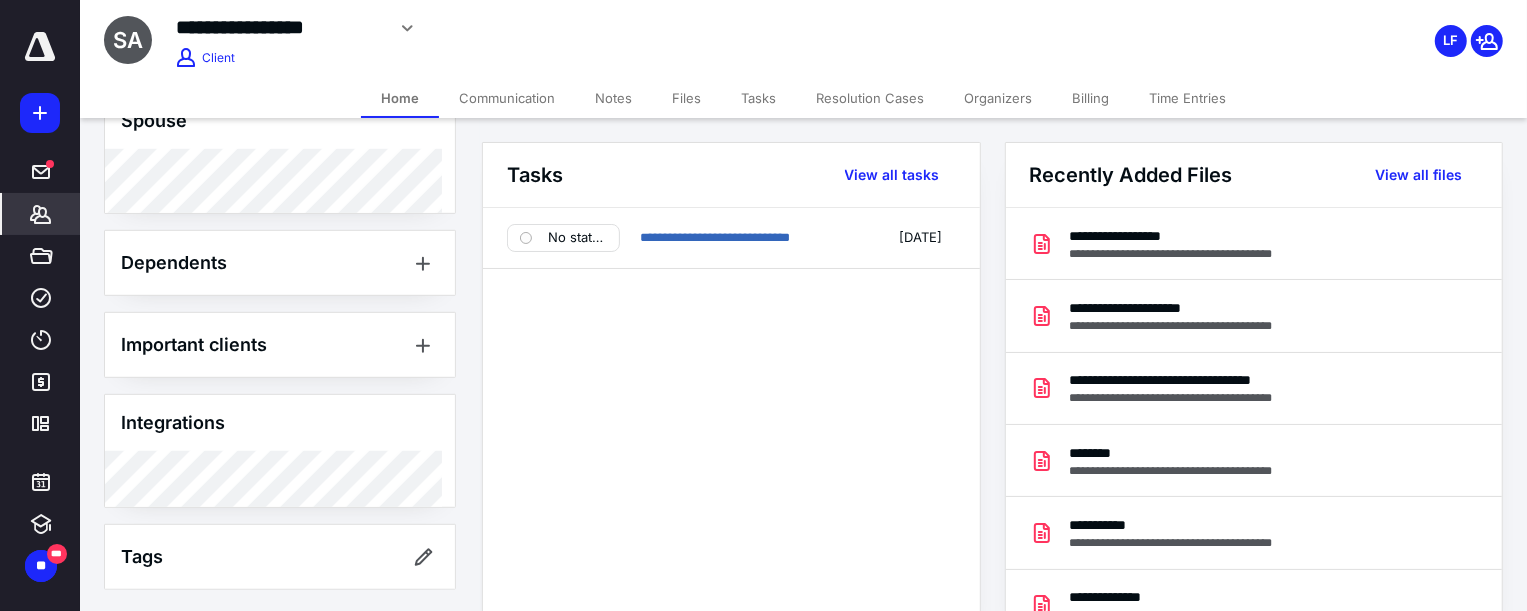 click on "Files" at bounding box center (686, 98) 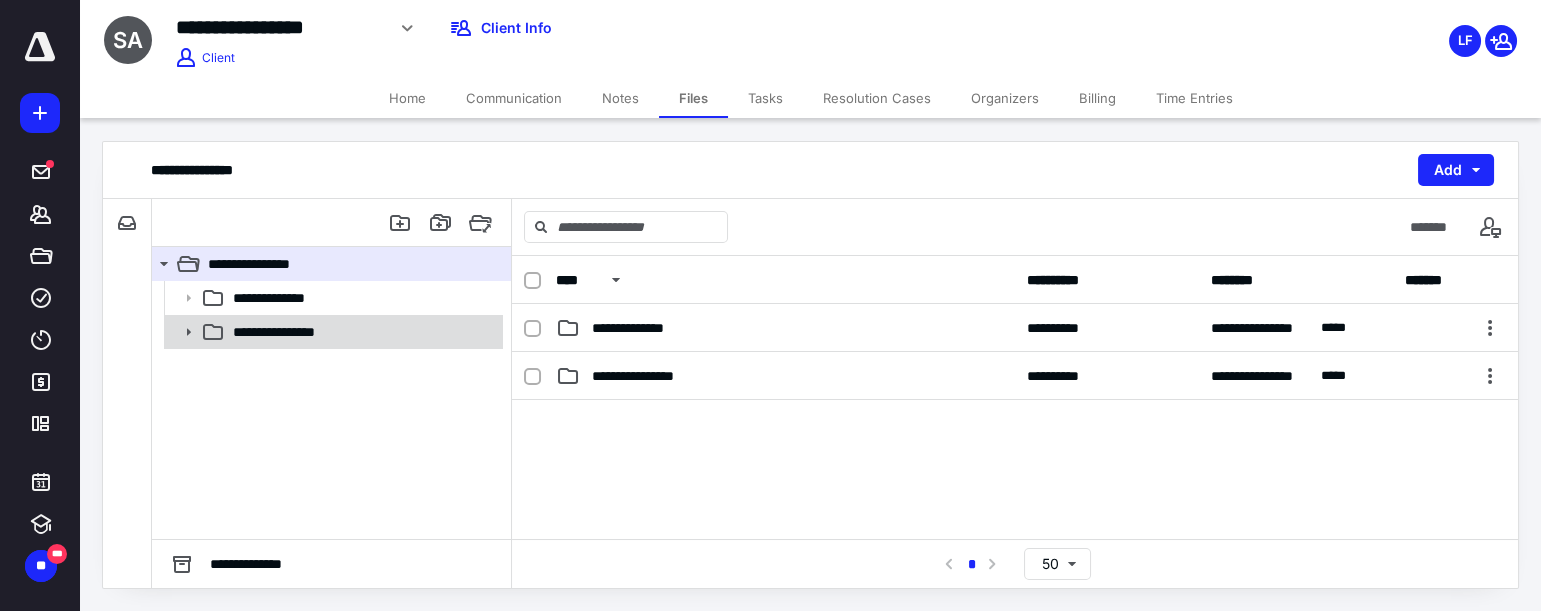 click 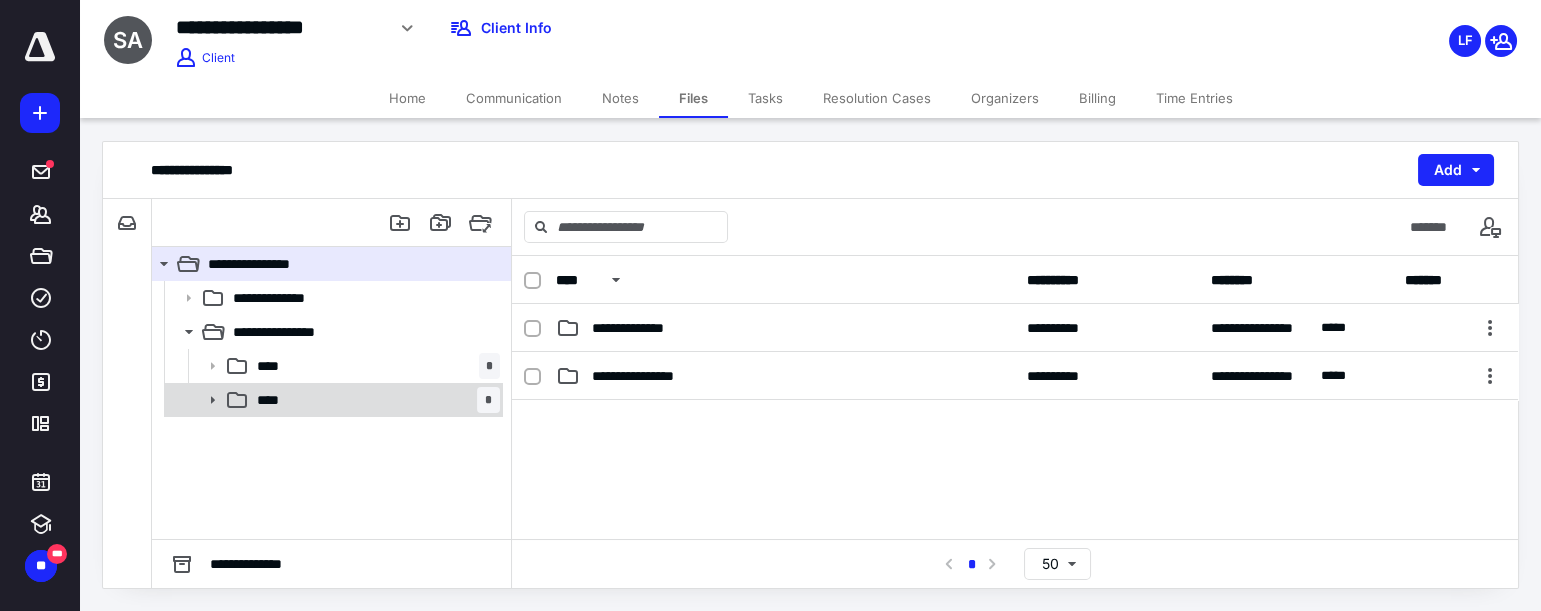 click 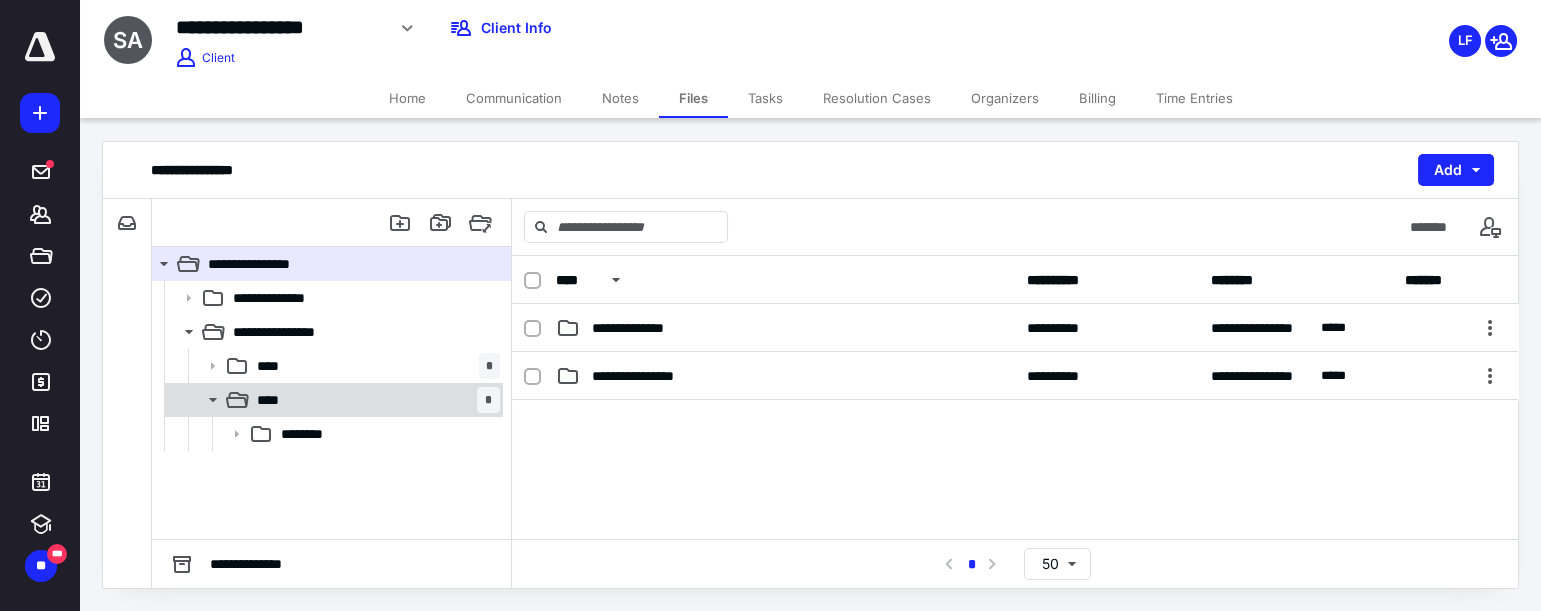 click on "**** *" at bounding box center [374, 400] 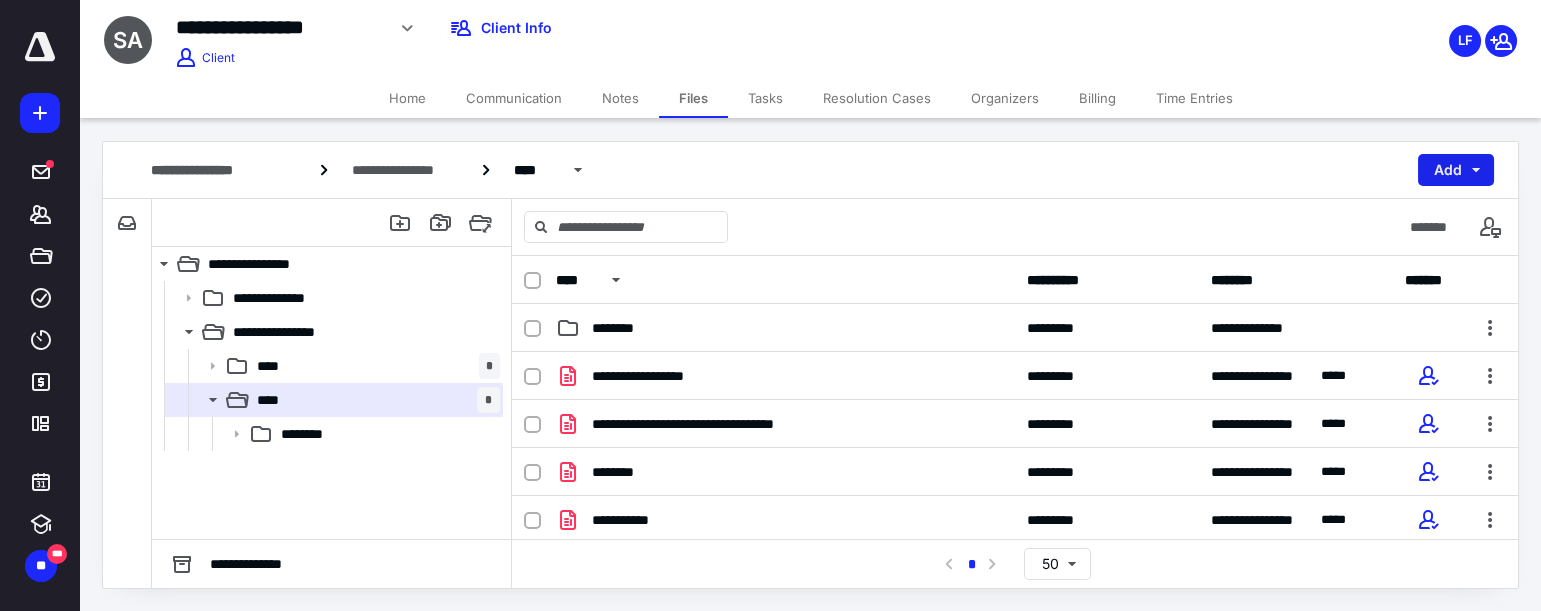 click on "Add" at bounding box center (1456, 170) 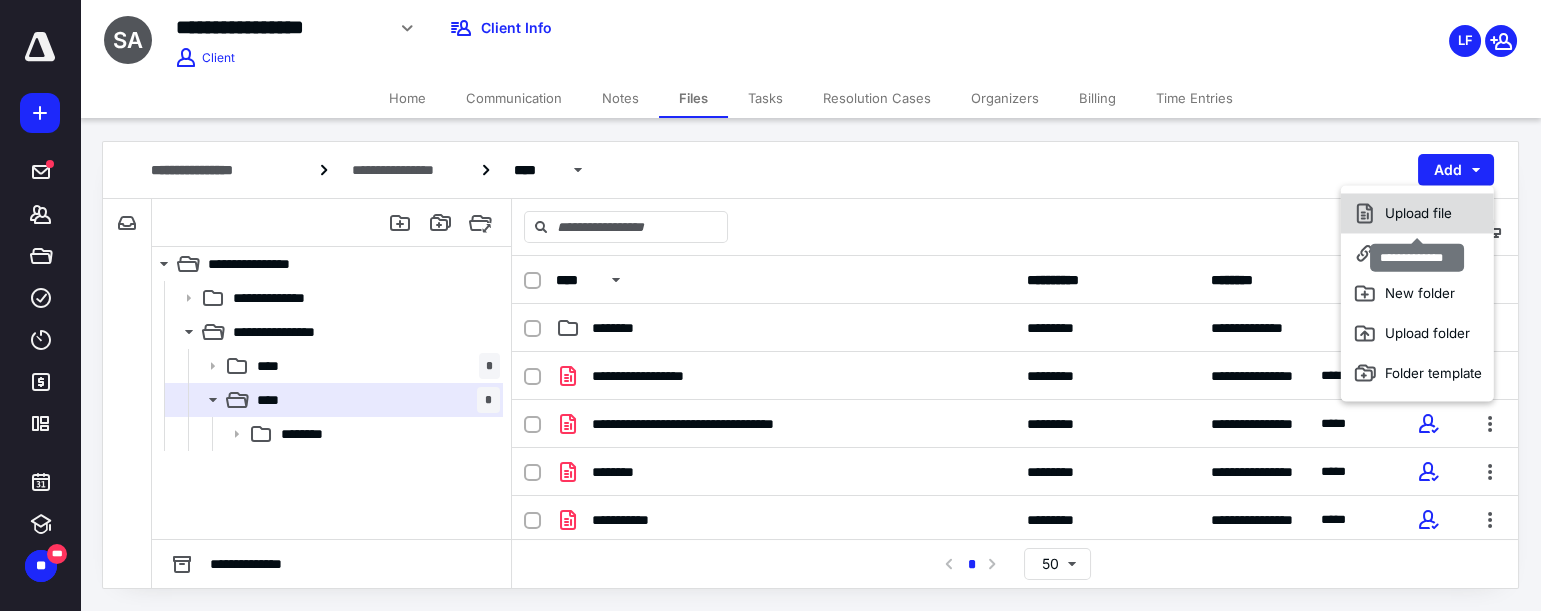 click on "Upload file" at bounding box center [1417, 213] 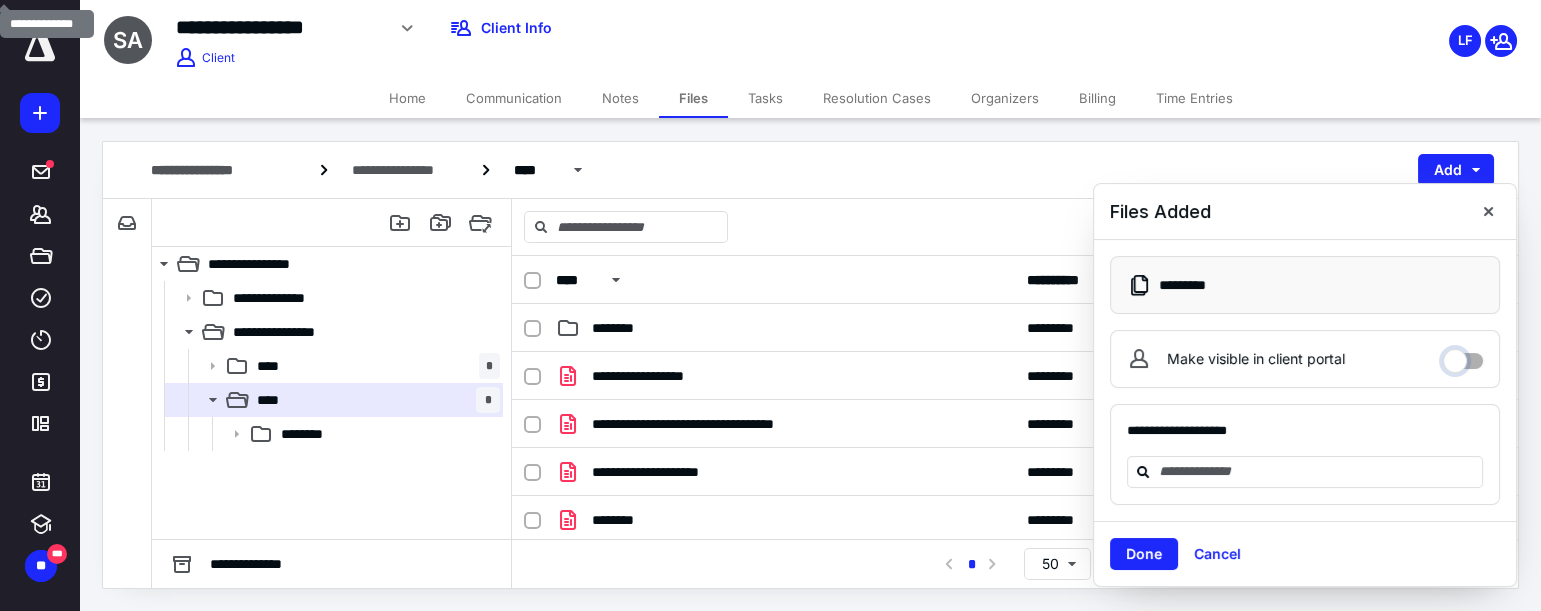 click on "Make visible in client portal" at bounding box center [1463, 356] 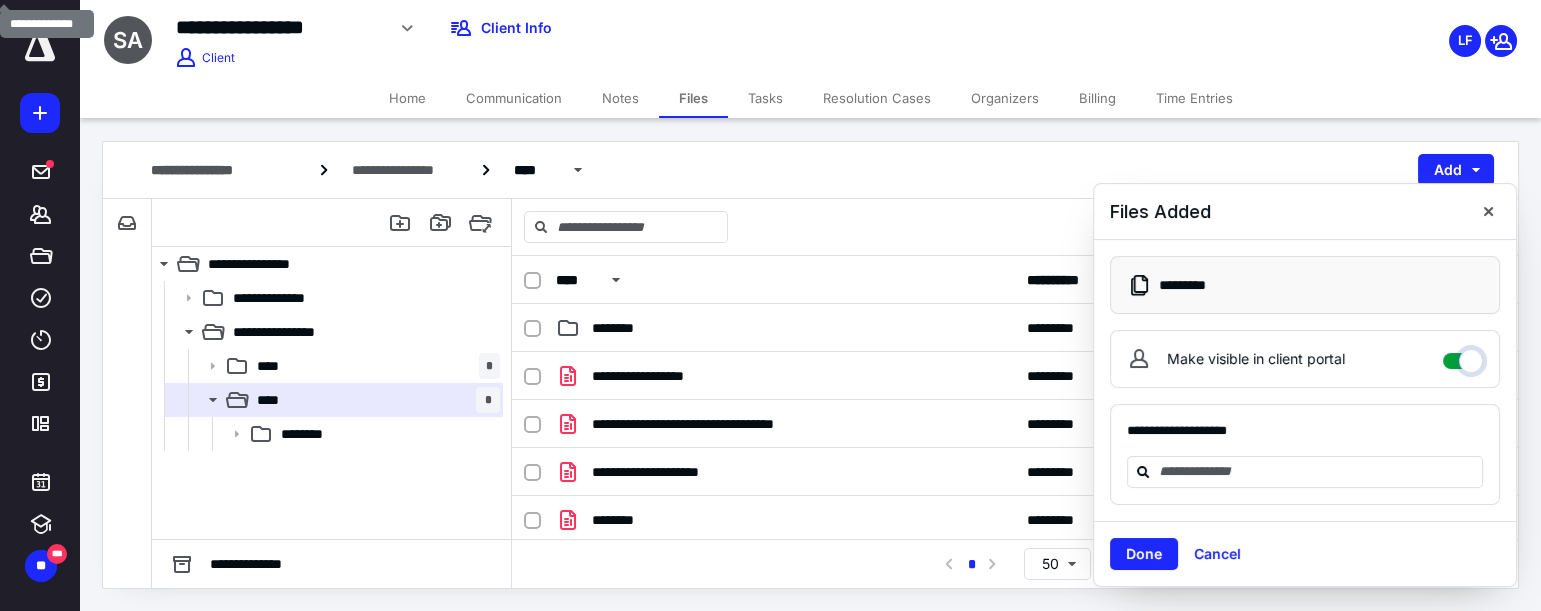 checkbox on "****" 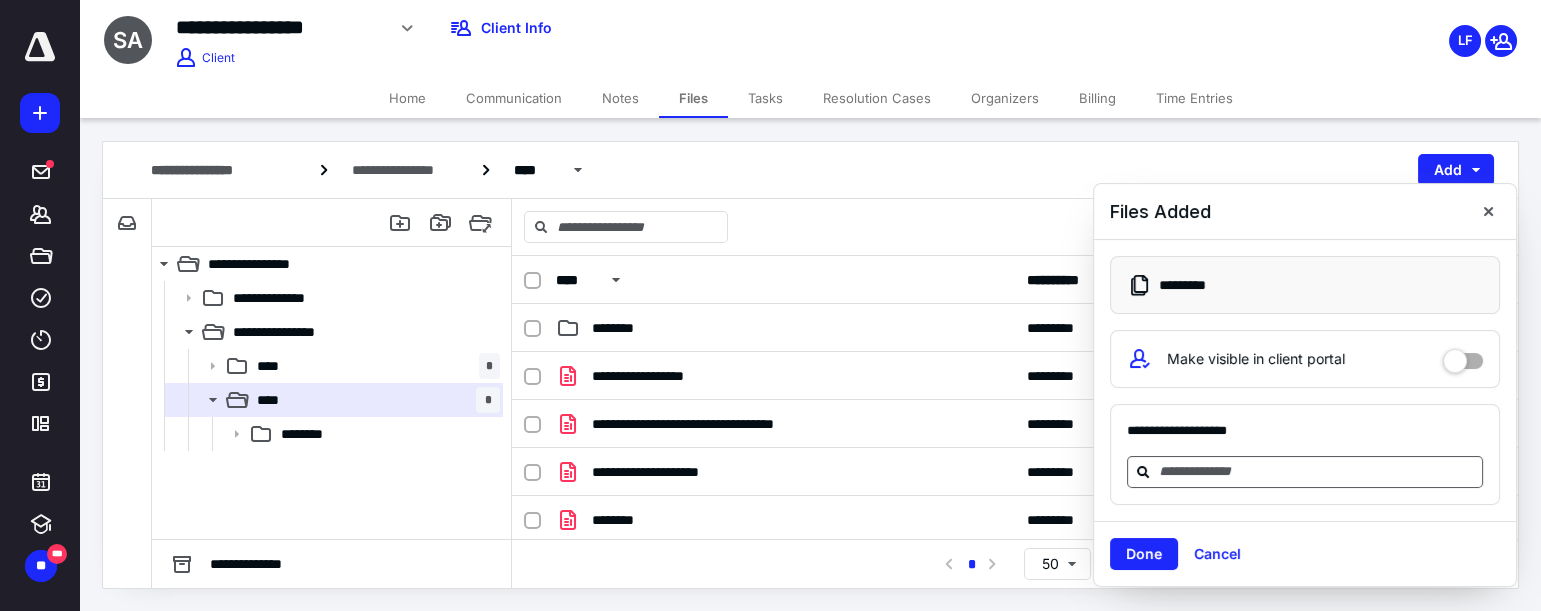 click at bounding box center [1317, 471] 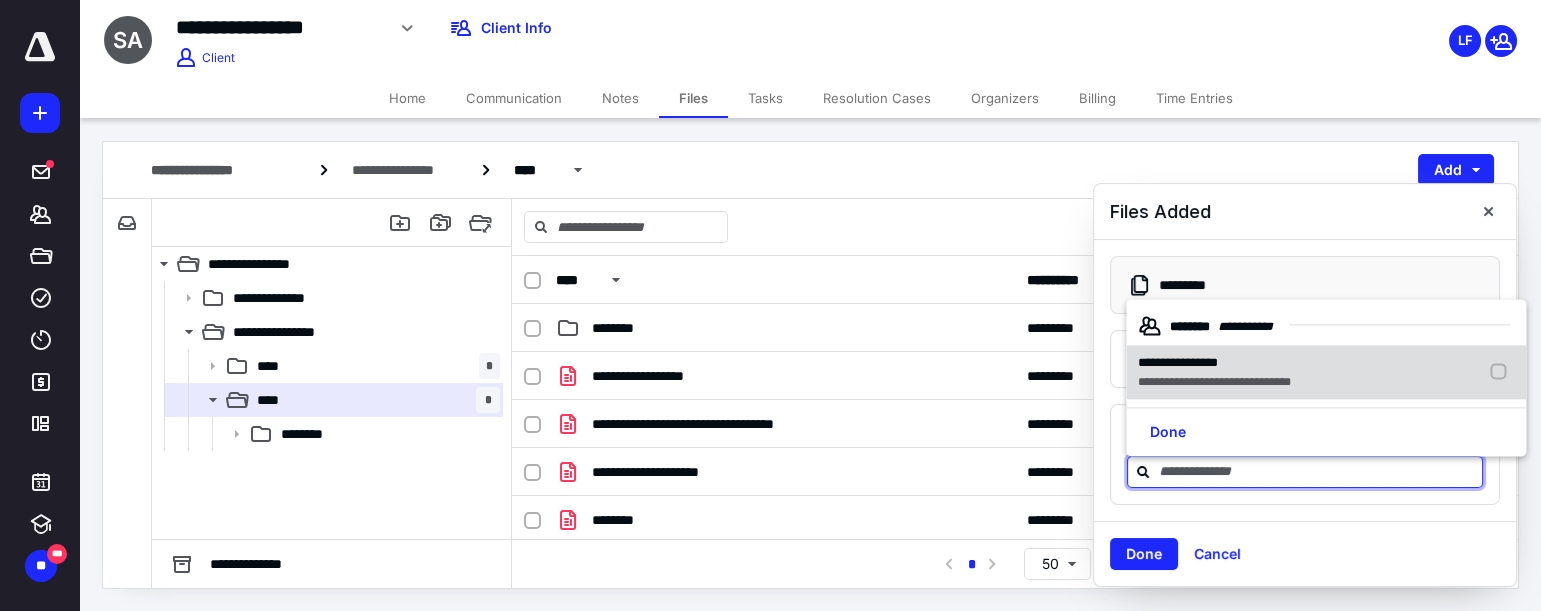 click on "**********" at bounding box center [1326, 373] 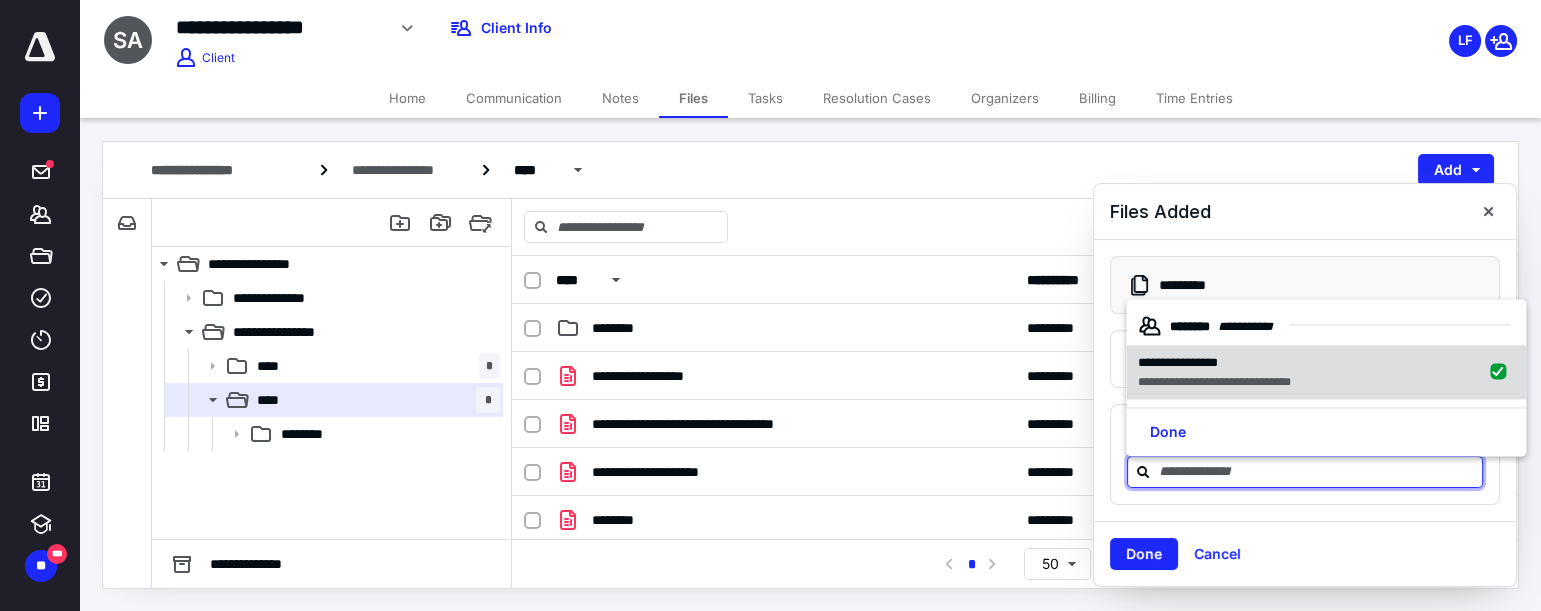 checkbox on "true" 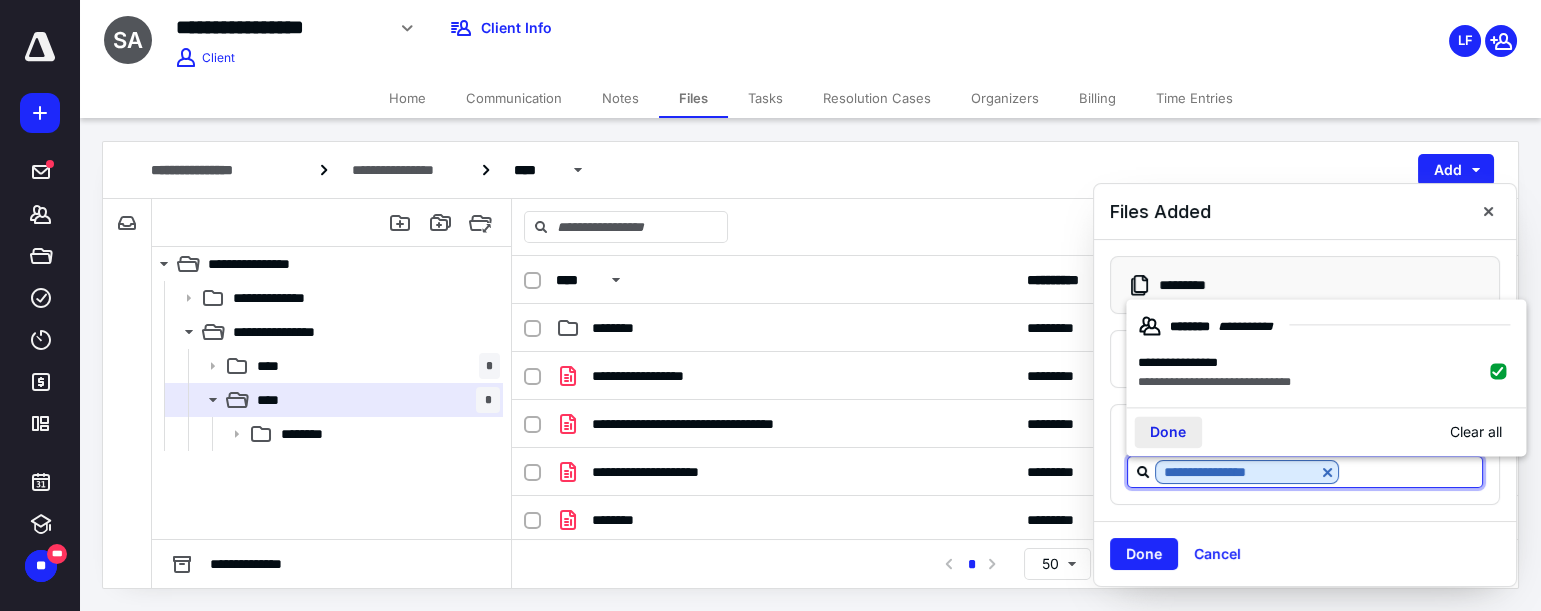 click on "Done" at bounding box center (1168, 432) 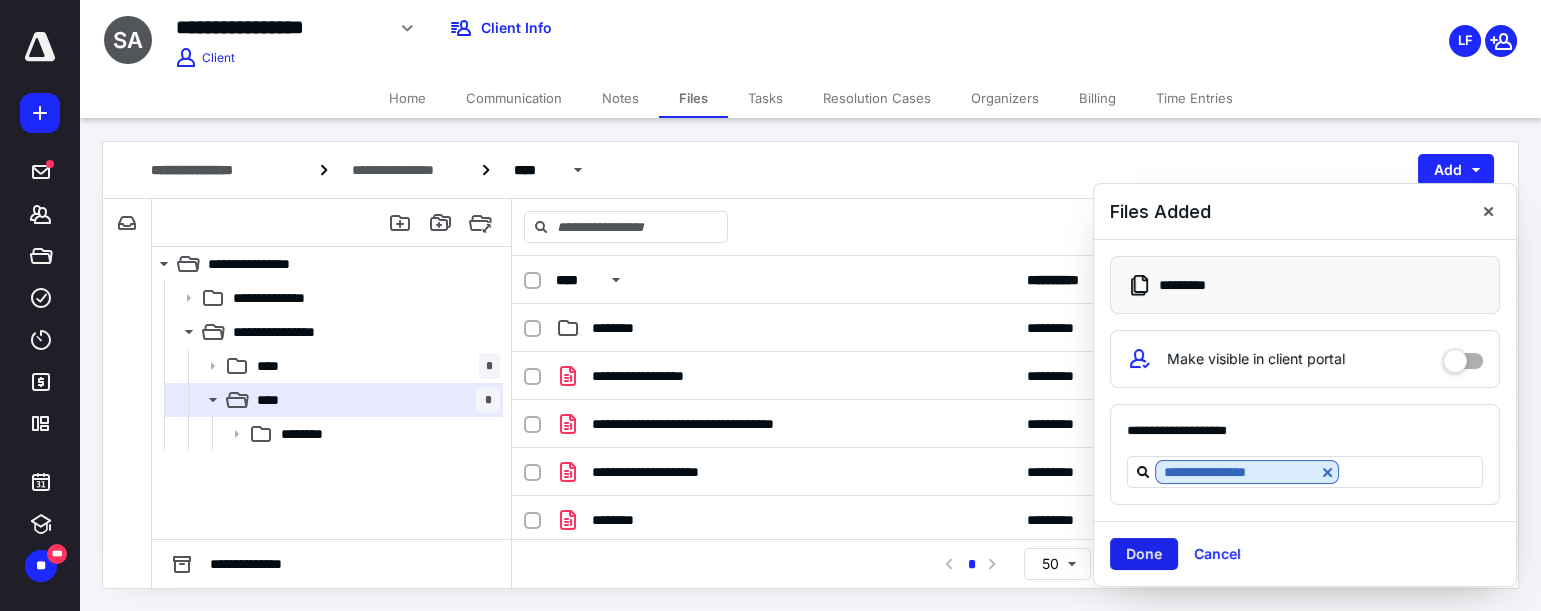 click on "Done" at bounding box center (1144, 554) 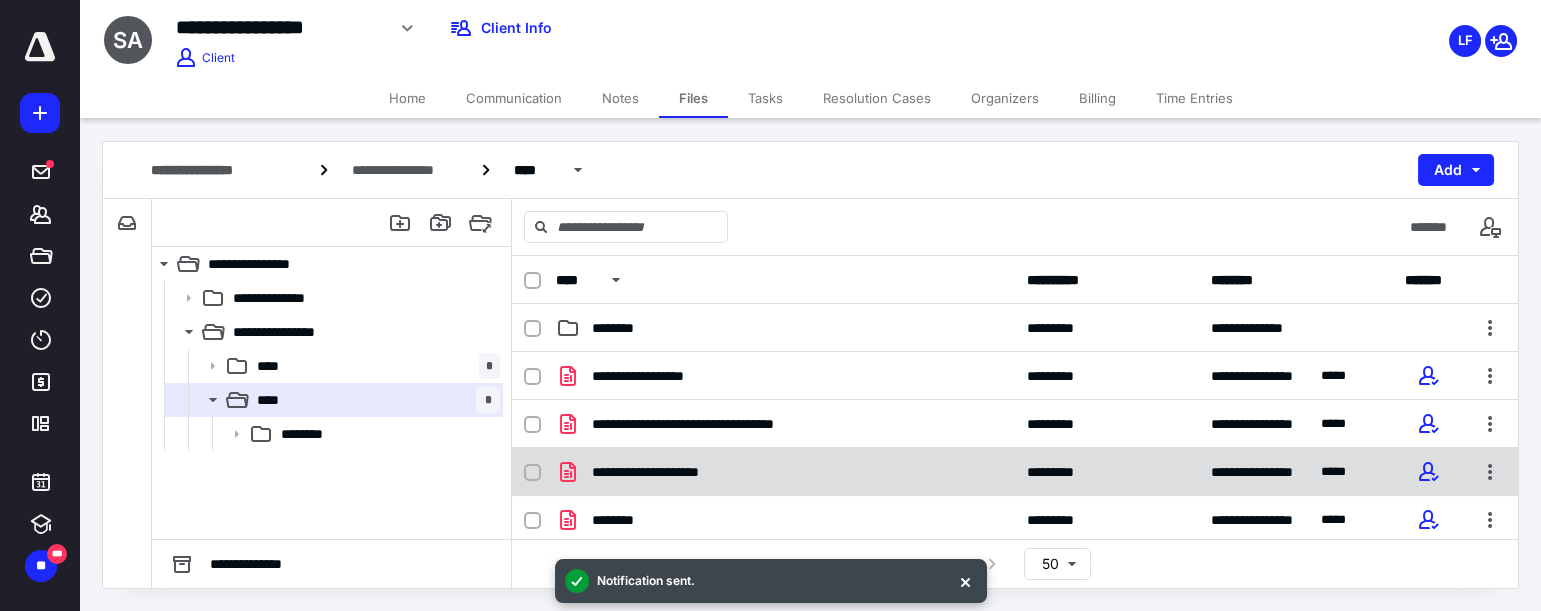 click on "**********" at bounding box center (662, 472) 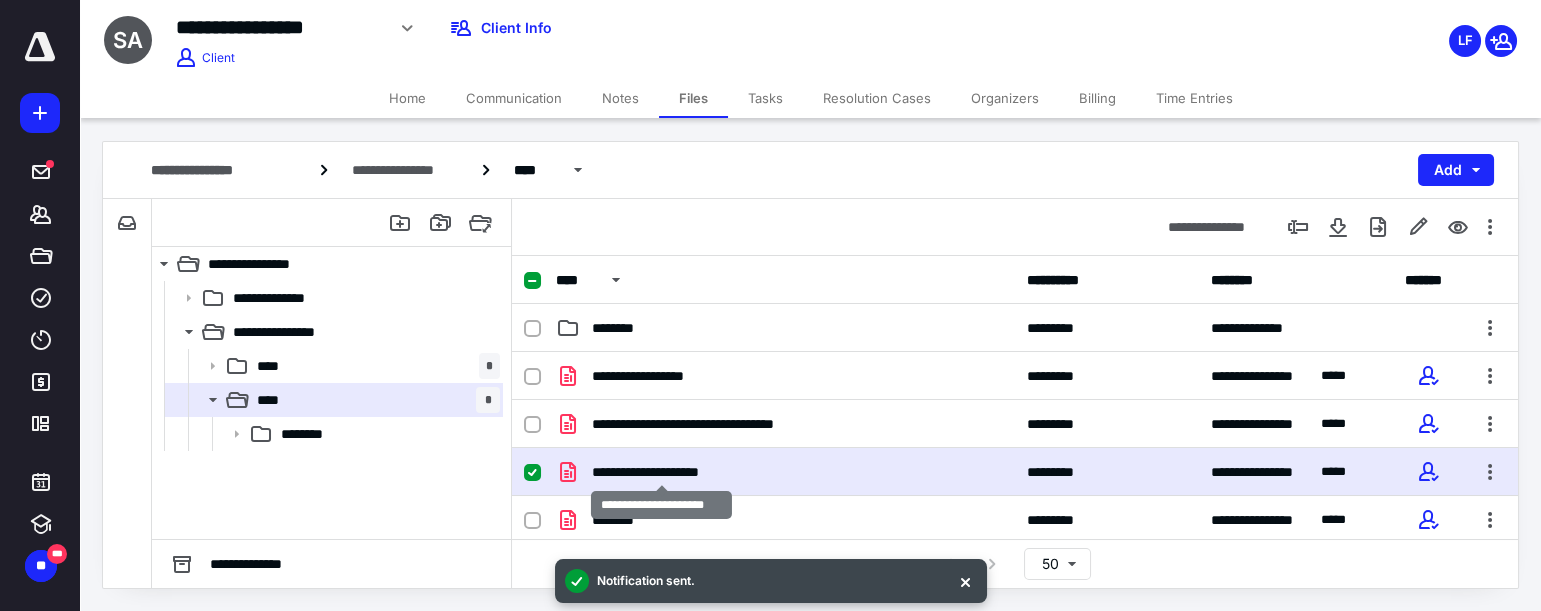 click on "**********" at bounding box center [662, 472] 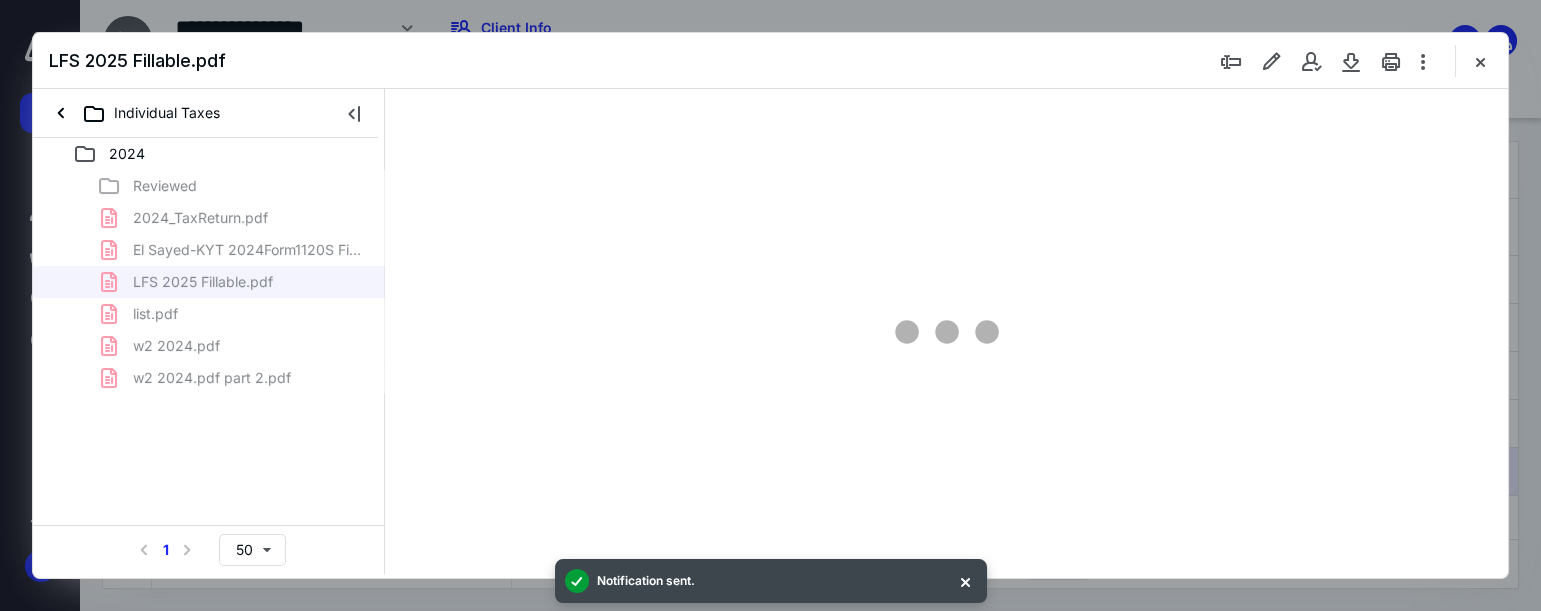 scroll, scrollTop: 0, scrollLeft: 0, axis: both 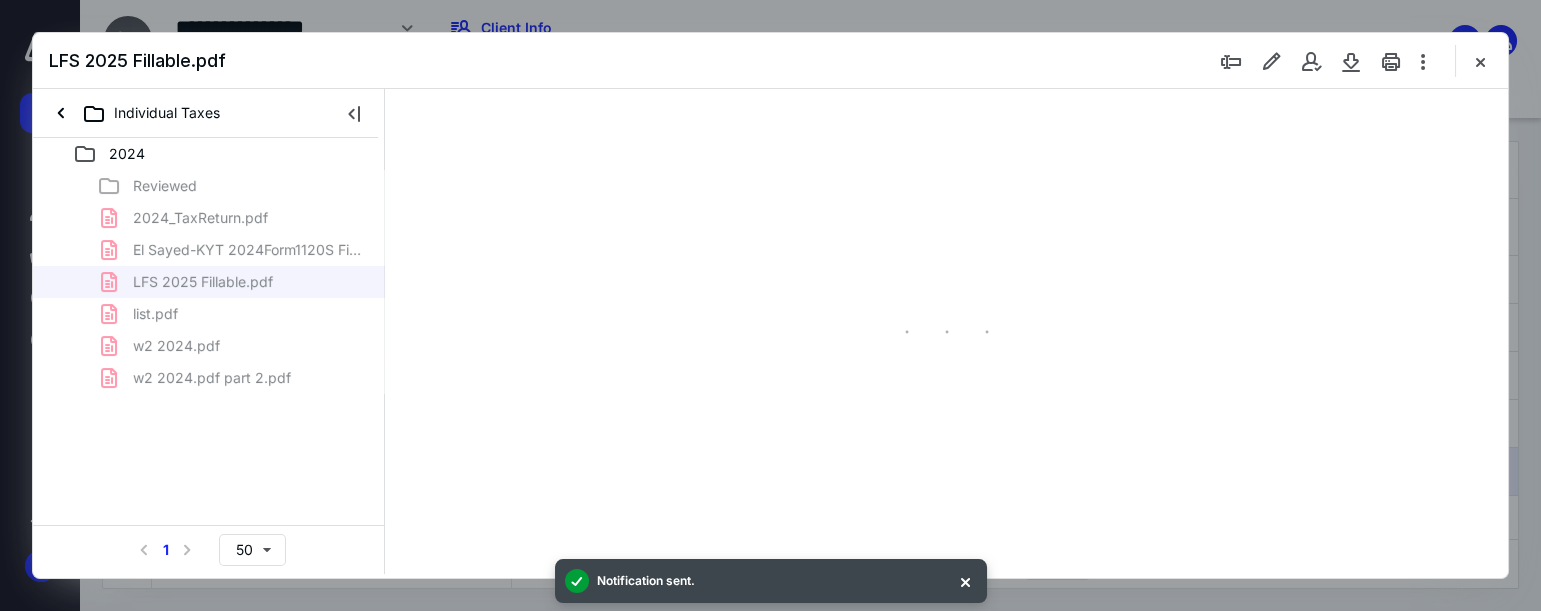 type on "52" 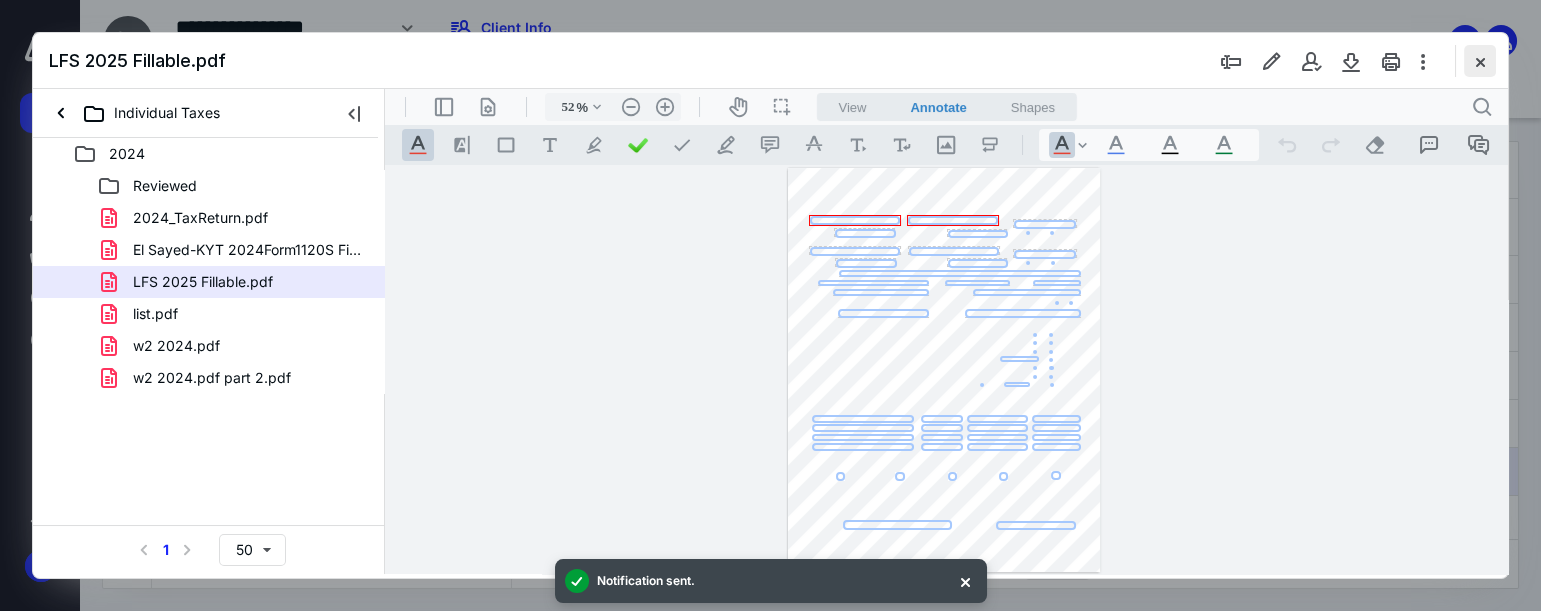 click at bounding box center (1480, 61) 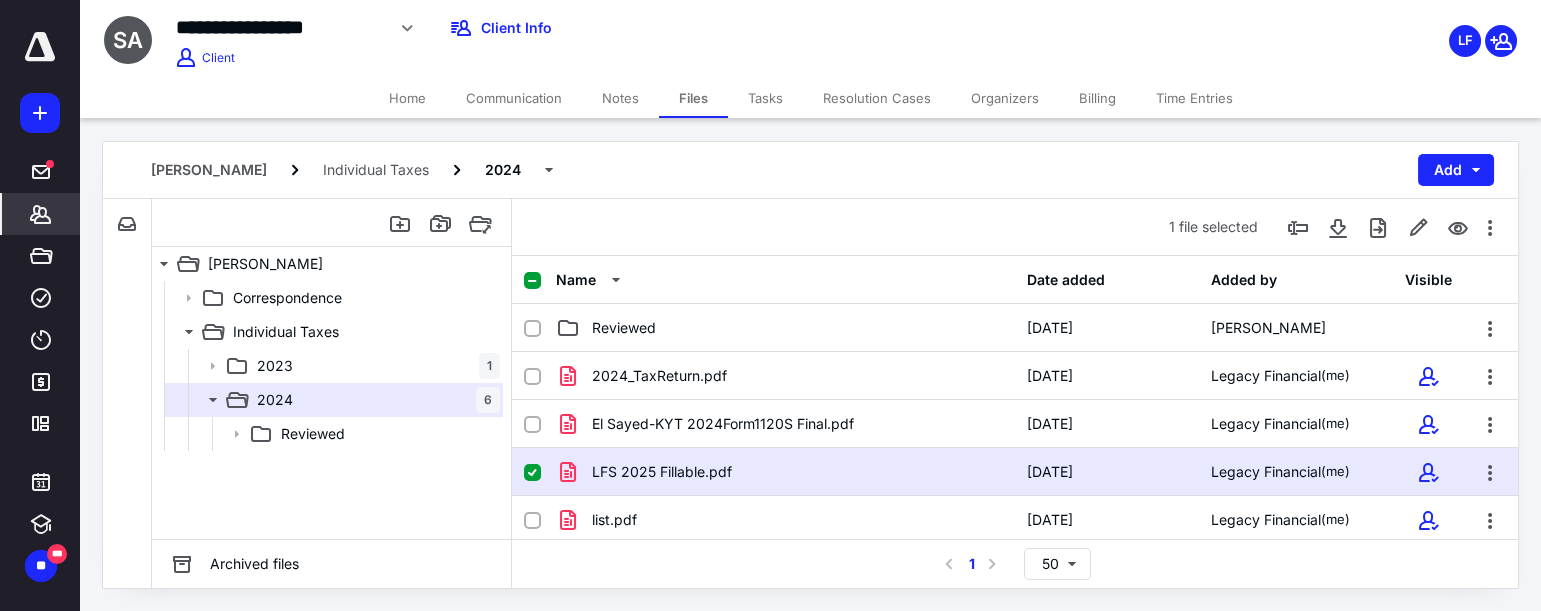 click 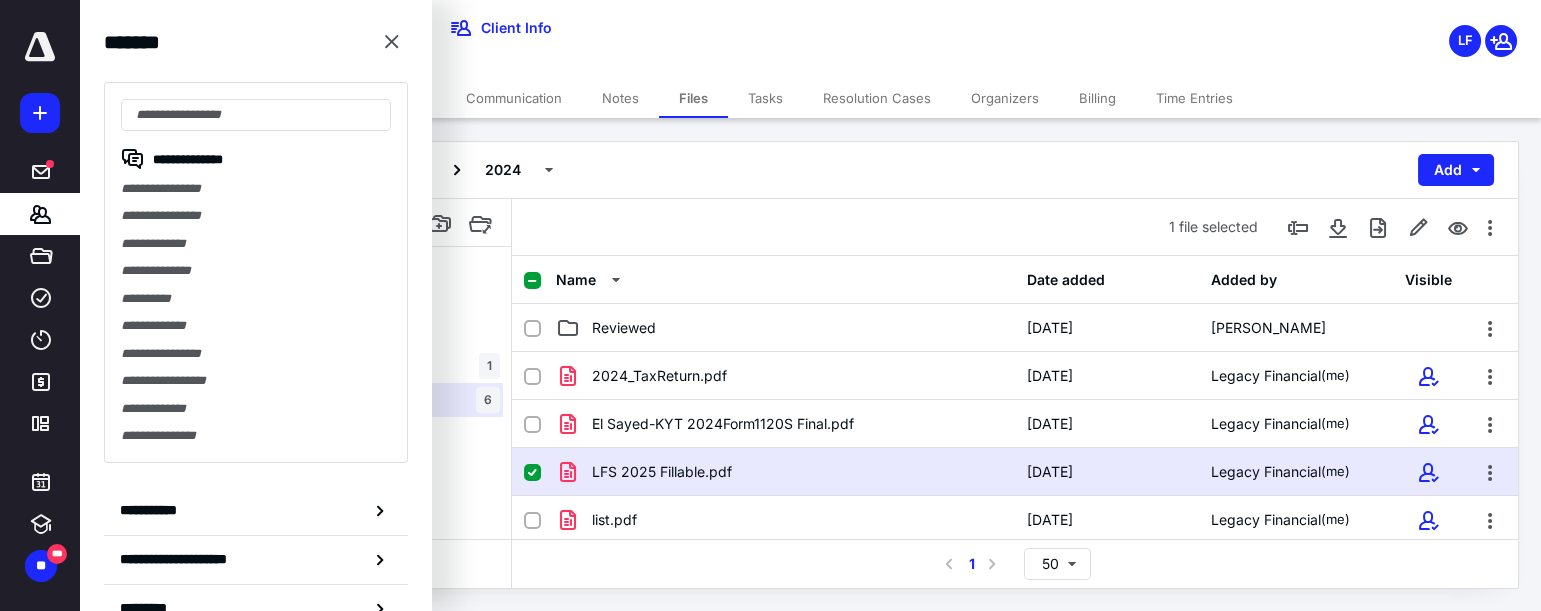 click on "**********" at bounding box center [608, 28] 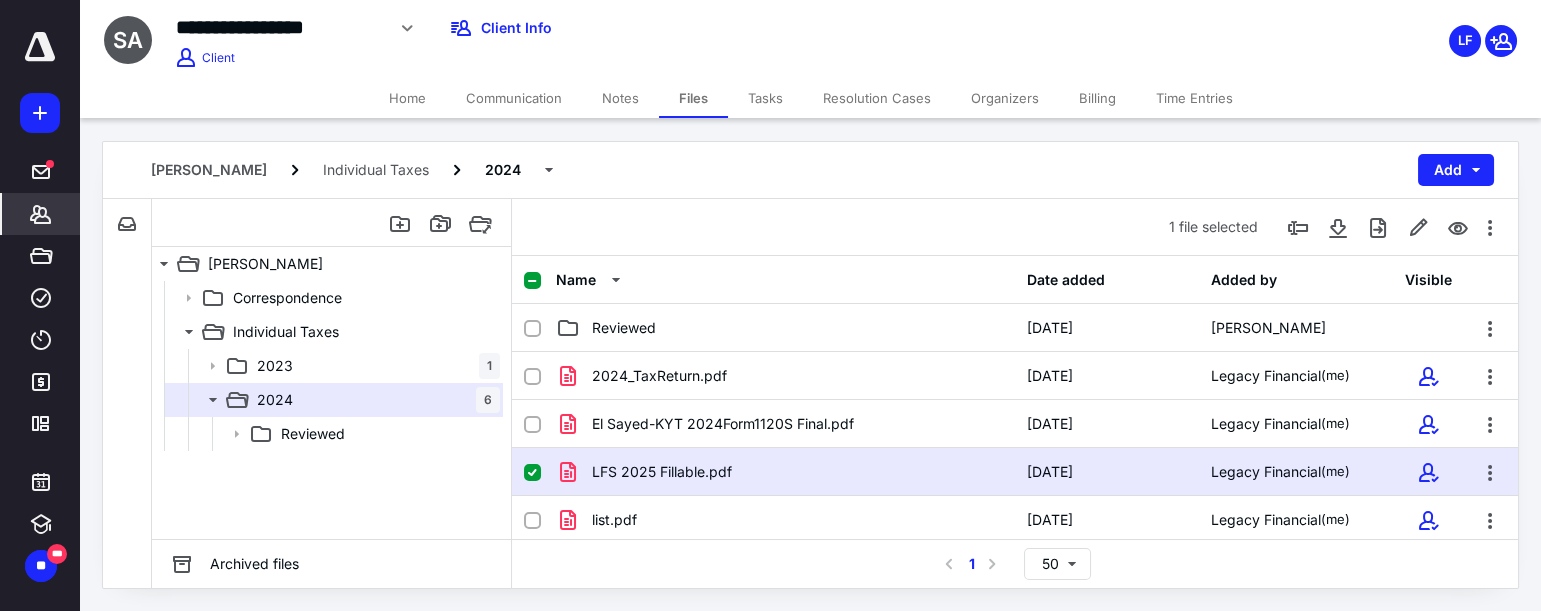 click 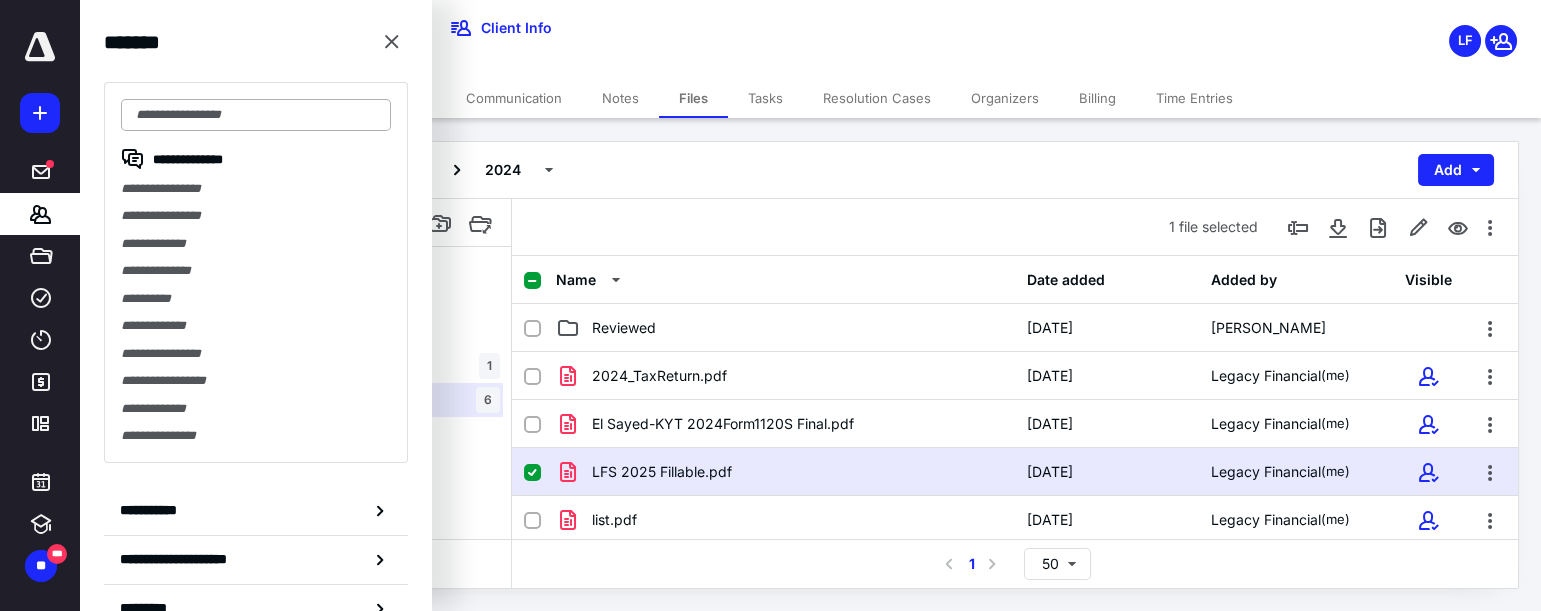 click at bounding box center [256, 115] 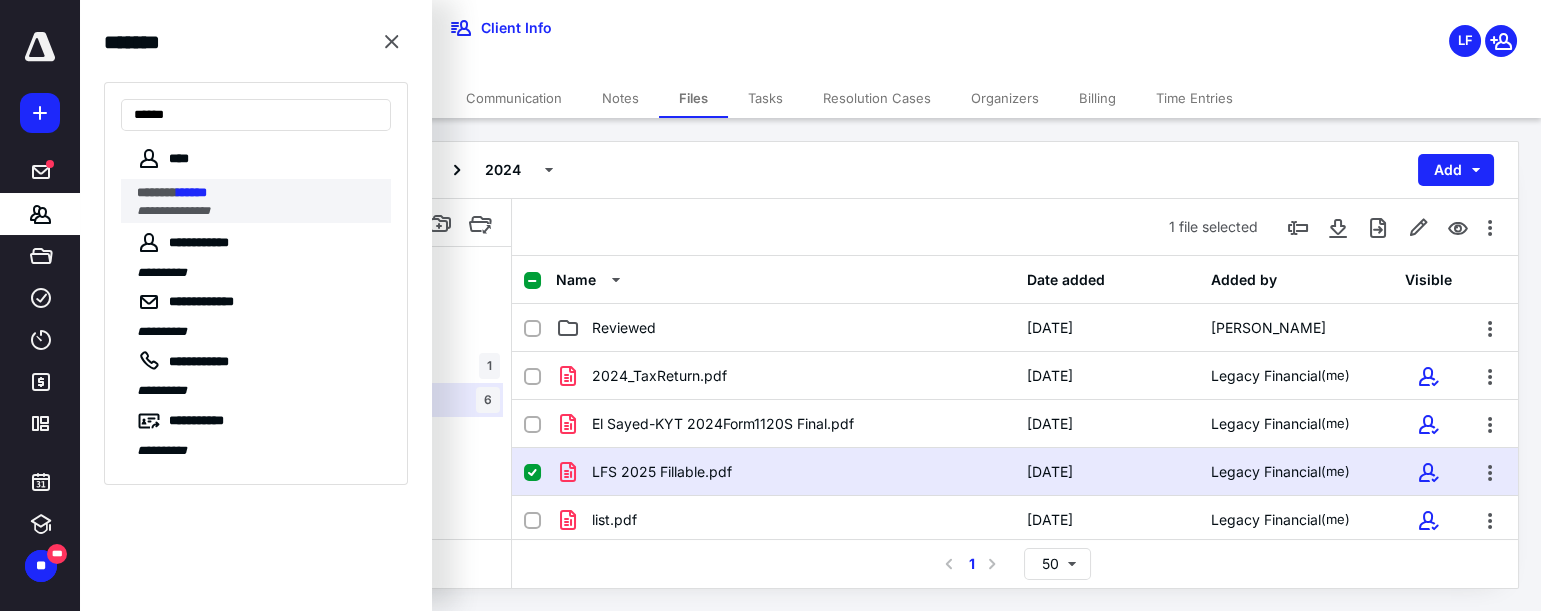 type on "******" 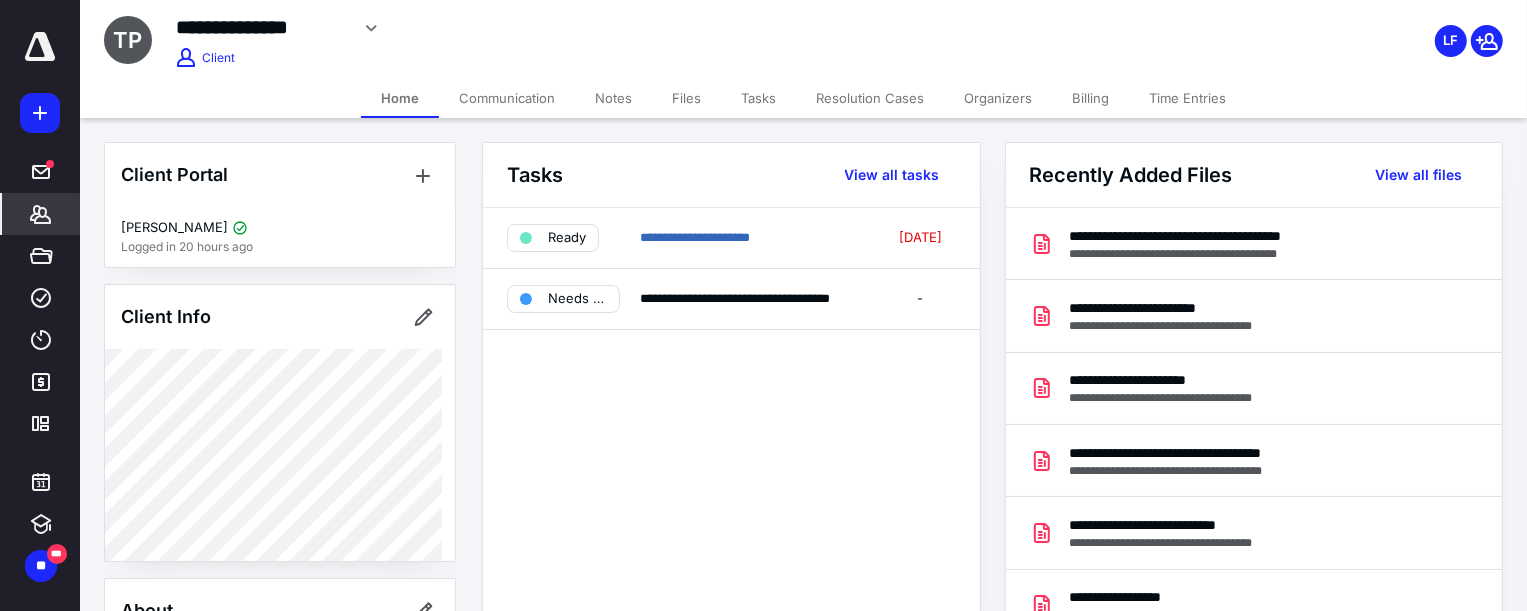 click on "Billing" at bounding box center (1090, 98) 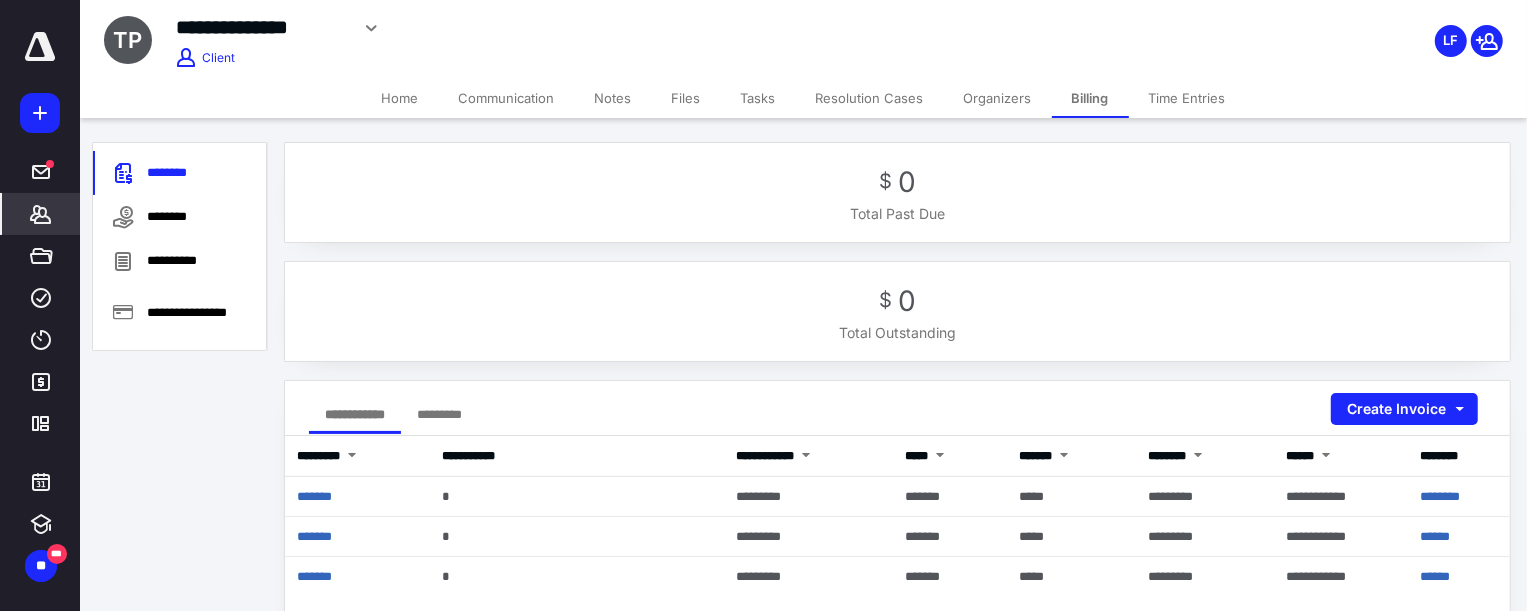 click on "Home" at bounding box center (400, 98) 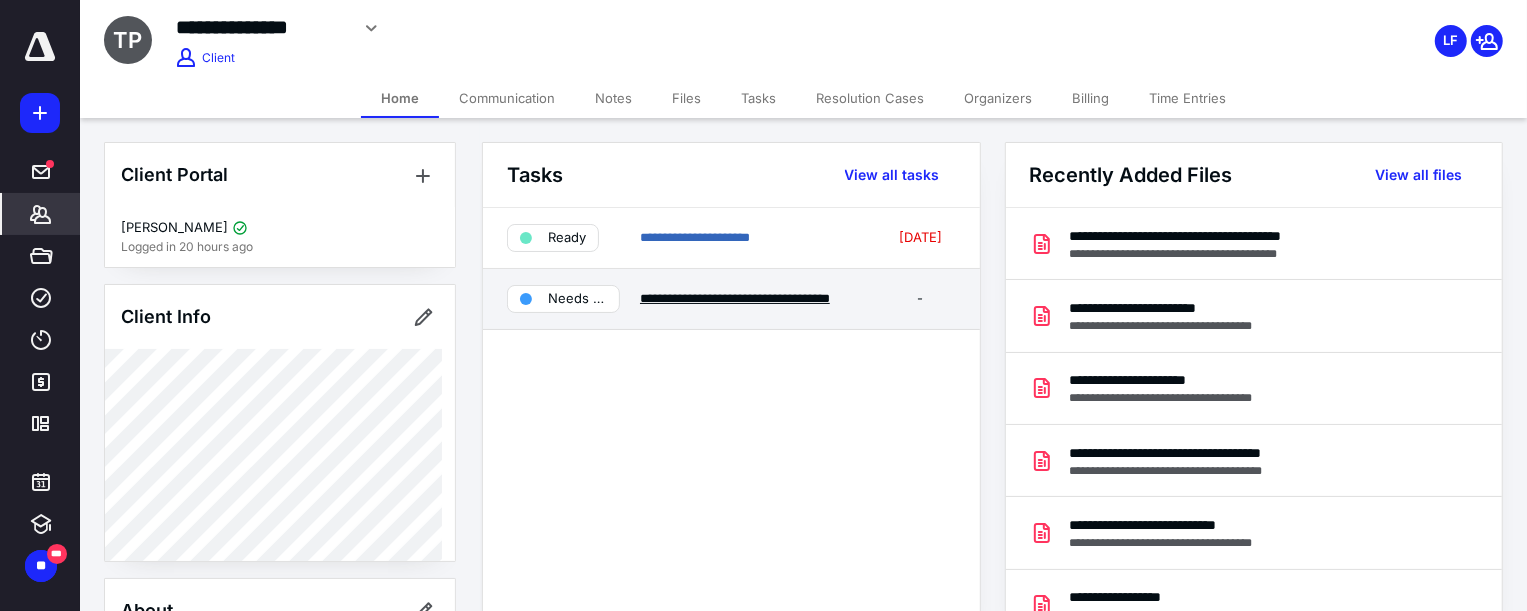 click on "**********" at bounding box center (735, 298) 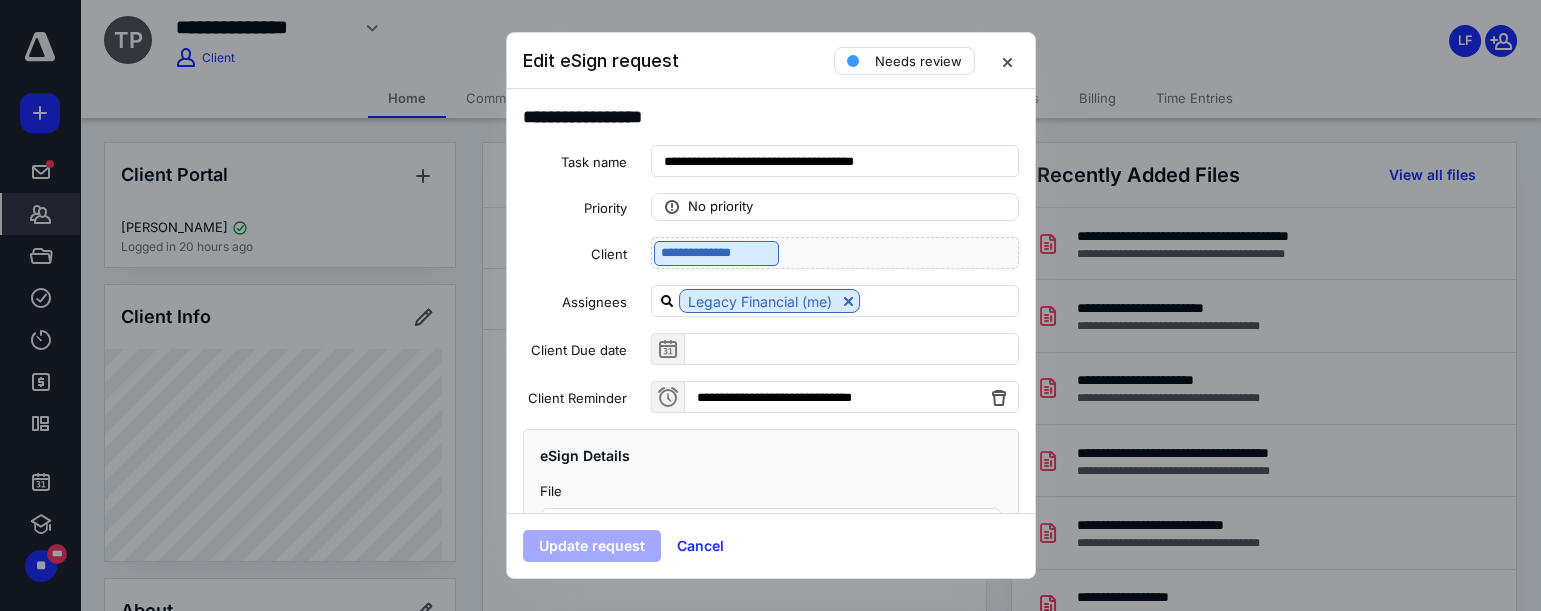 scroll, scrollTop: 220, scrollLeft: 0, axis: vertical 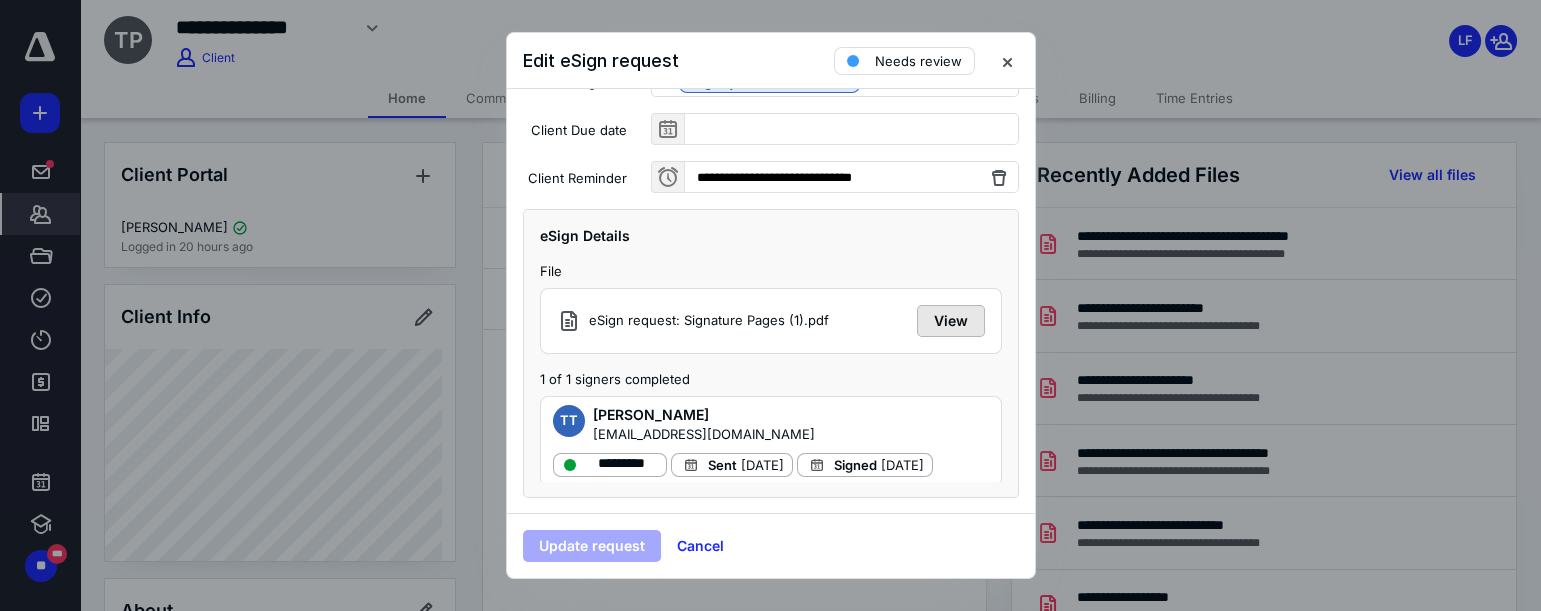 click on "View" at bounding box center (951, 321) 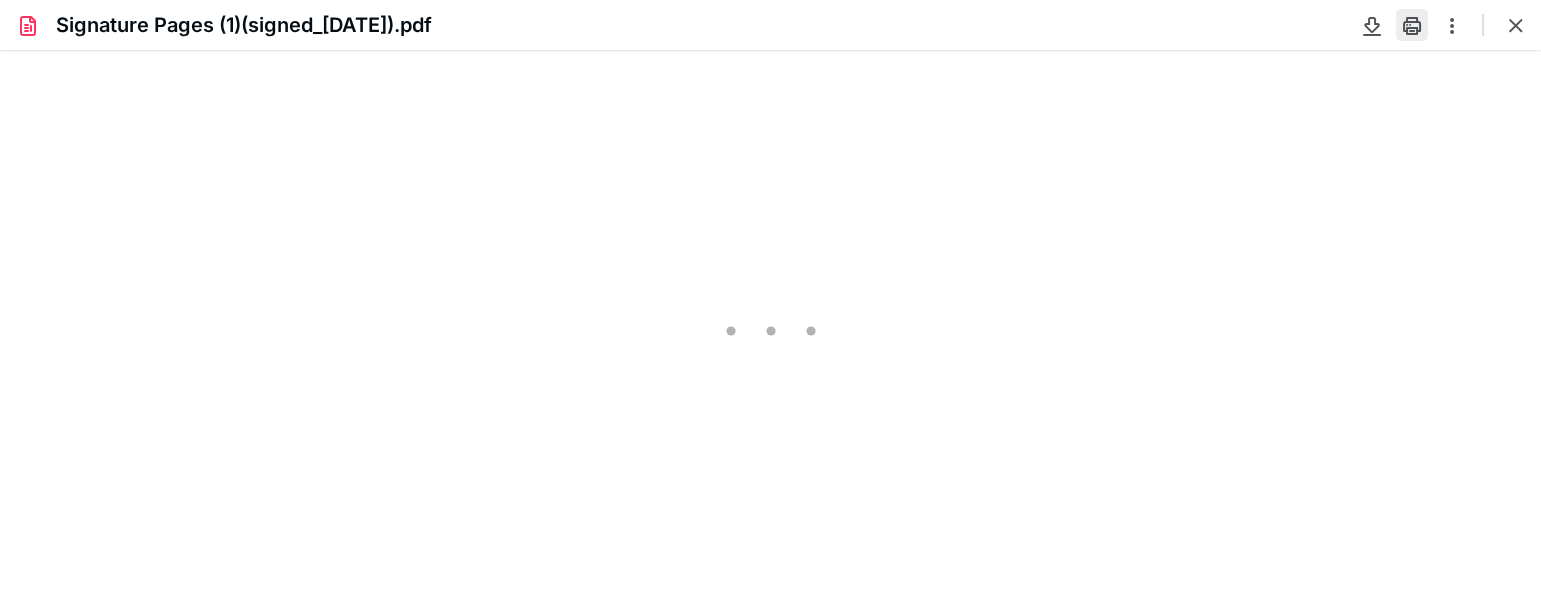 click at bounding box center (1412, 25) 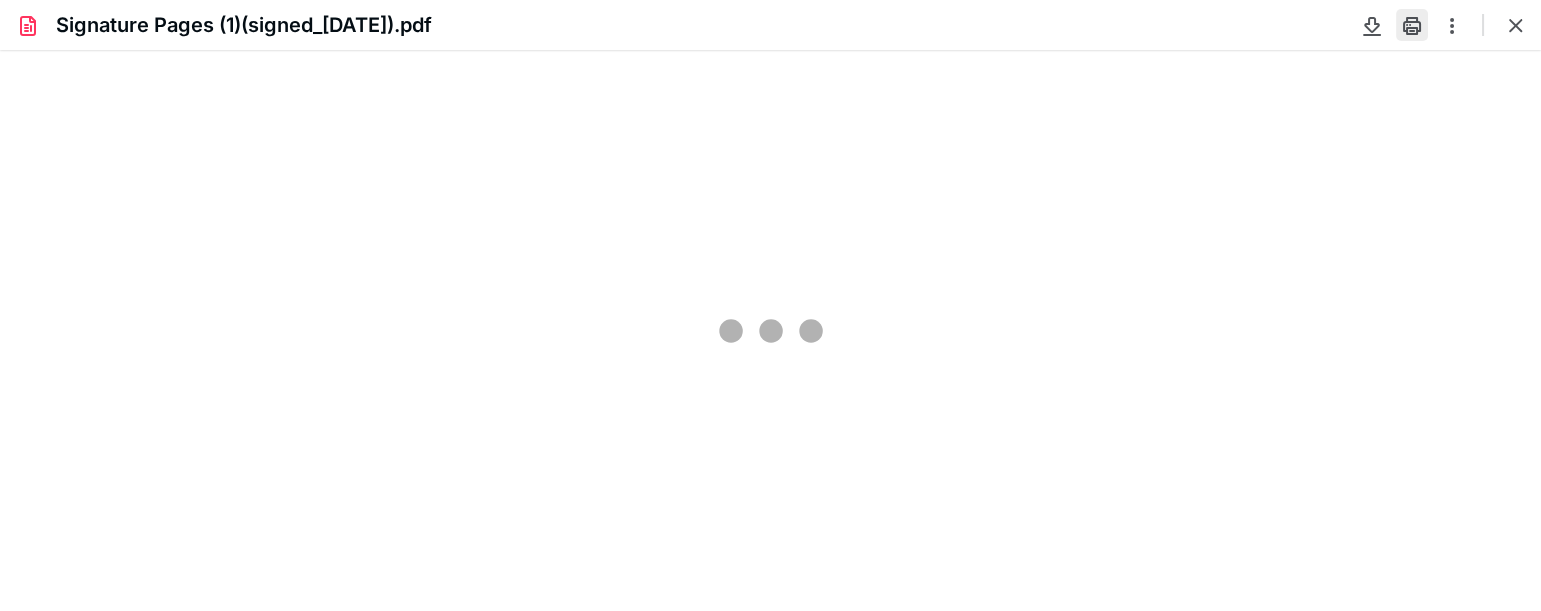 scroll, scrollTop: 0, scrollLeft: 0, axis: both 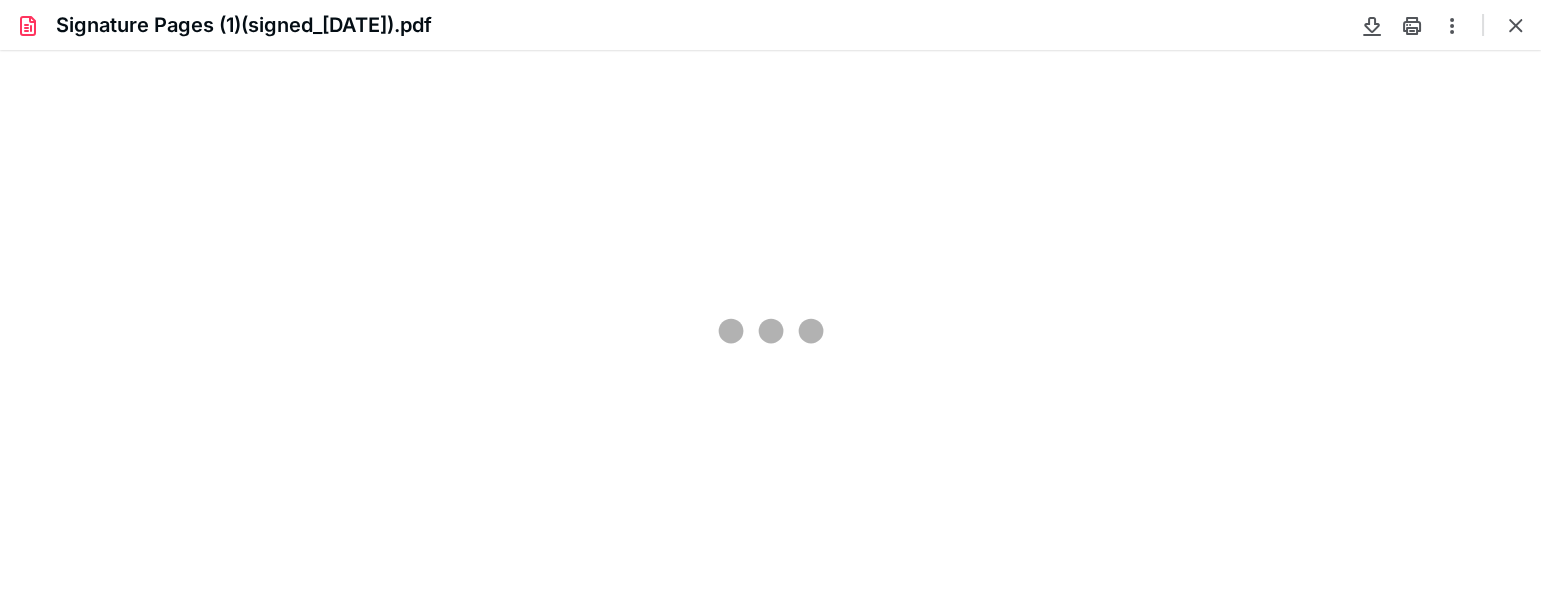 type on "66" 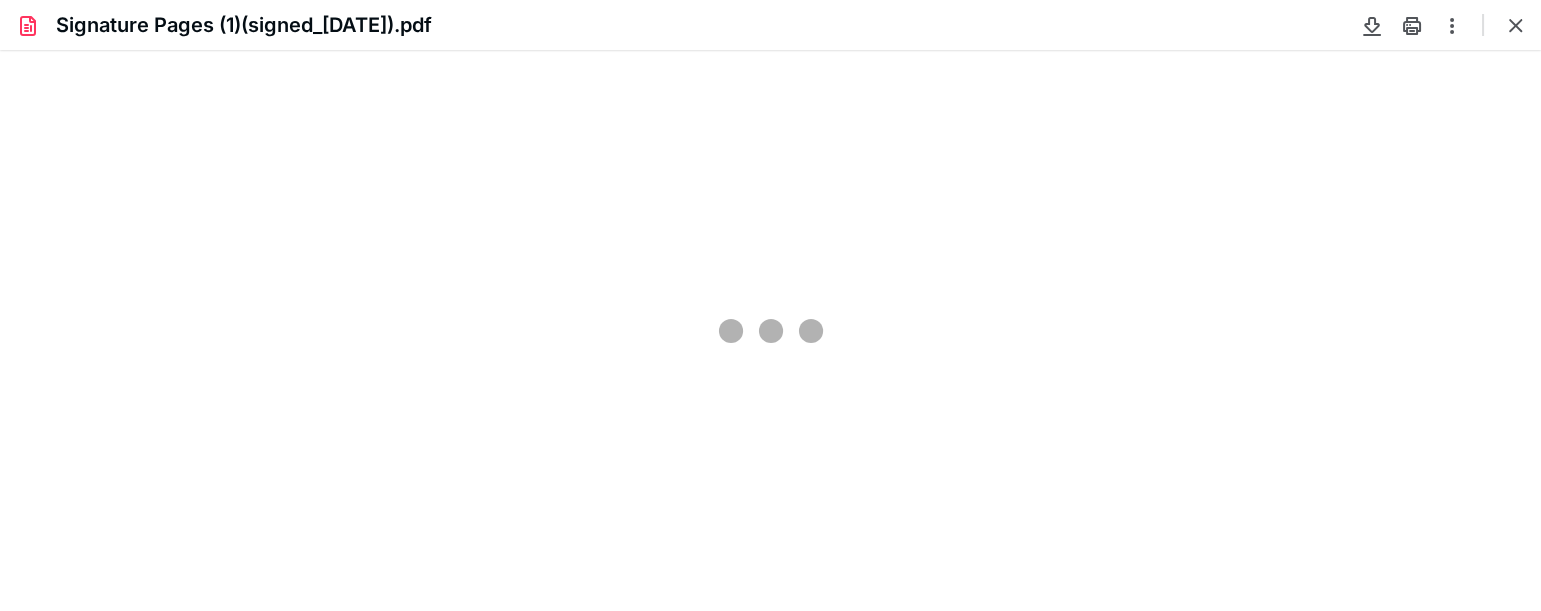 scroll, scrollTop: 39, scrollLeft: 0, axis: vertical 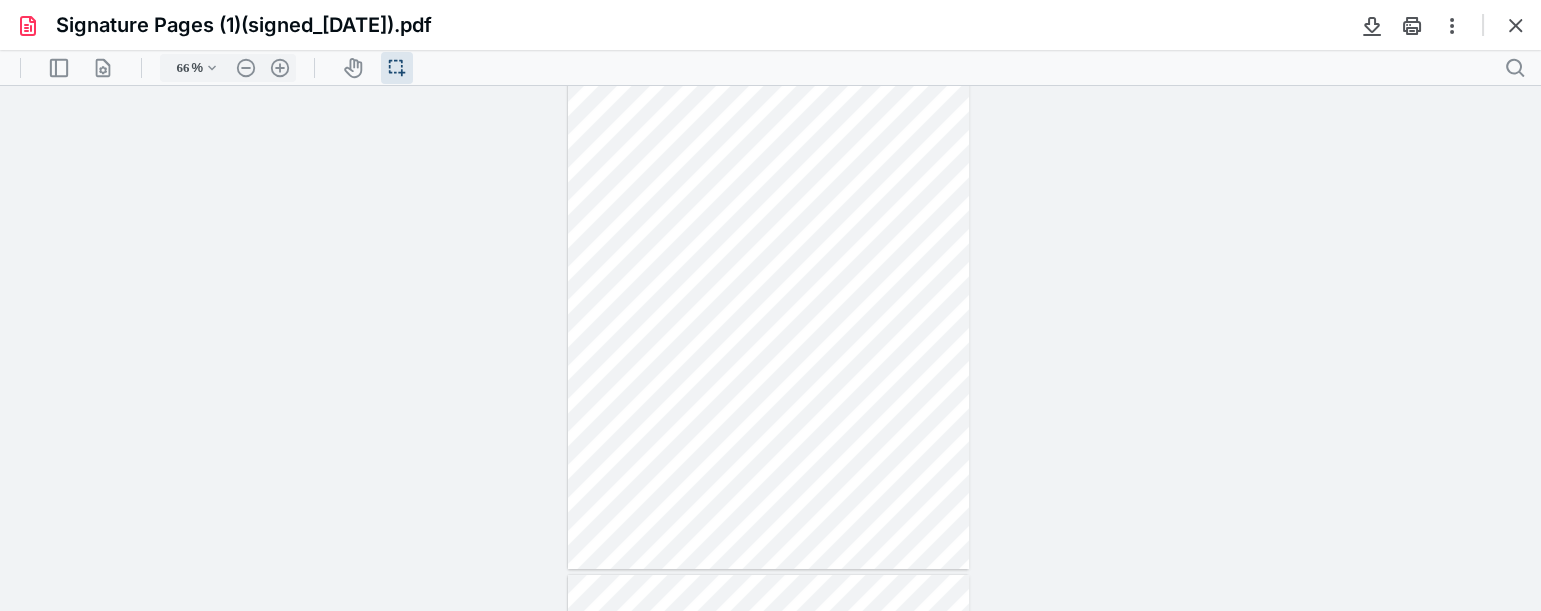 click on "**********" at bounding box center (770, 348) 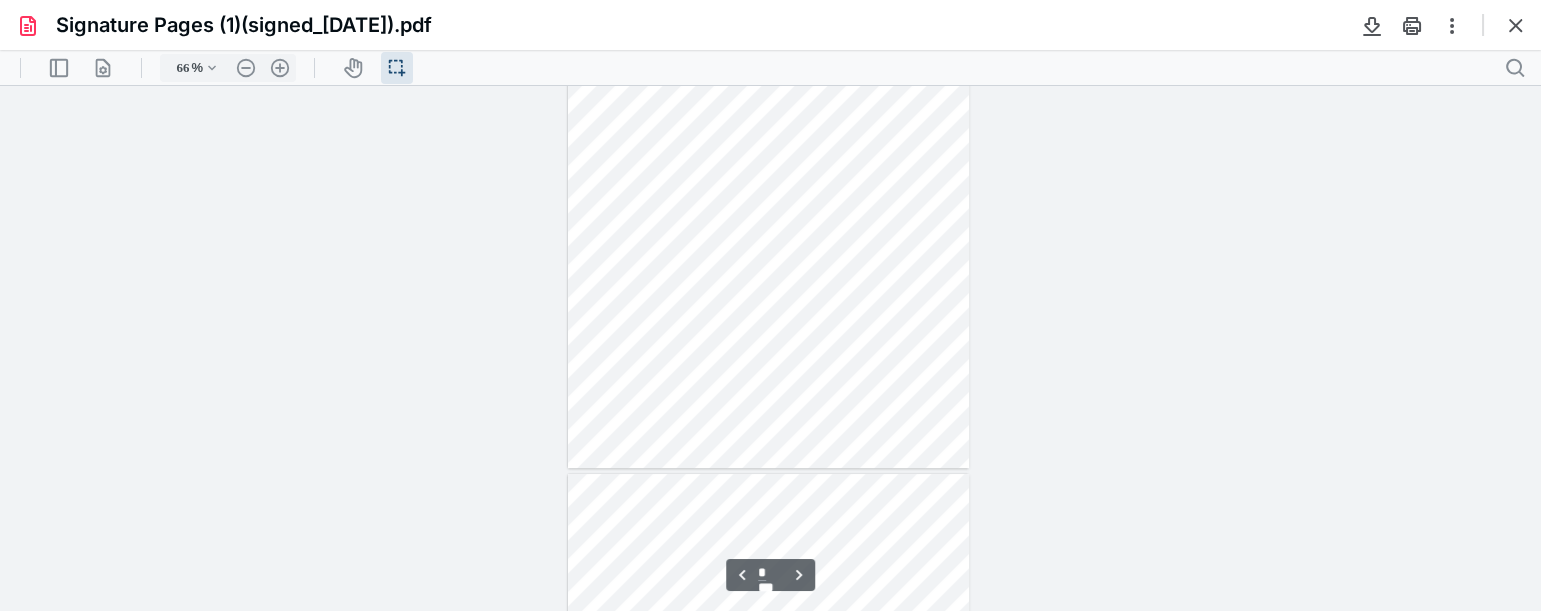 type on "*" 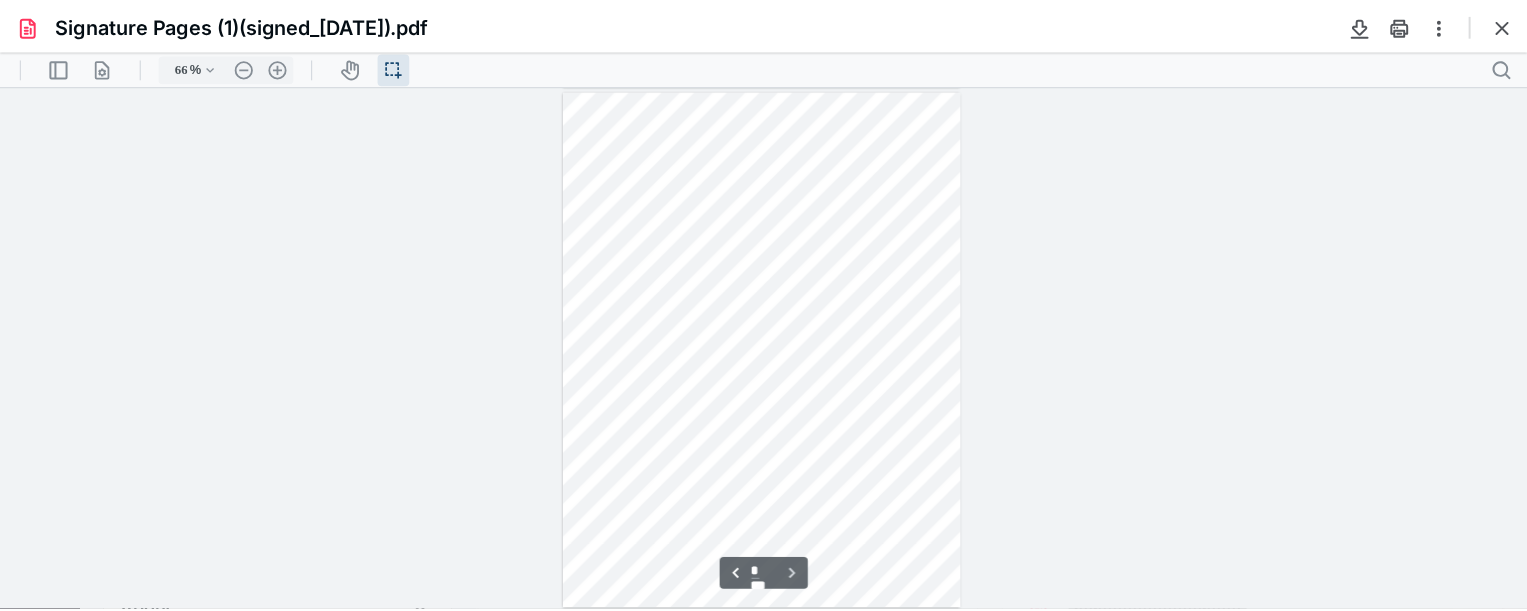 scroll, scrollTop: 1575, scrollLeft: 0, axis: vertical 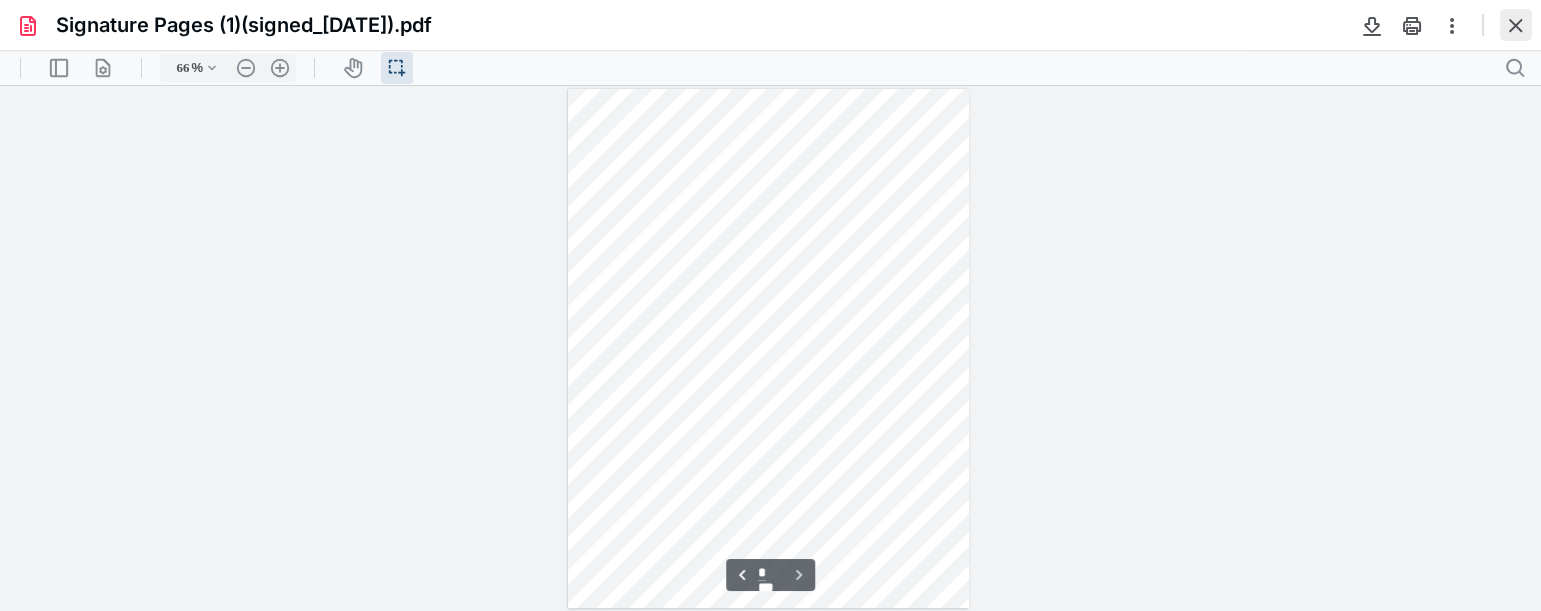 click at bounding box center [1516, 25] 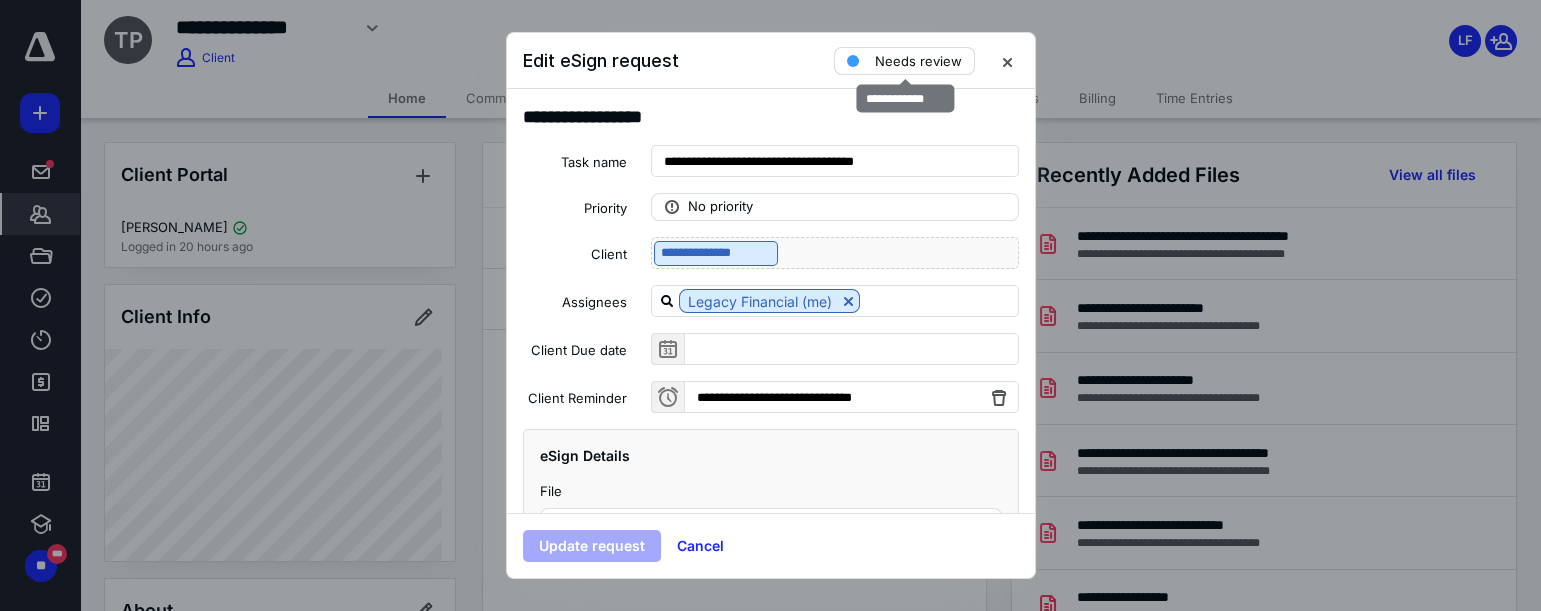 click on "Needs review" at bounding box center (918, 61) 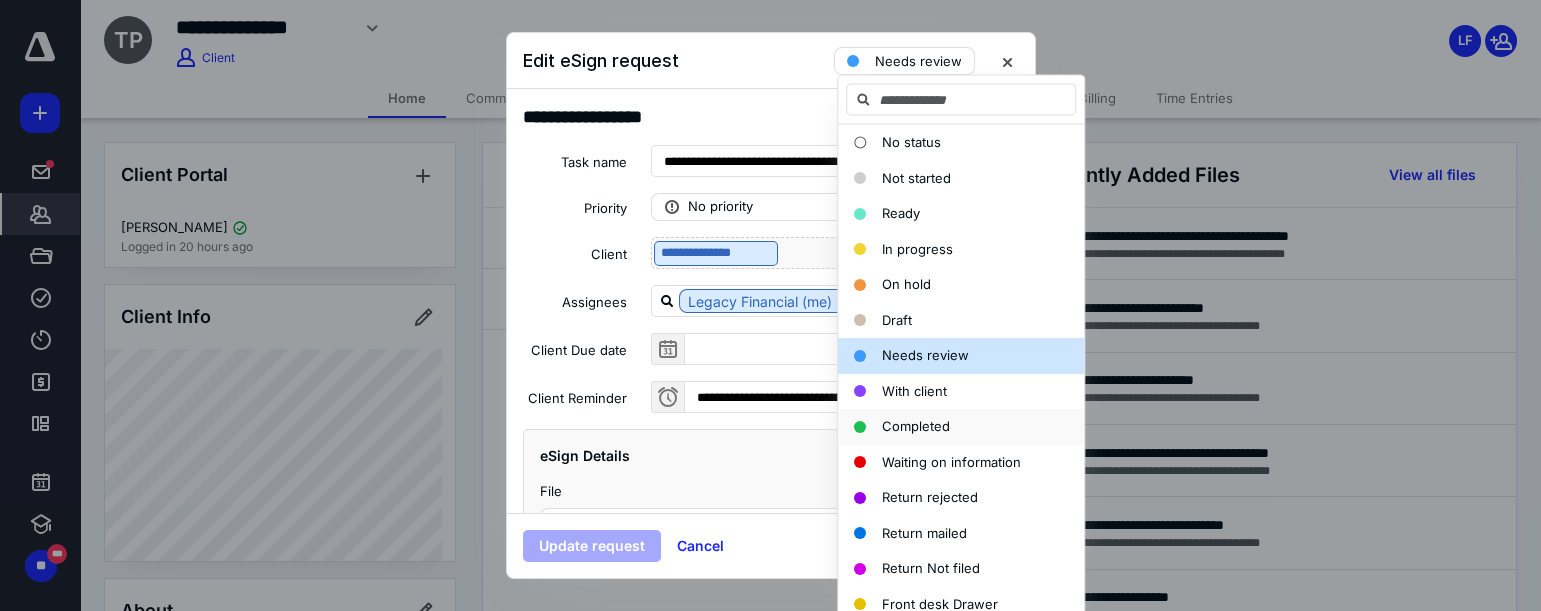 click on "Completed" at bounding box center (916, 426) 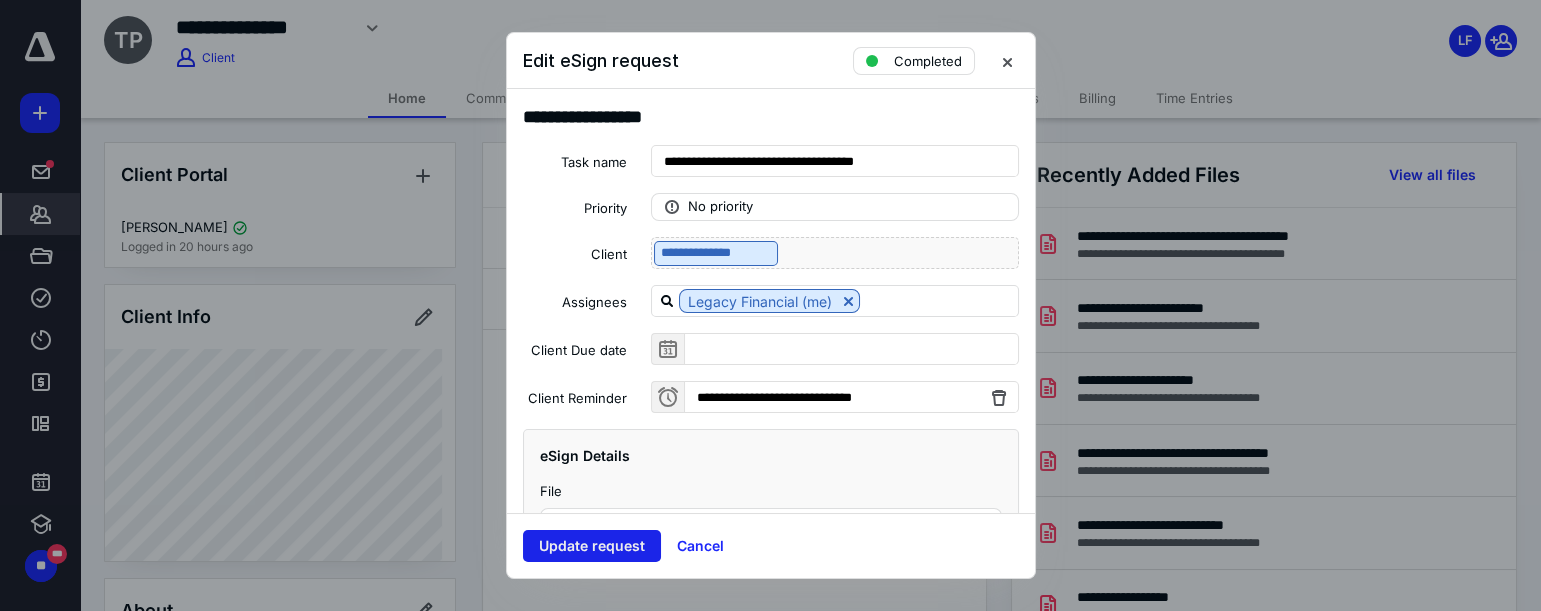 click on "Update request" at bounding box center [592, 546] 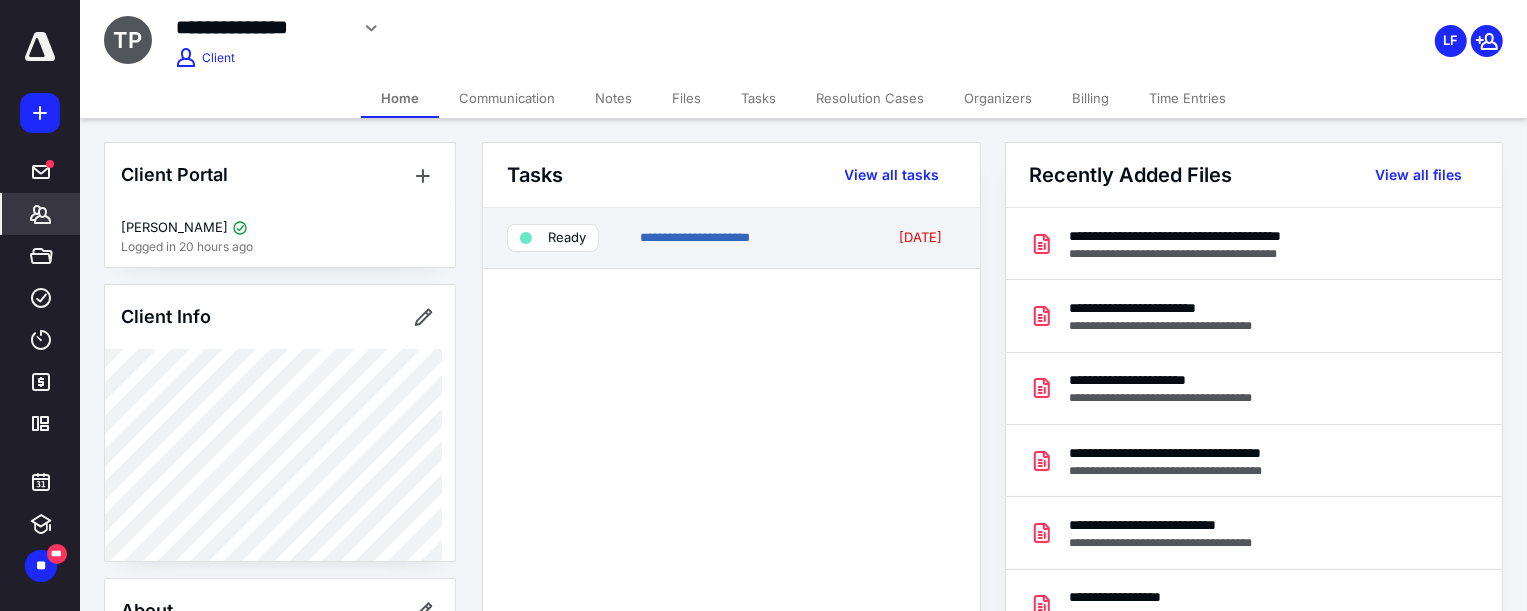 click on "**********" at bounding box center (731, 238) 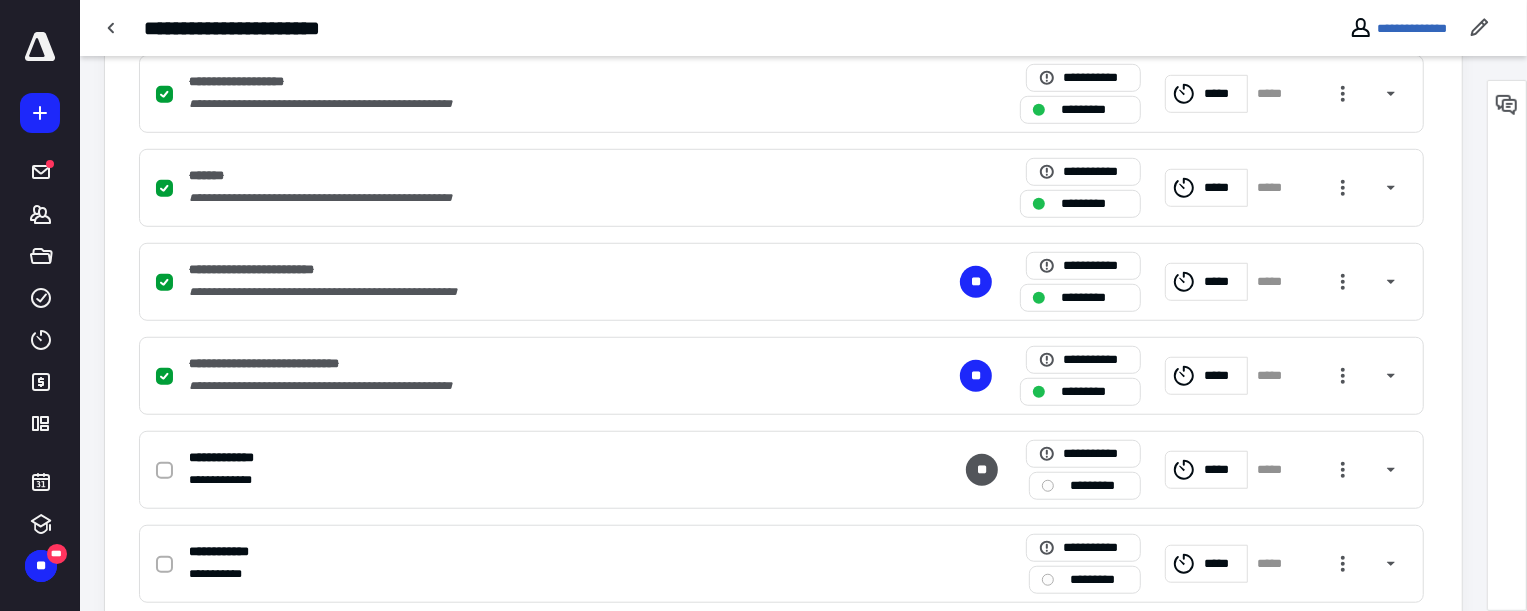 scroll, scrollTop: 1000, scrollLeft: 0, axis: vertical 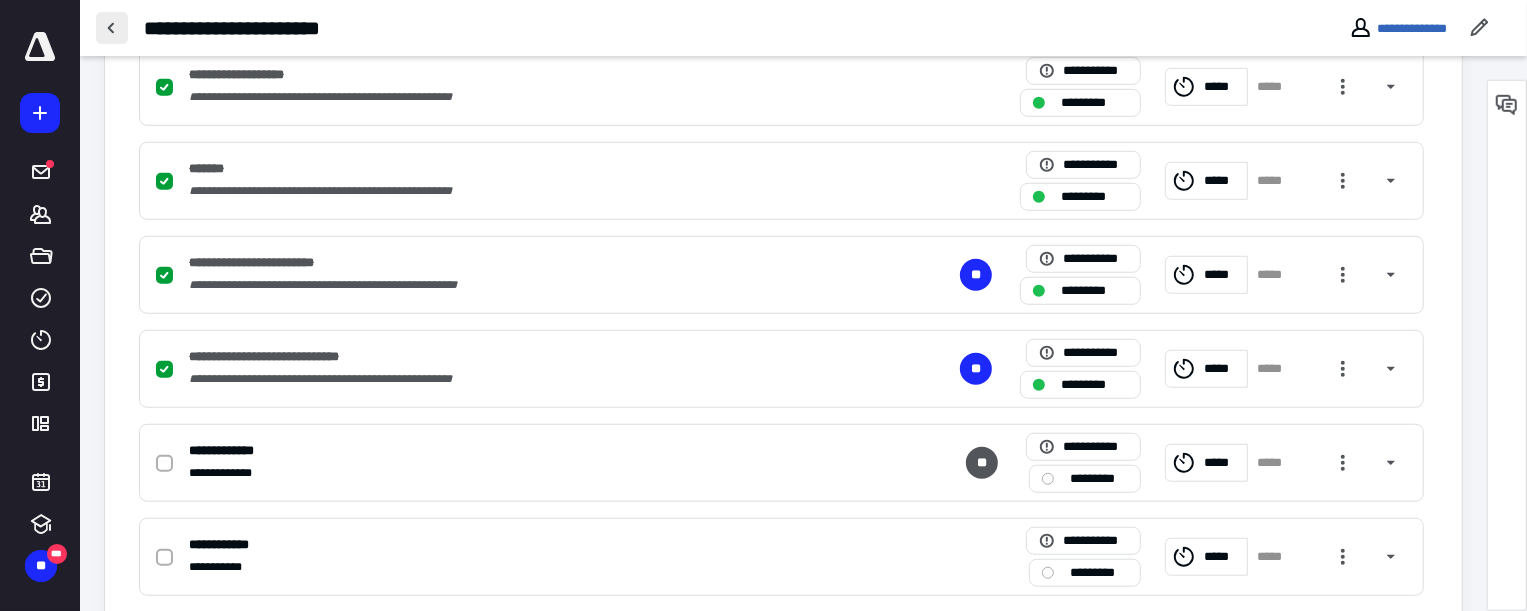 click at bounding box center [112, 28] 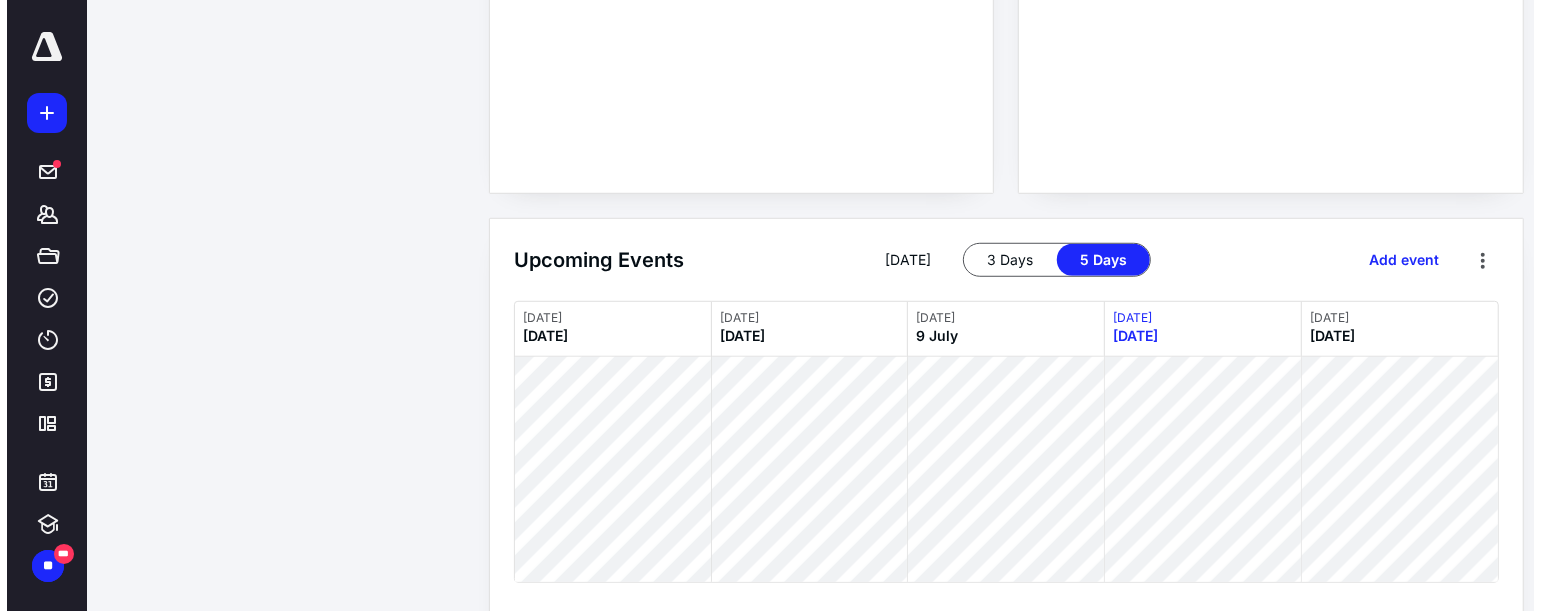 scroll, scrollTop: 0, scrollLeft: 0, axis: both 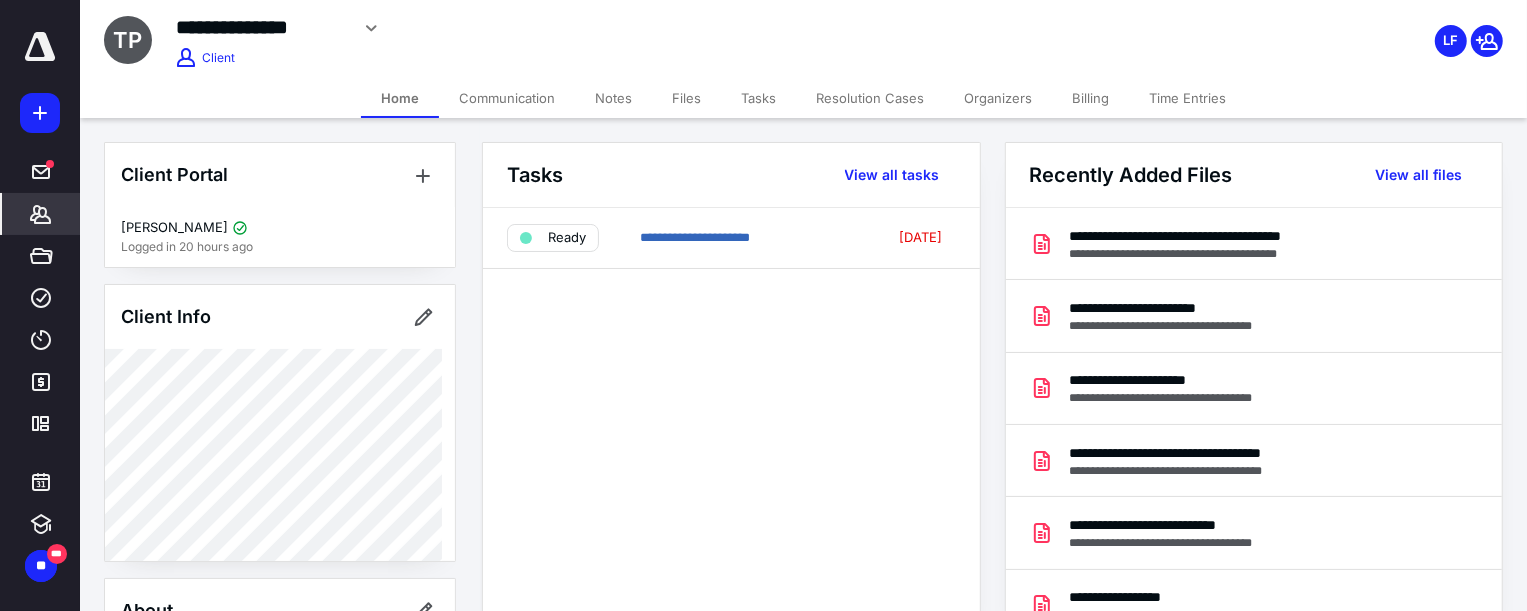 click on "Files" at bounding box center (686, 98) 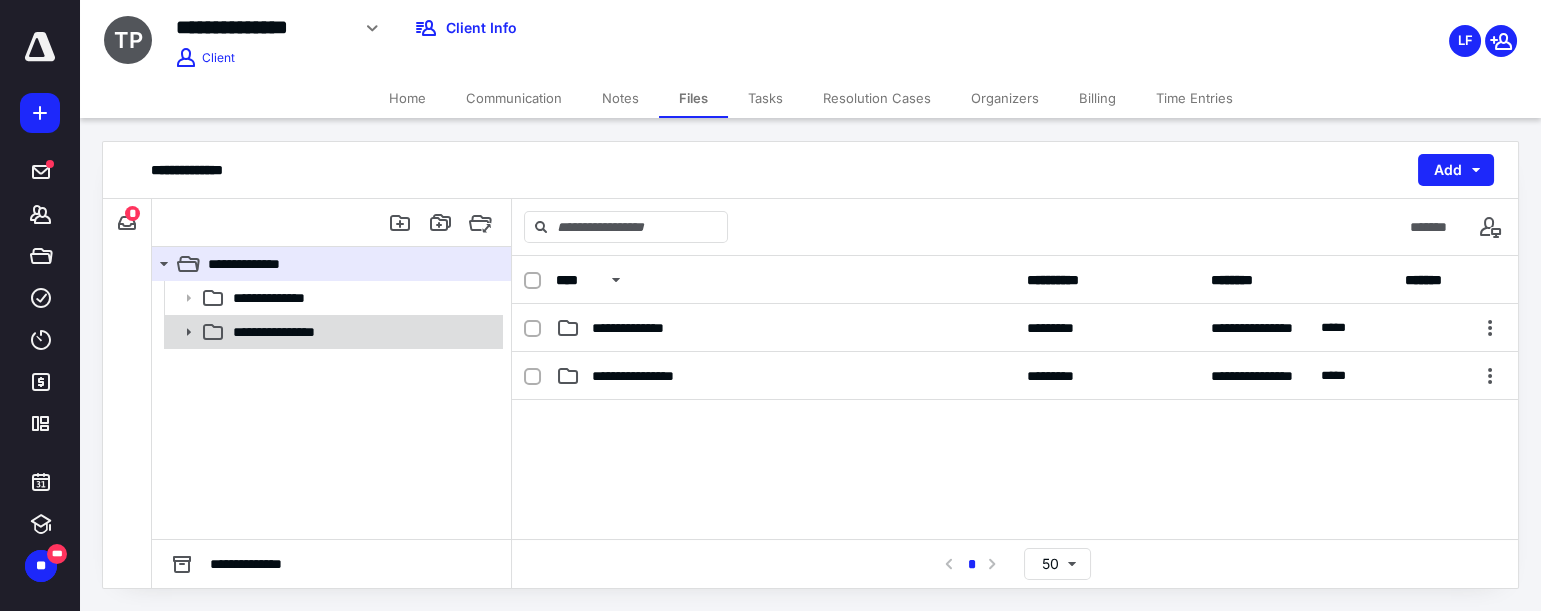 click 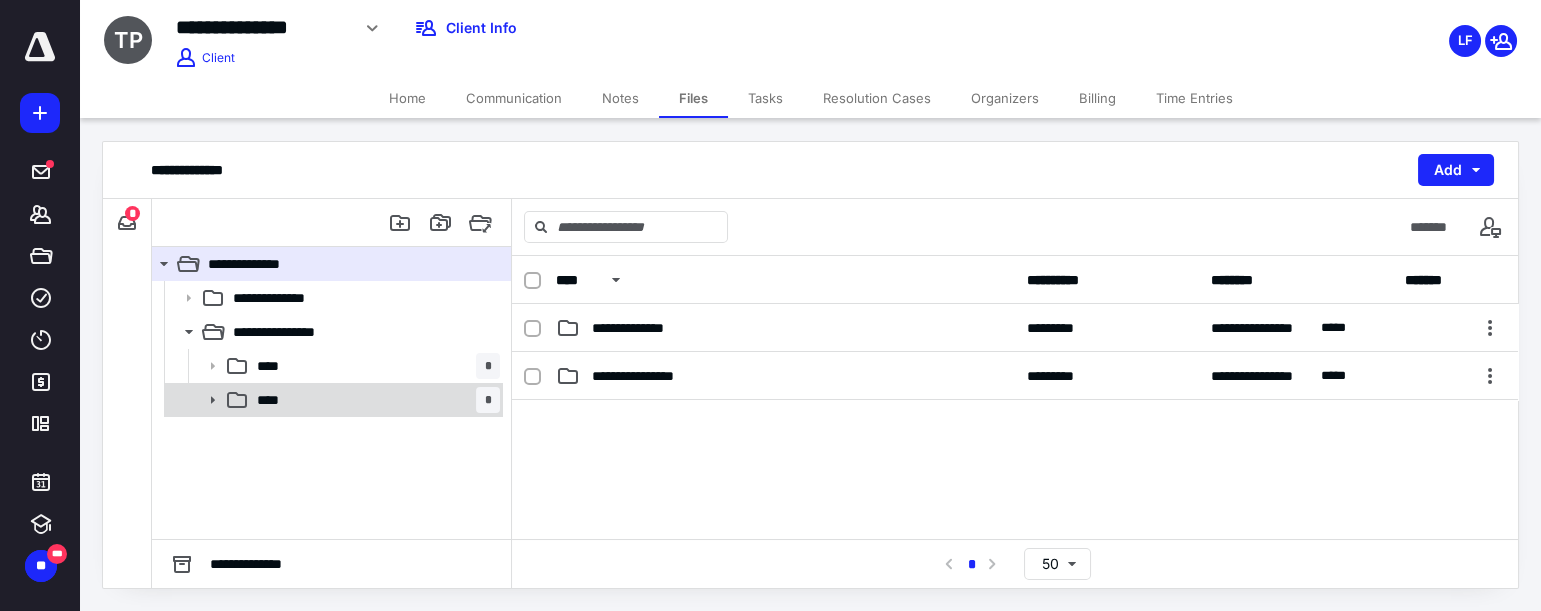 click on "****" at bounding box center (274, 400) 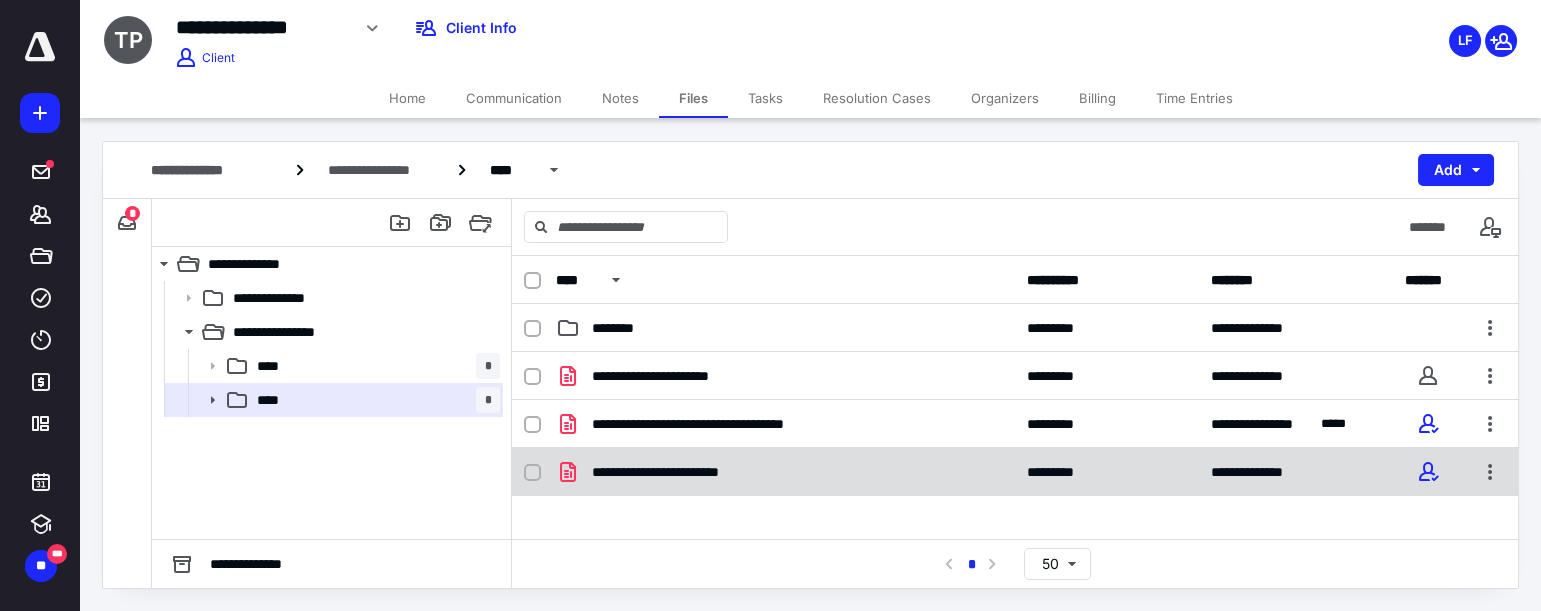 click on "**********" at bounding box center [681, 472] 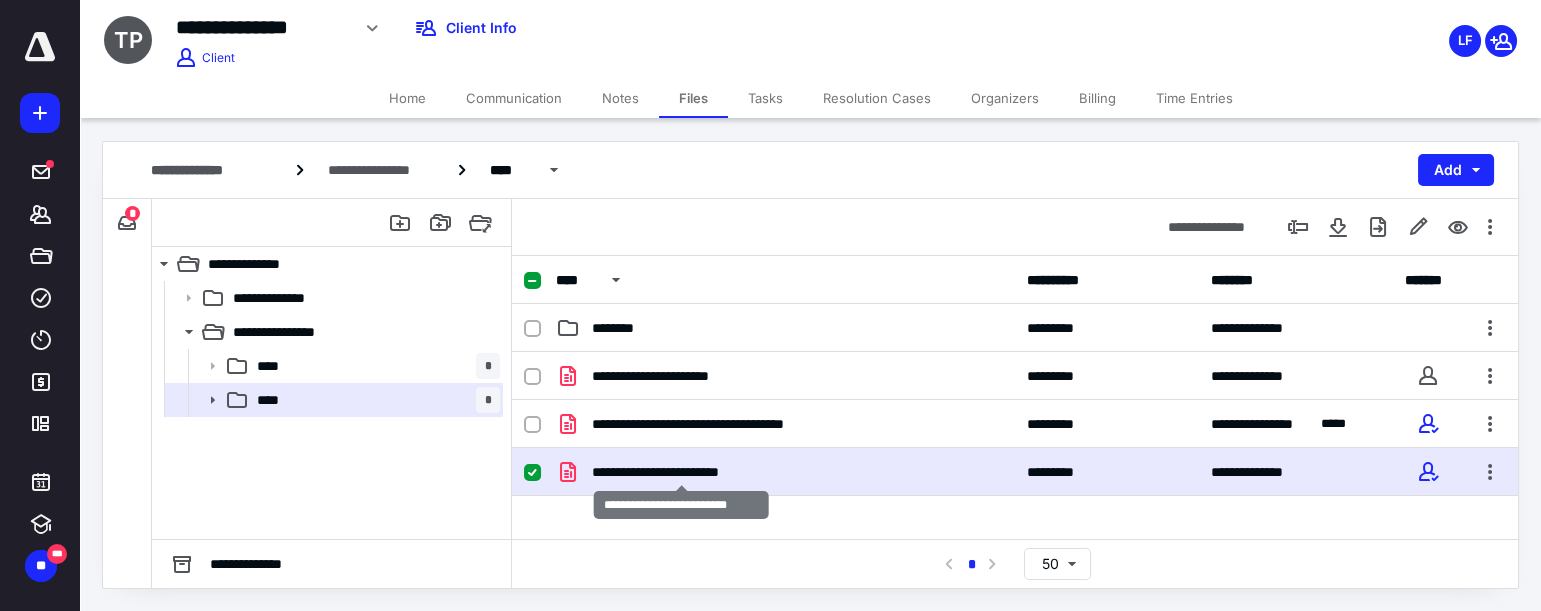 click on "**********" at bounding box center (681, 472) 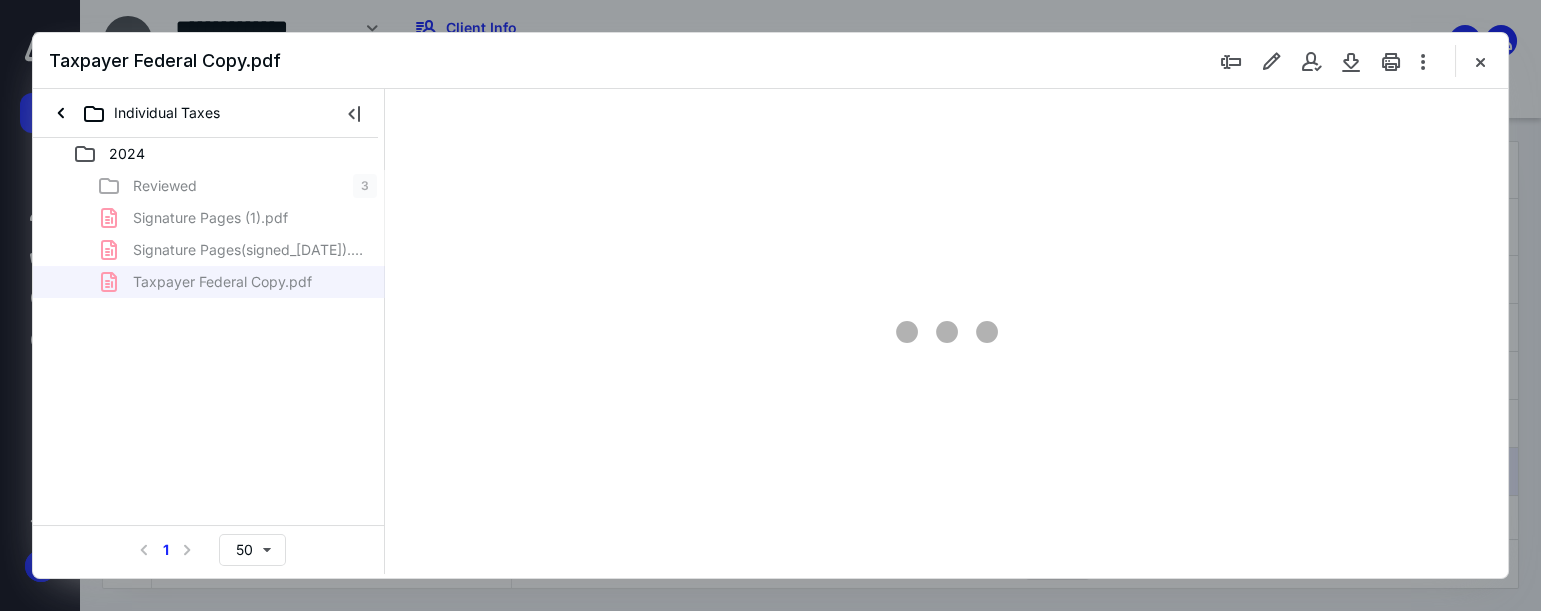 scroll, scrollTop: 0, scrollLeft: 0, axis: both 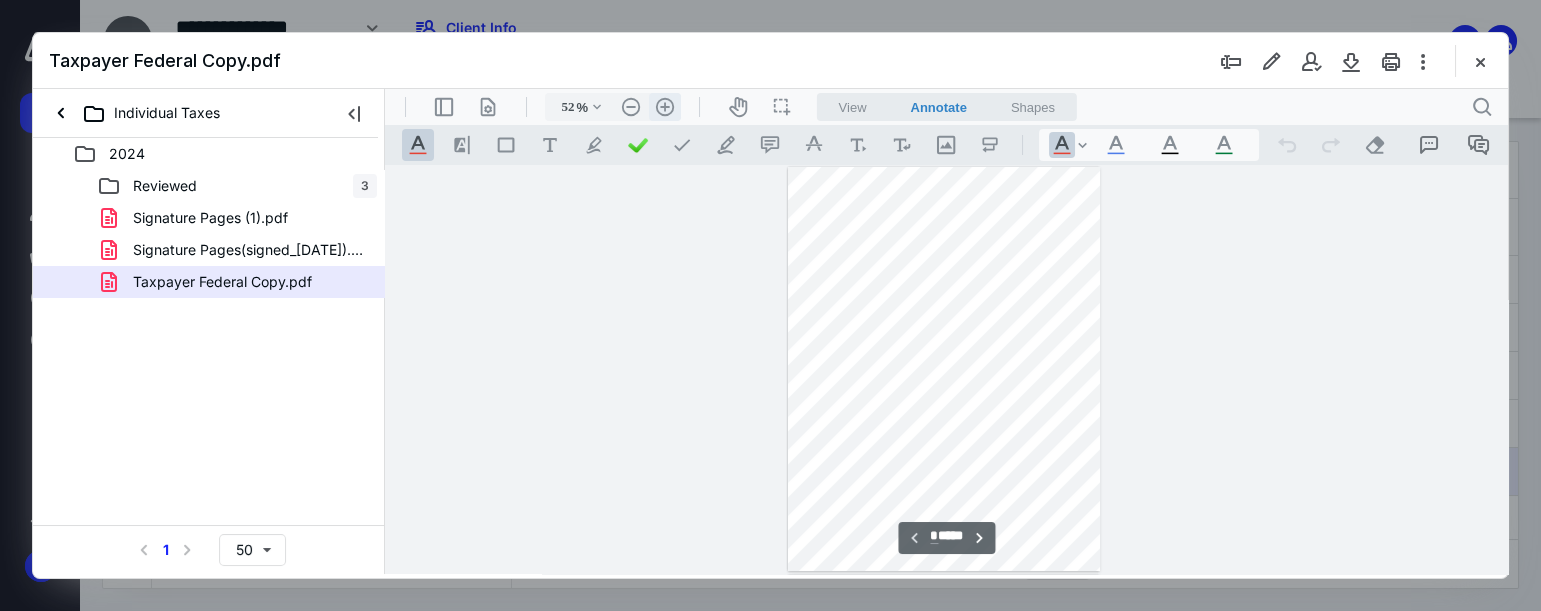 click on ".cls-1{fill:#abb0c4;} icon - header - zoom - in - line" at bounding box center (665, 107) 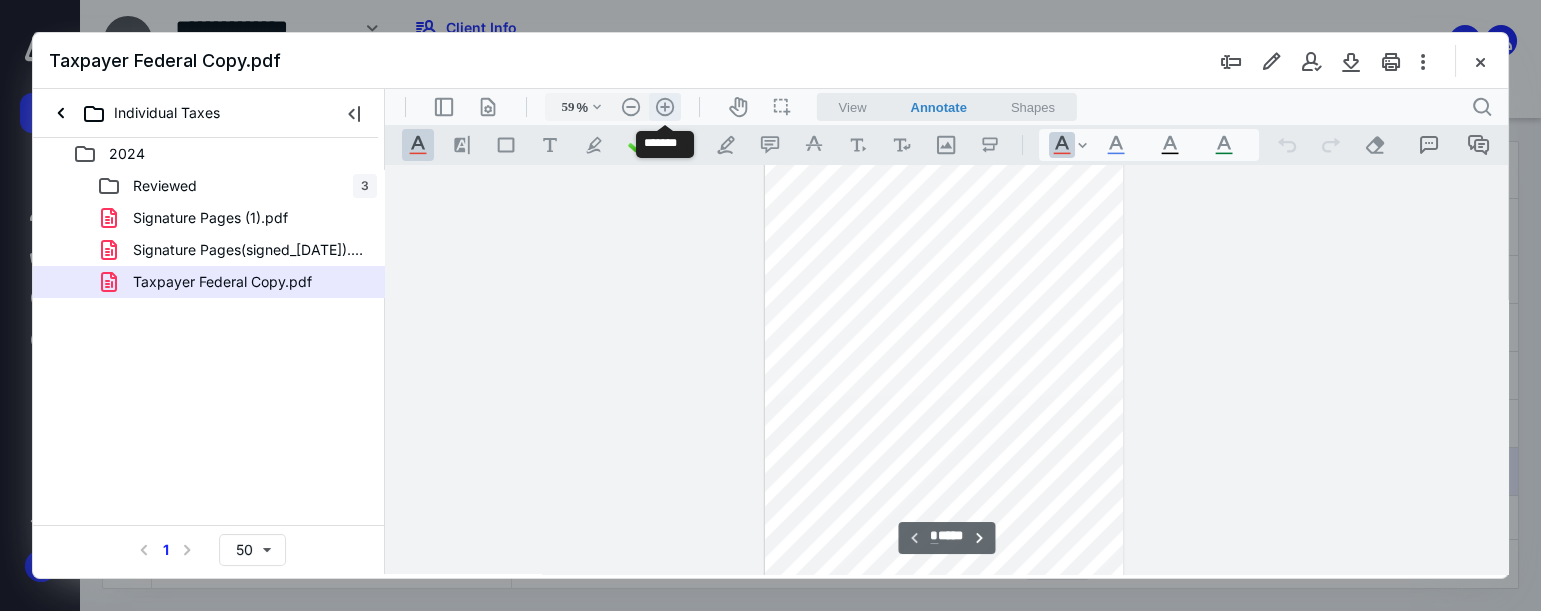 click on ".cls-1{fill:#abb0c4;} icon - header - zoom - in - line" at bounding box center [665, 107] 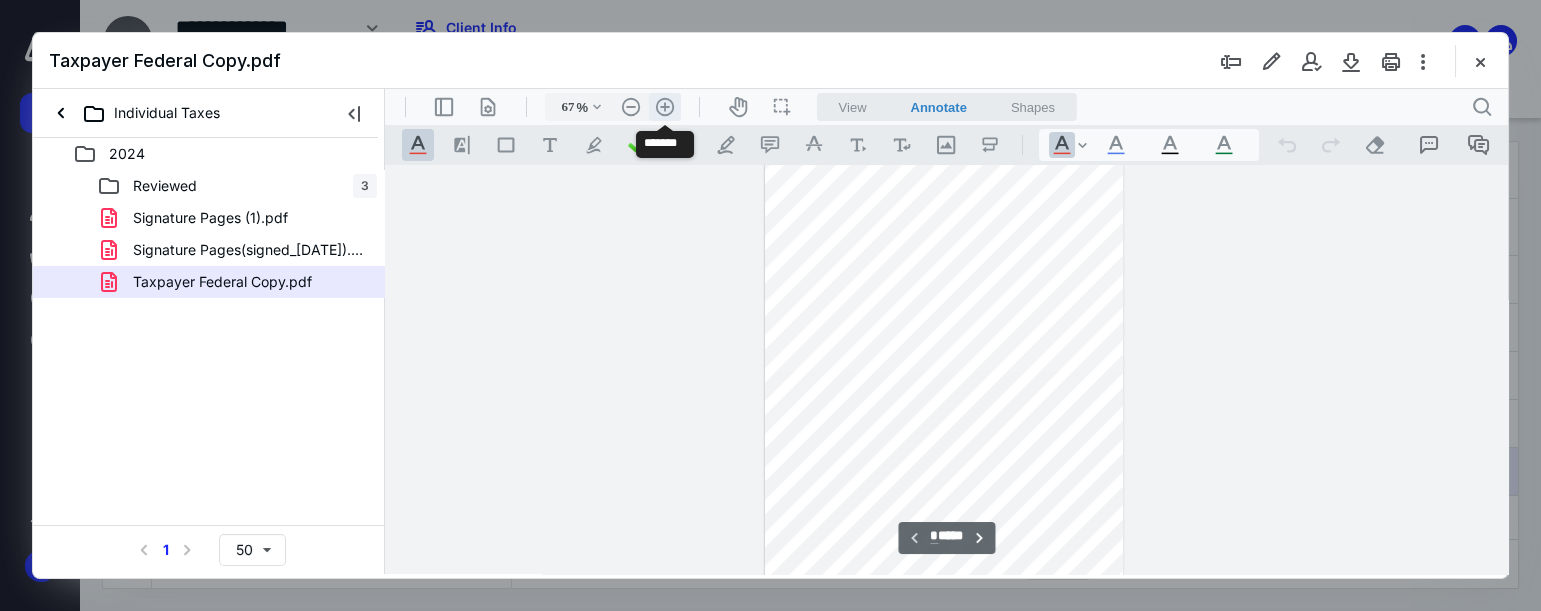 click on ".cls-1{fill:#abb0c4;} icon - header - zoom - in - line" at bounding box center (665, 107) 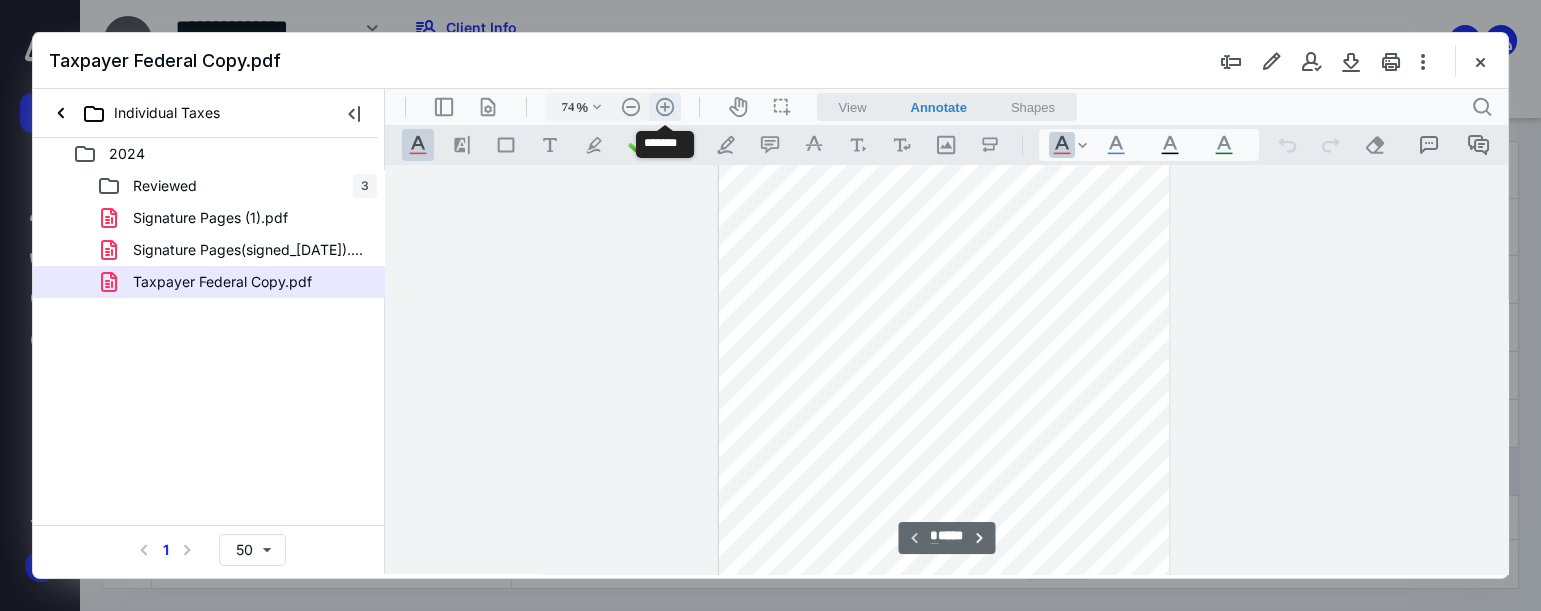 click on ".cls-1{fill:#abb0c4;} icon - header - zoom - in - line" at bounding box center [665, 107] 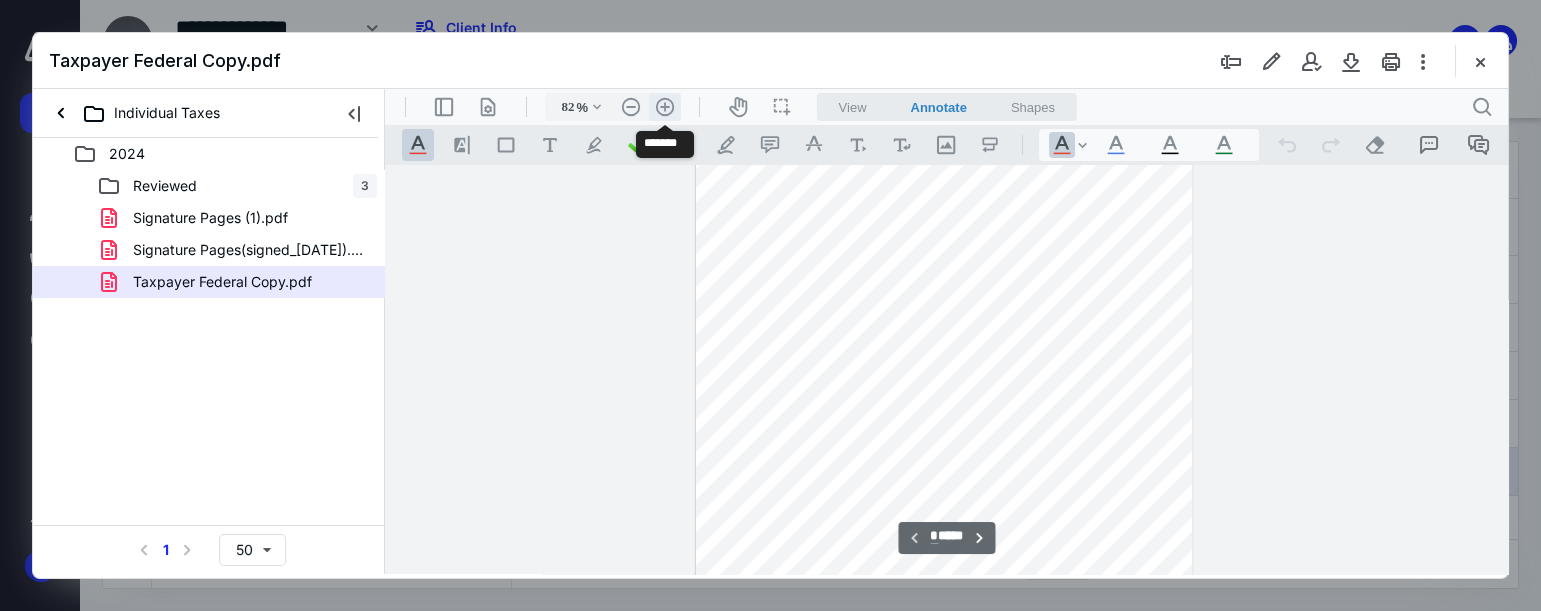 click on ".cls-1{fill:#abb0c4;} icon - header - zoom - in - line" at bounding box center [665, 107] 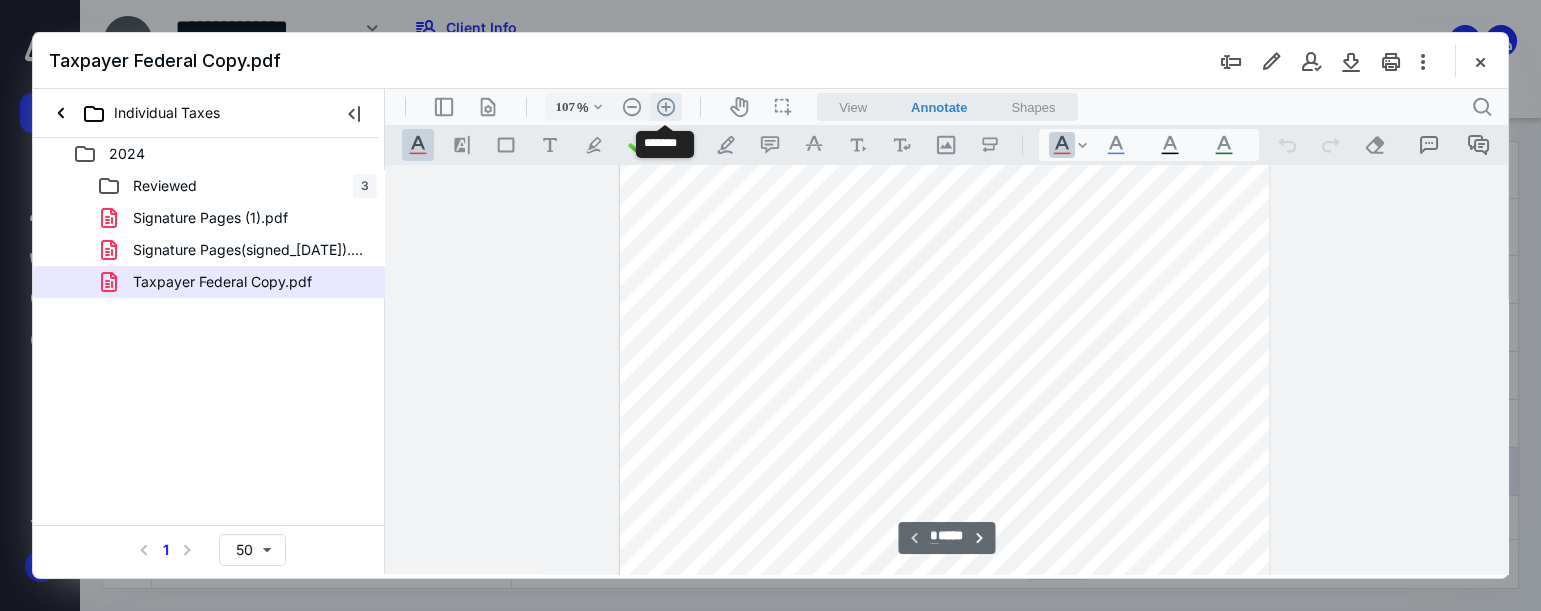 click on ".cls-1{fill:#abb0c4;} icon - header - zoom - in - line" at bounding box center [666, 107] 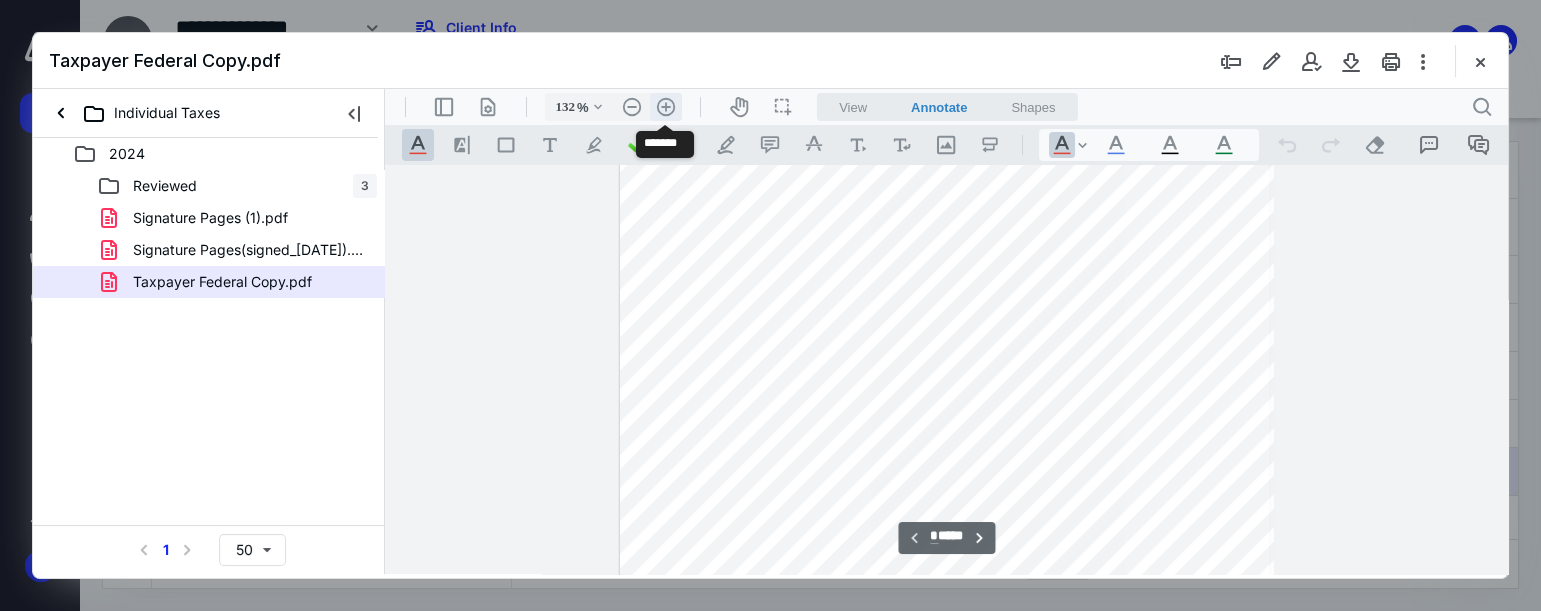 click on ".cls-1{fill:#abb0c4;} icon - header - zoom - in - line" at bounding box center [666, 107] 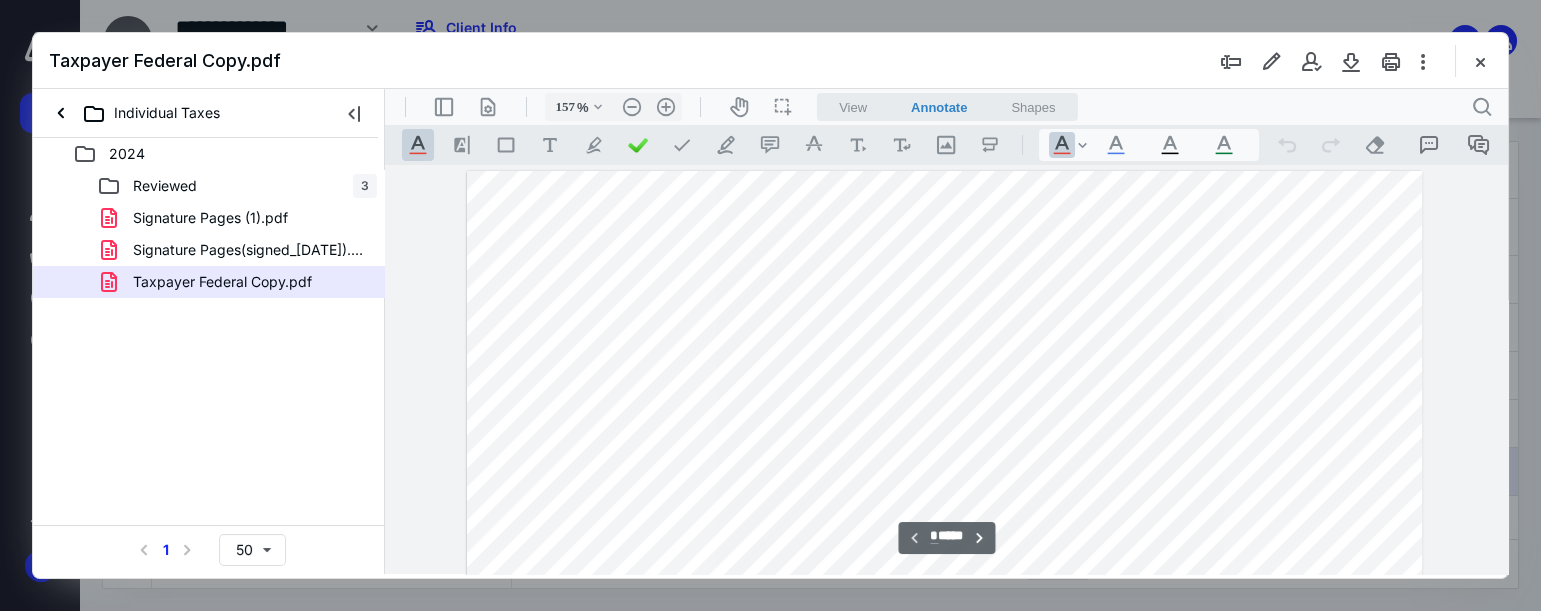 scroll, scrollTop: 0, scrollLeft: 0, axis: both 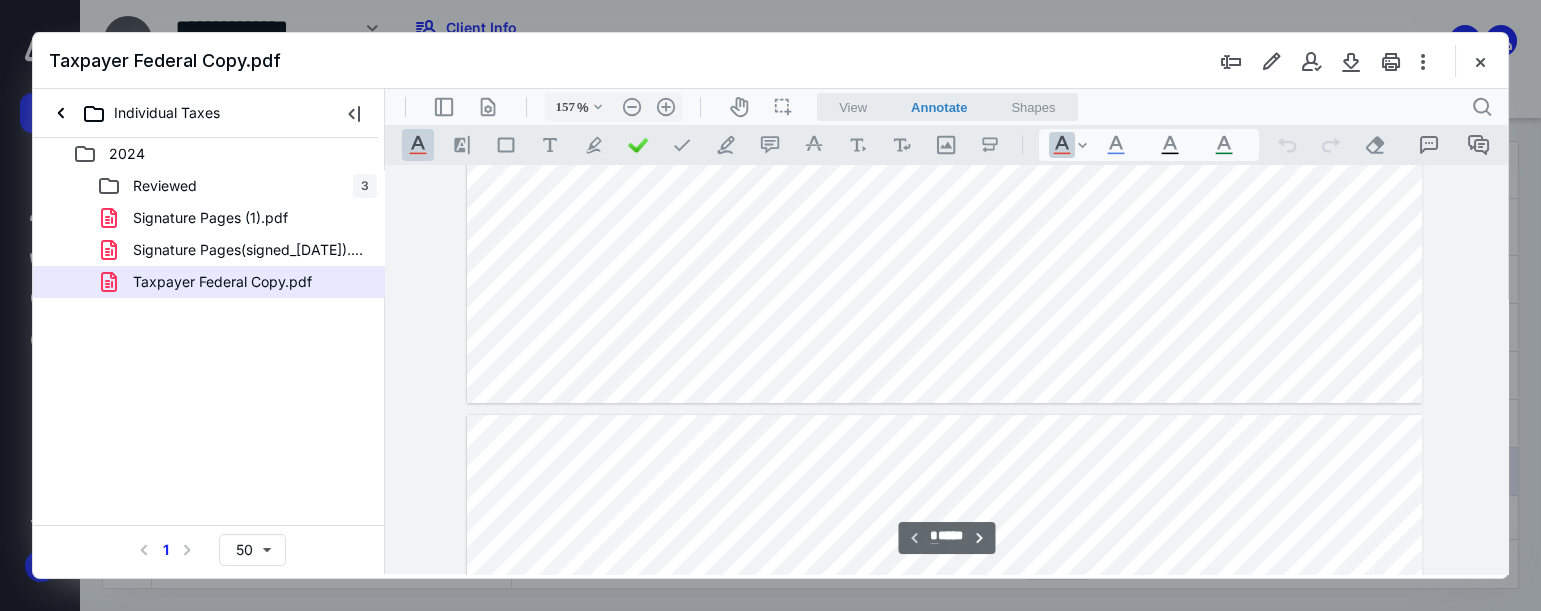type on "*" 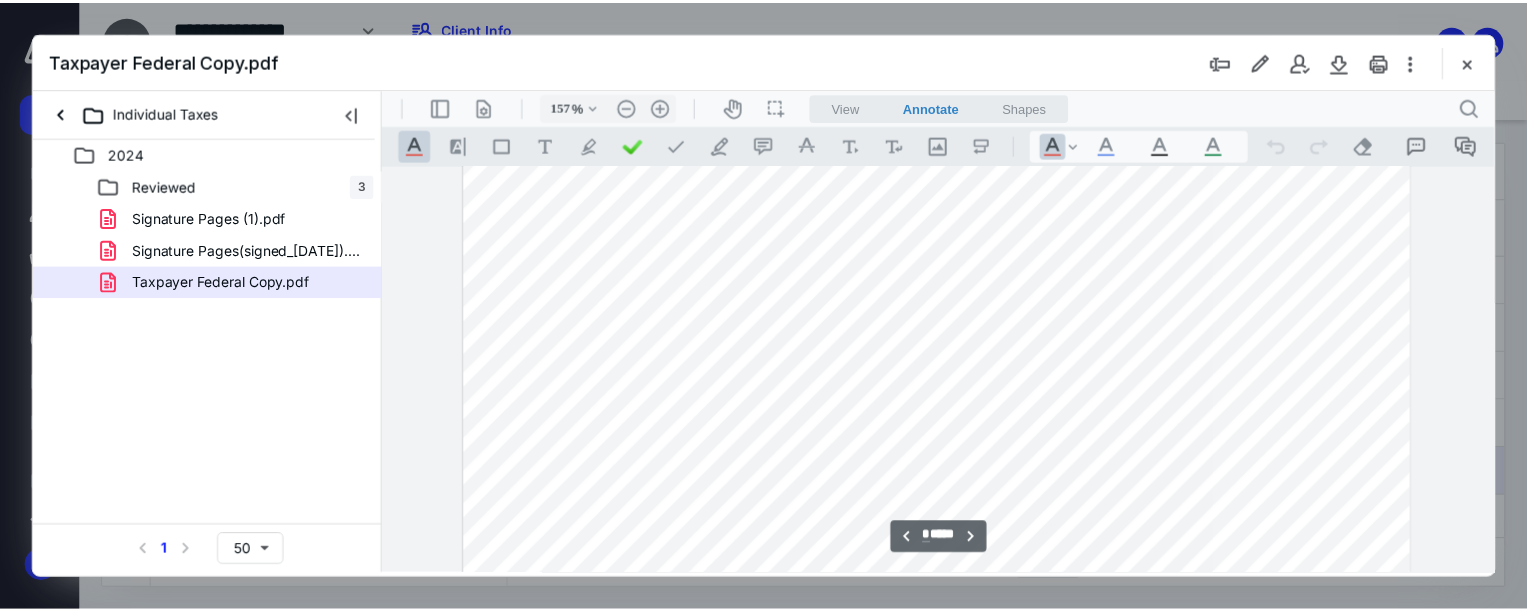 scroll, scrollTop: 1636, scrollLeft: 0, axis: vertical 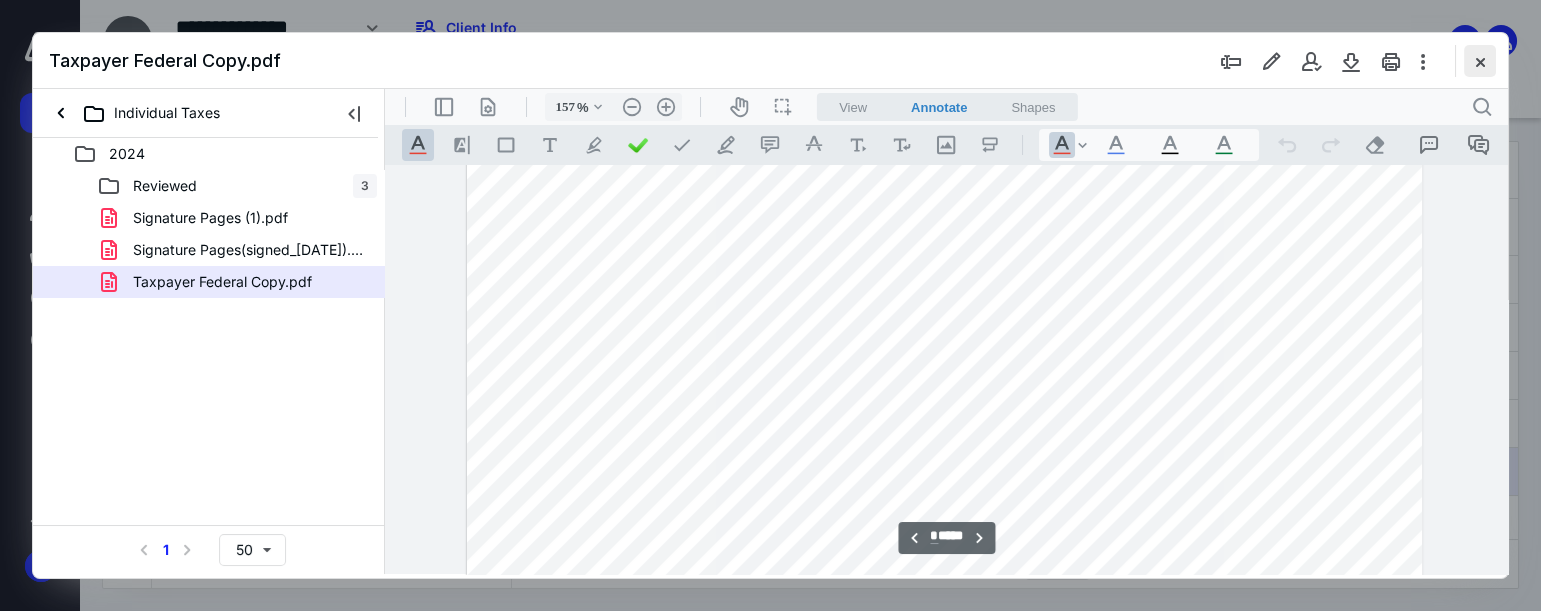 click at bounding box center [1480, 61] 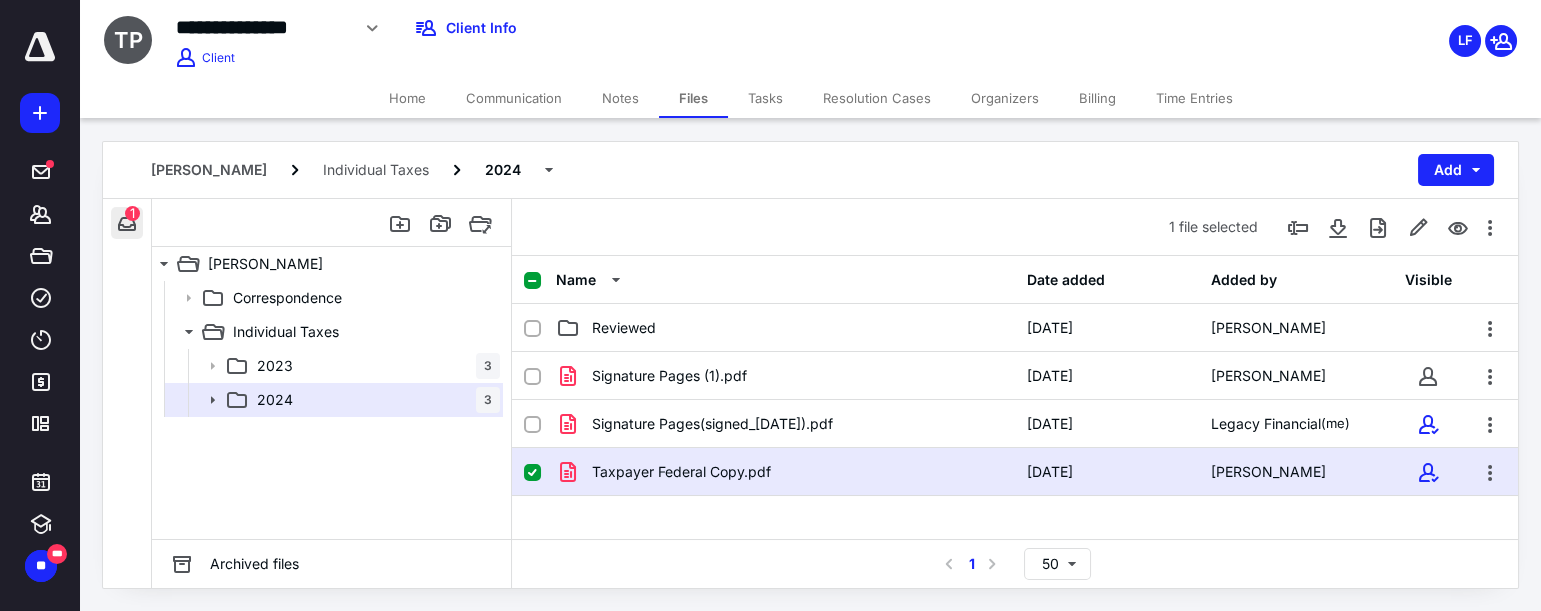 click at bounding box center [127, 223] 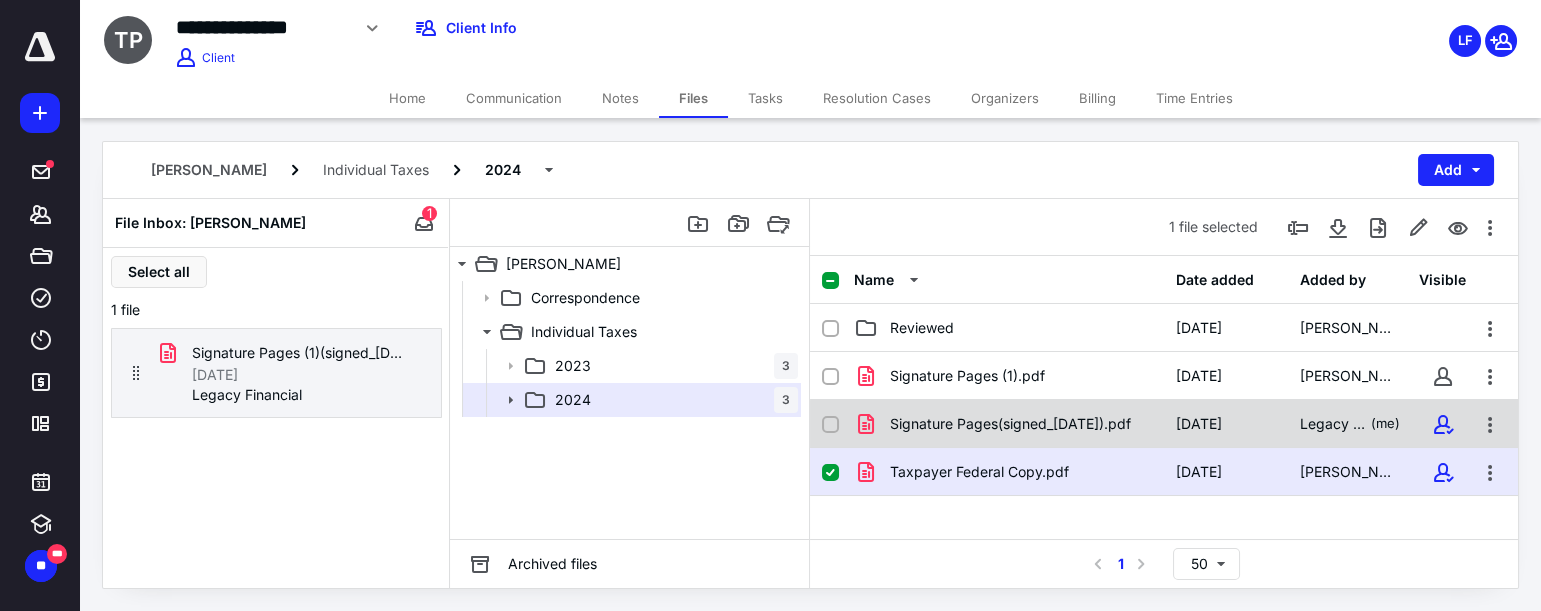 checkbox on "true" 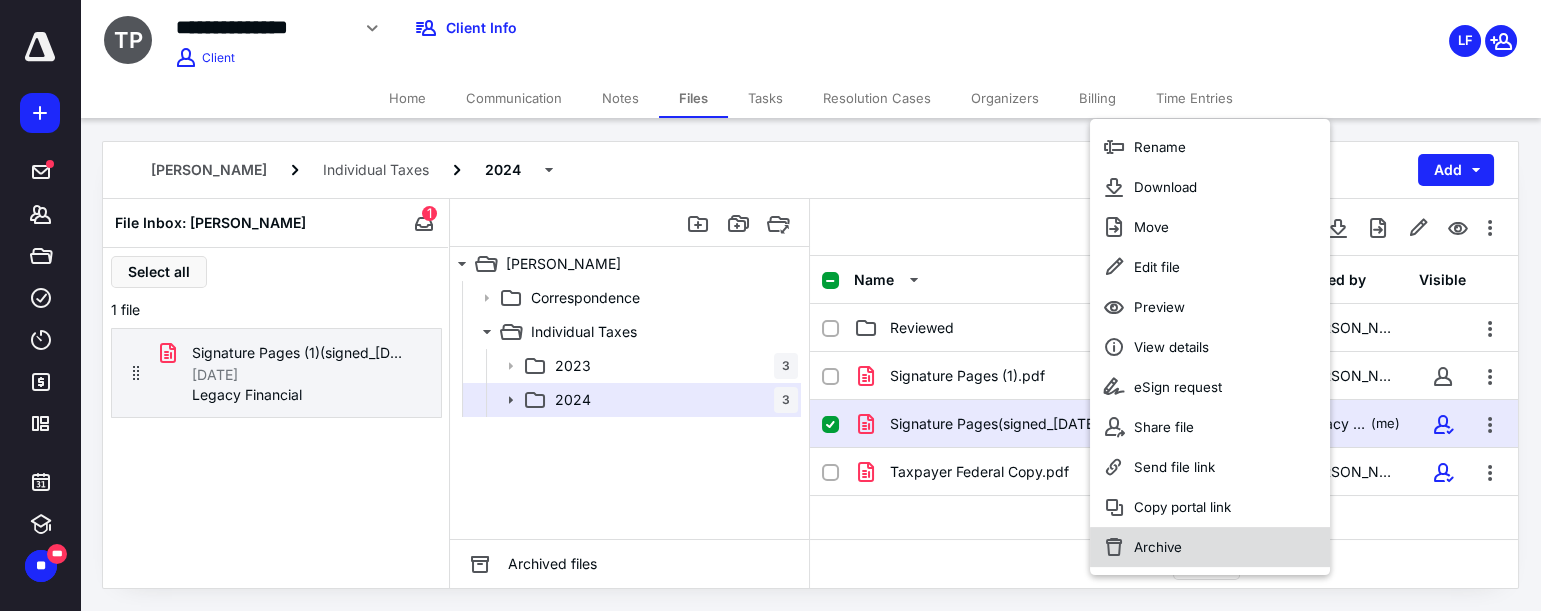 click on "Archive" at bounding box center [1158, 547] 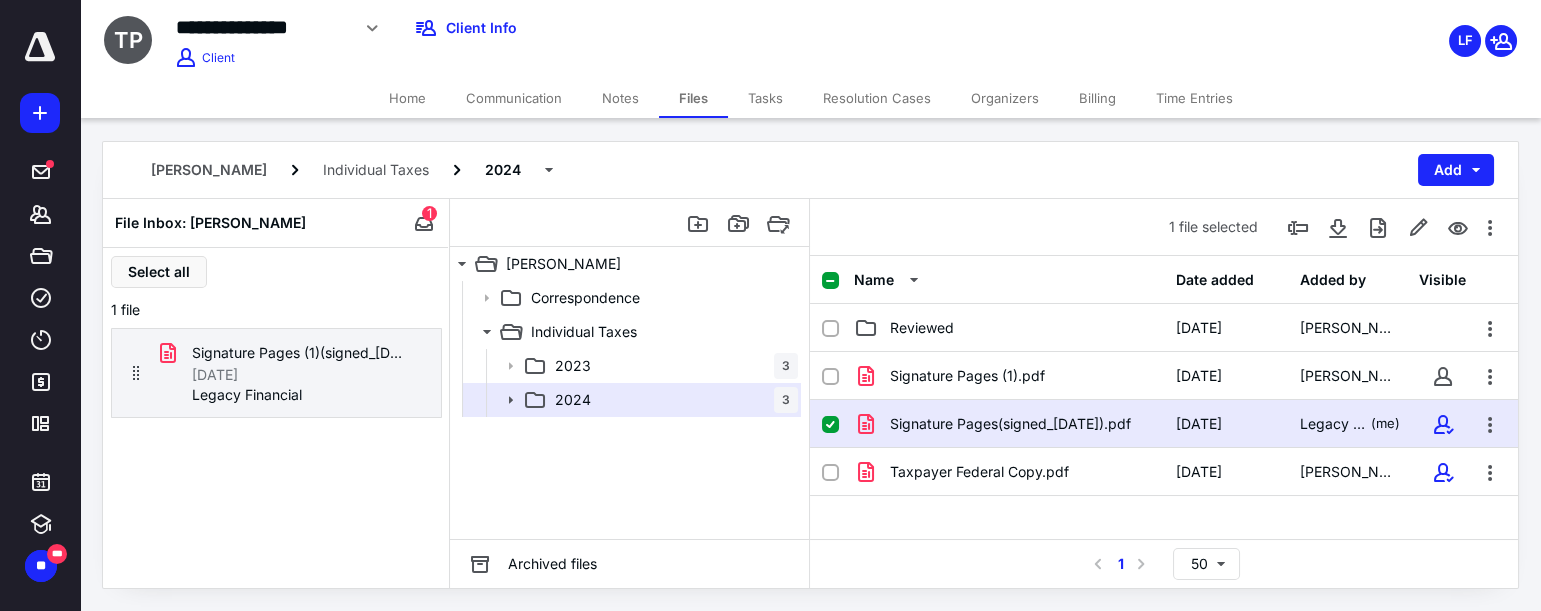 checkbox on "false" 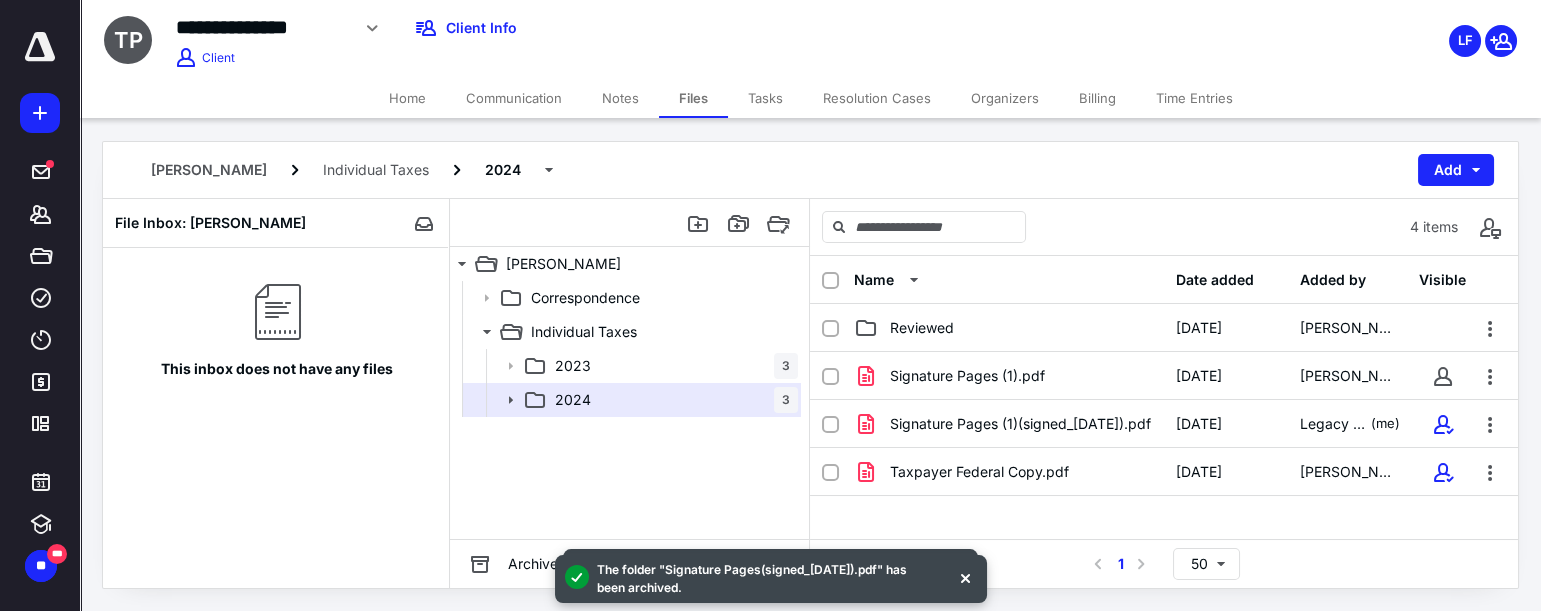 click on "Home" at bounding box center [407, 98] 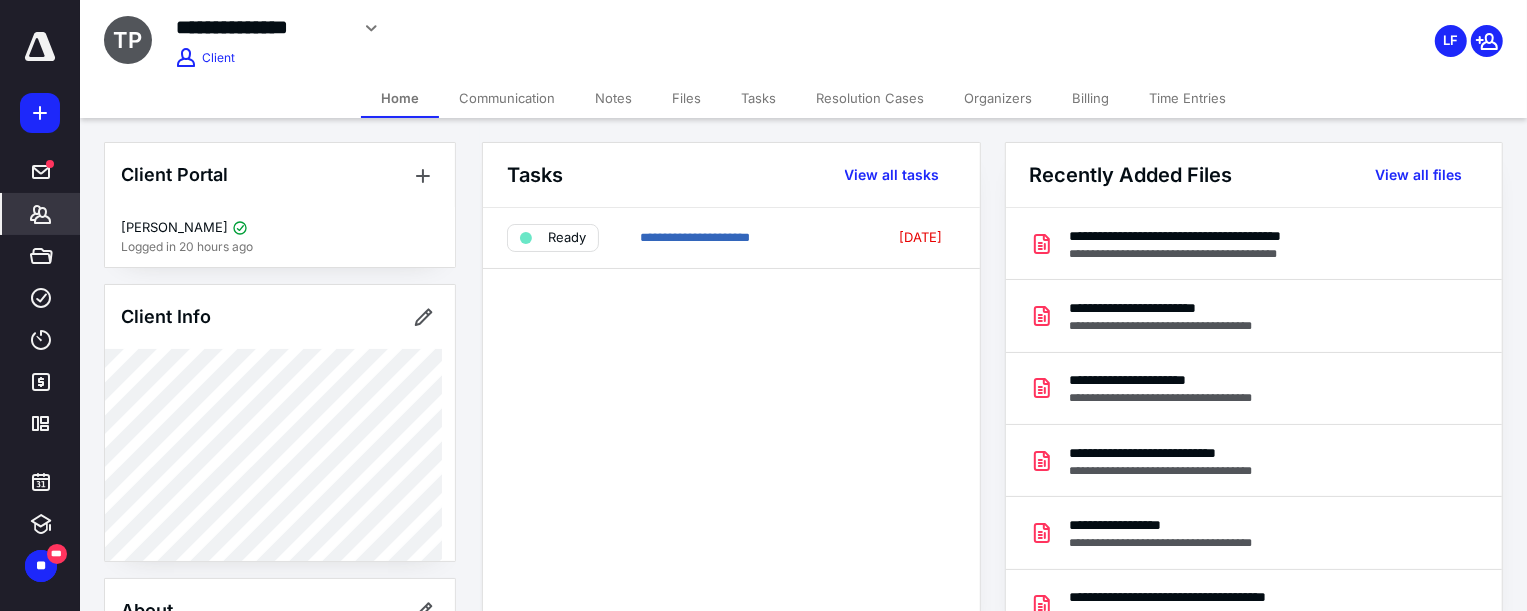 click on "**********" at bounding box center [731, 424] 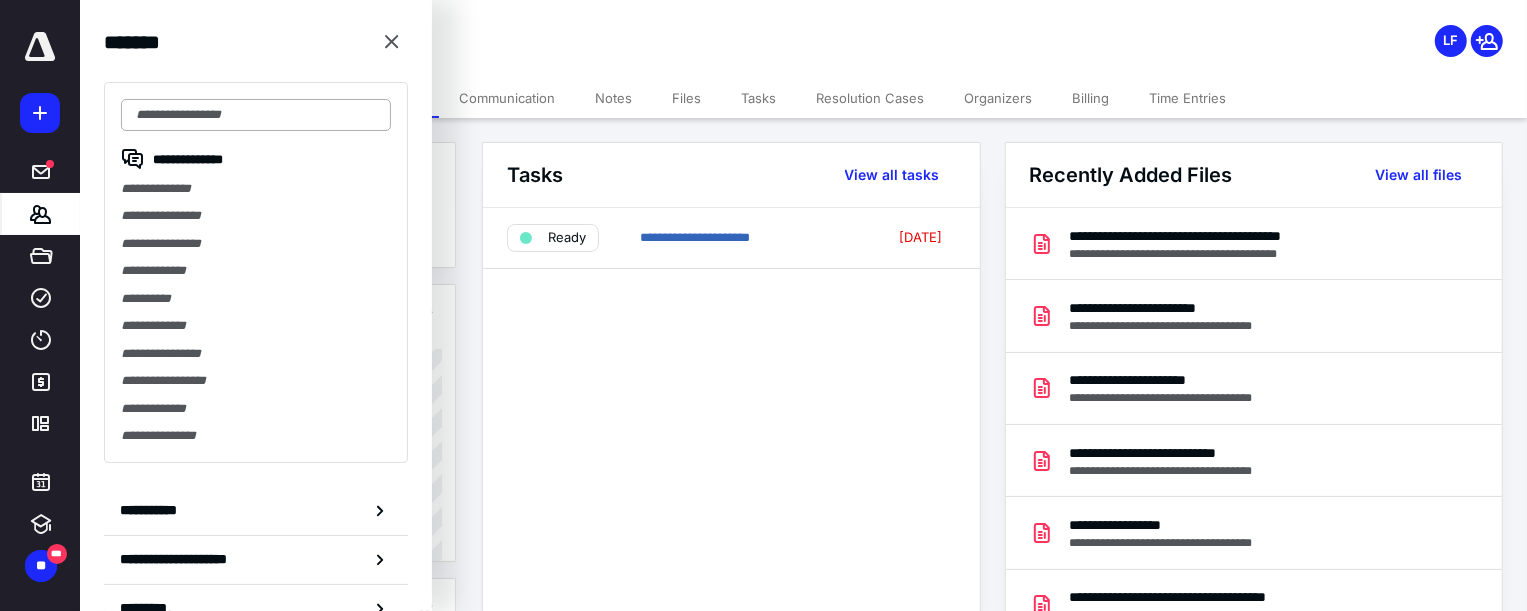 click at bounding box center [256, 115] 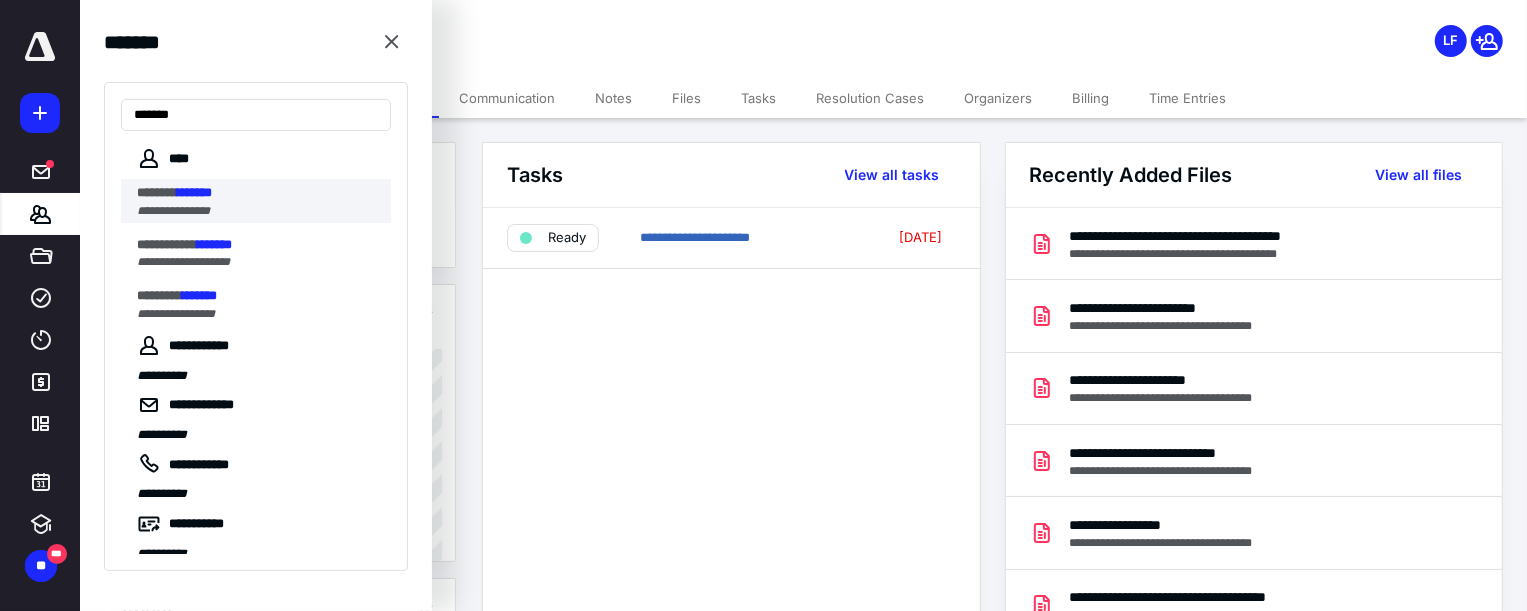 type on "*******" 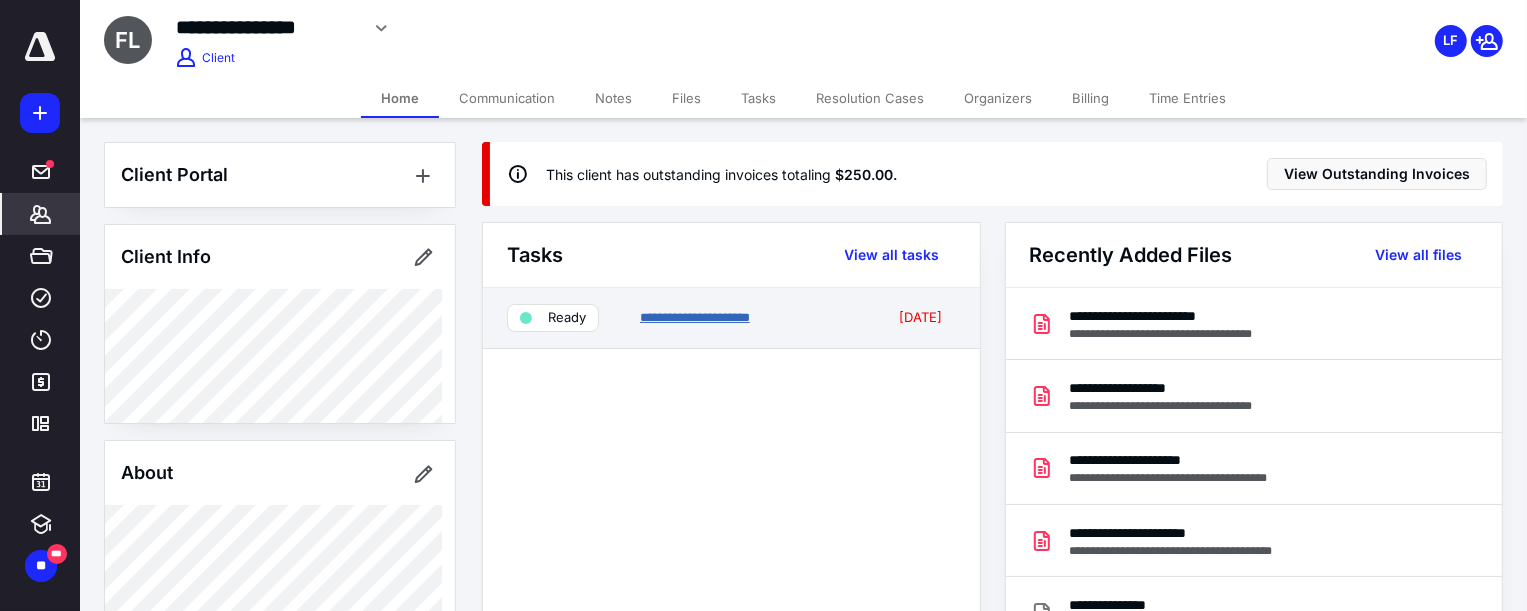 click on "**********" at bounding box center [695, 317] 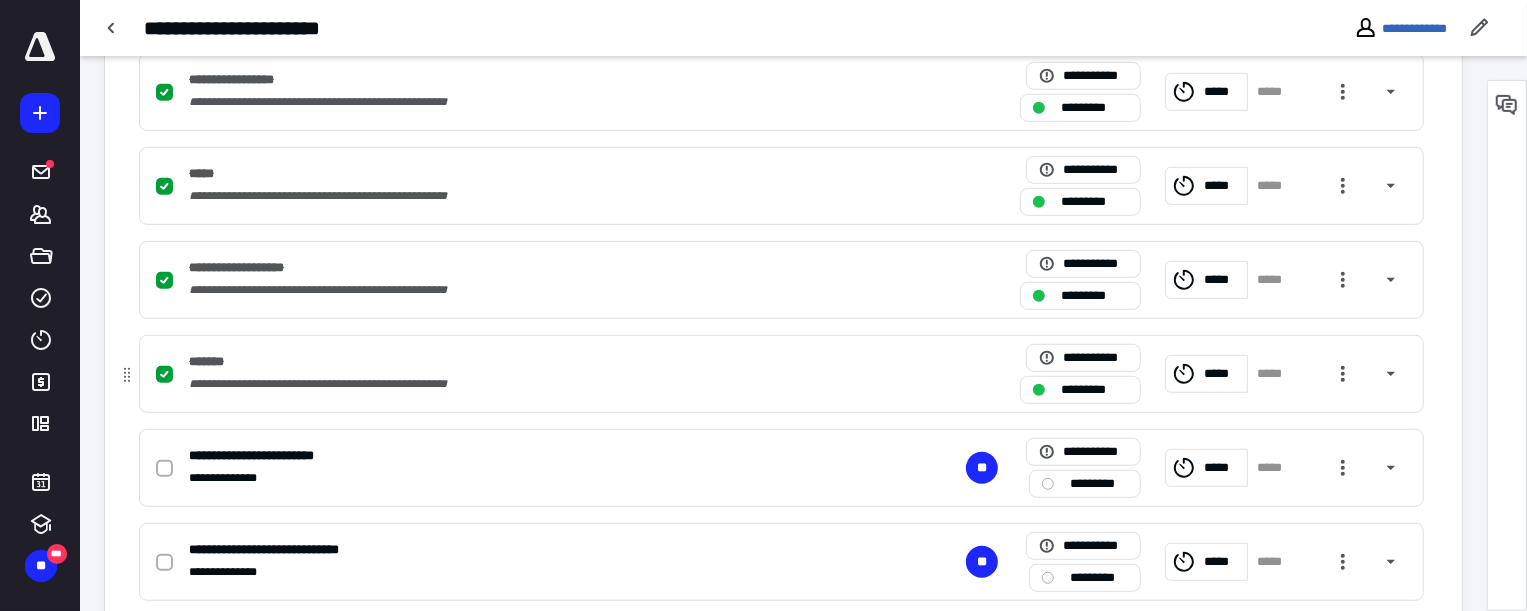 scroll, scrollTop: 818, scrollLeft: 0, axis: vertical 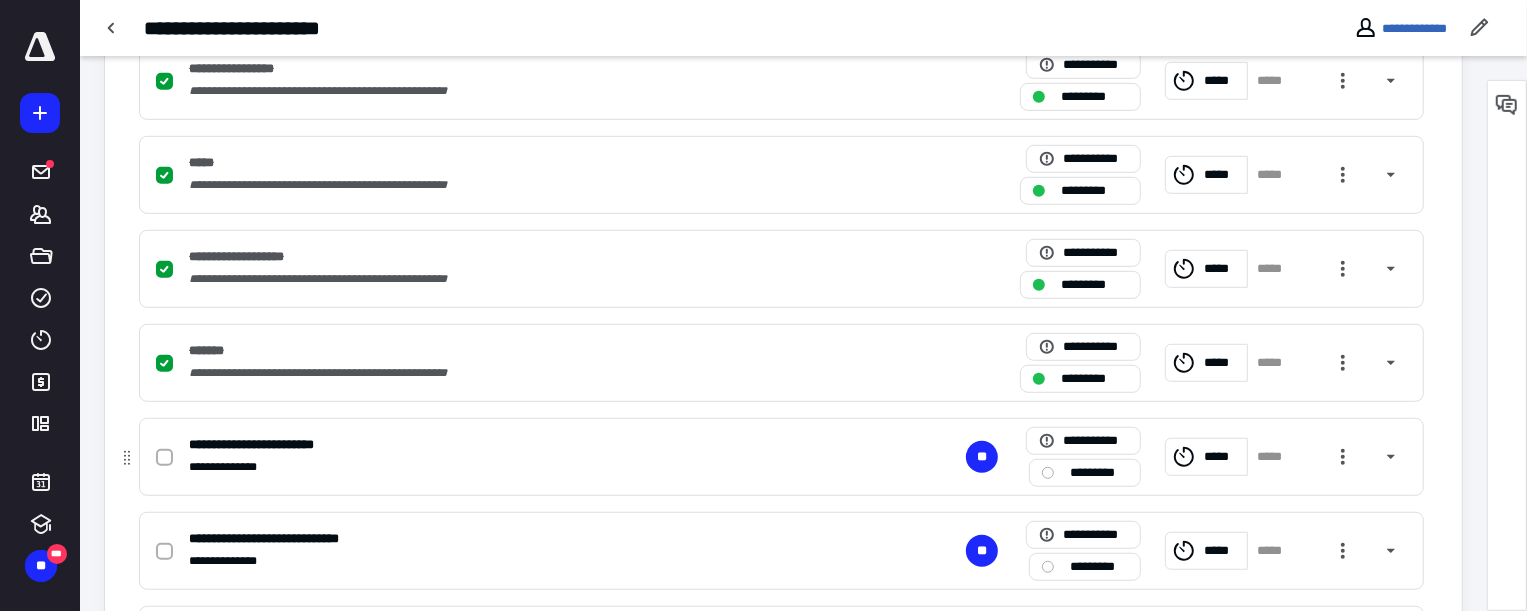 click 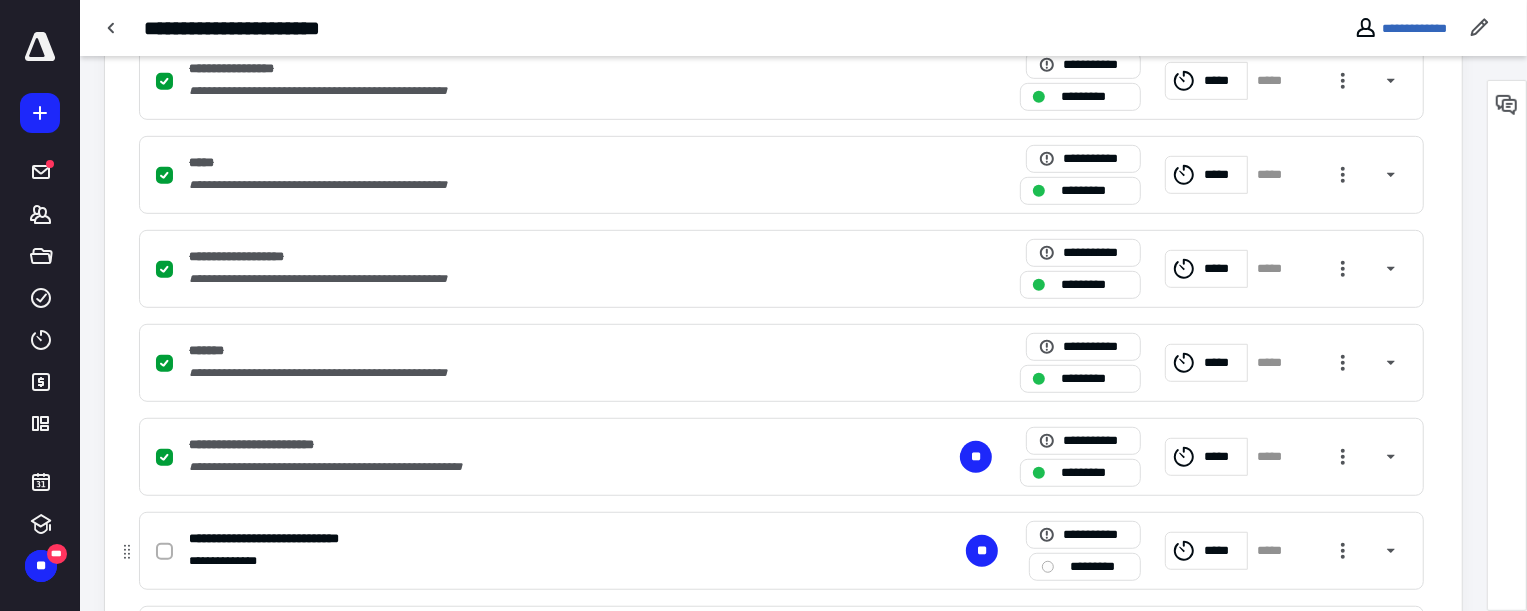 click 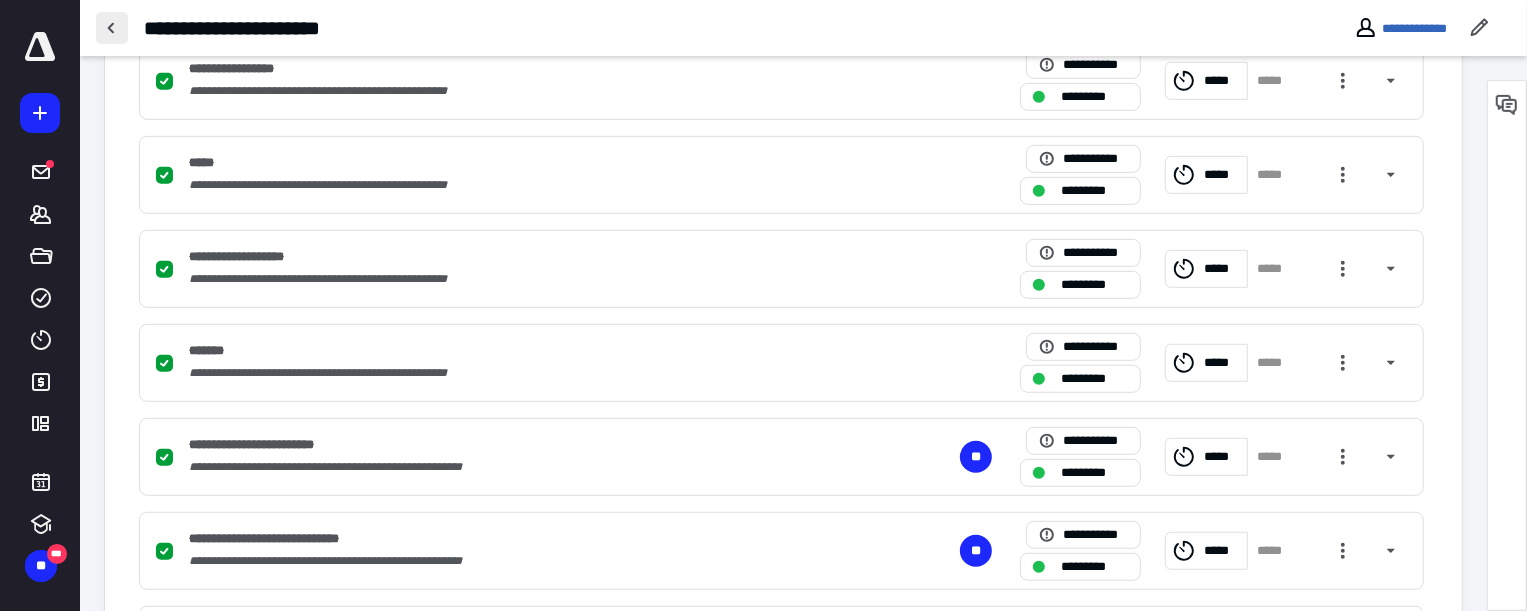 click at bounding box center (112, 28) 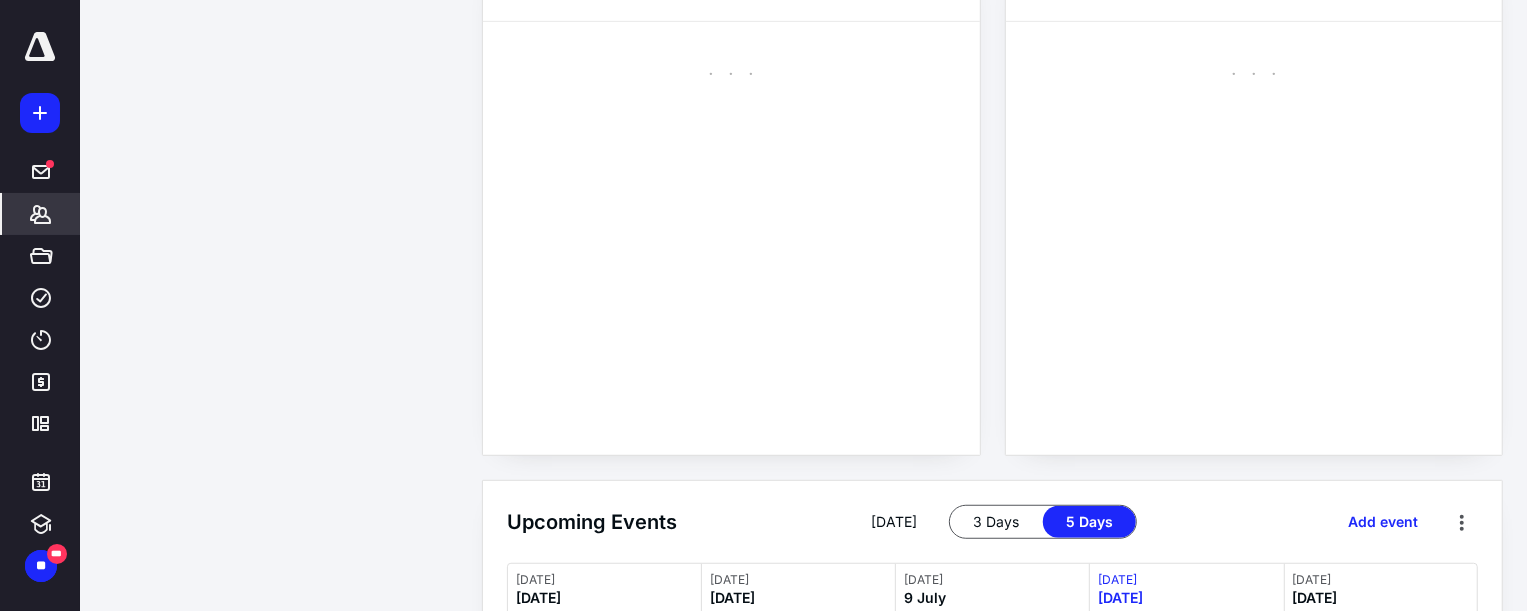 scroll, scrollTop: 0, scrollLeft: 0, axis: both 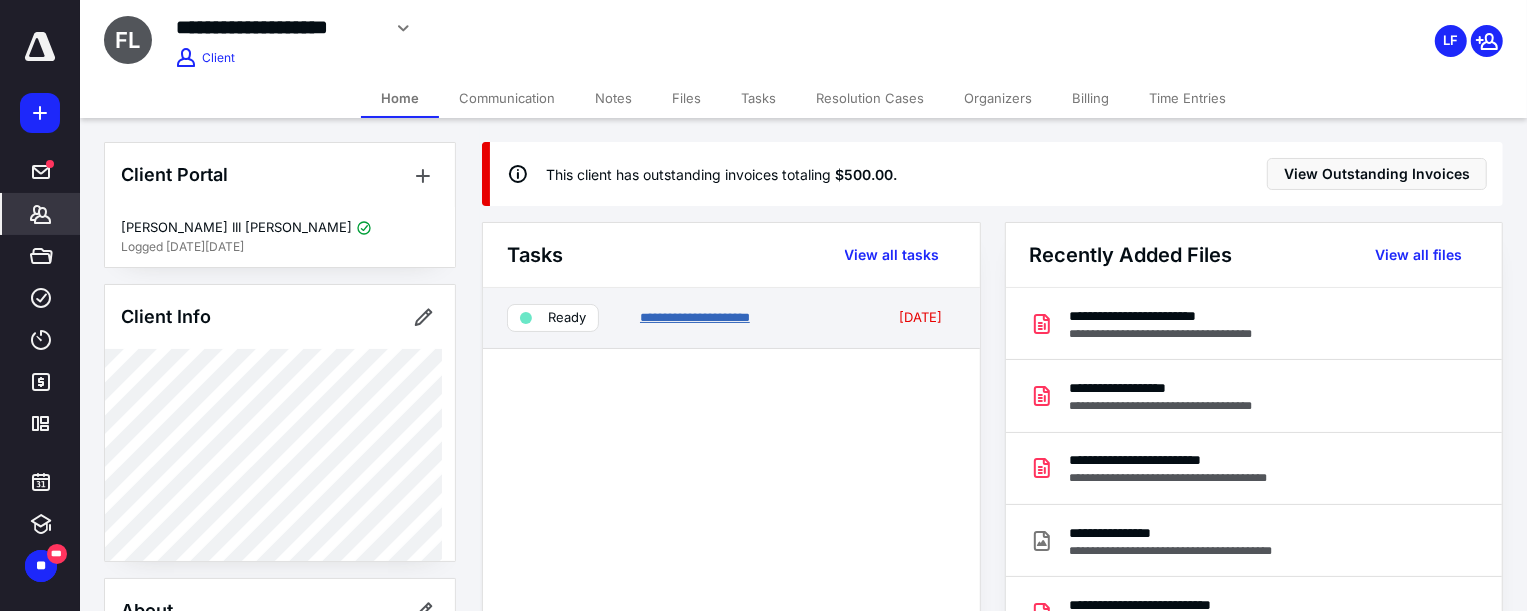 click on "**********" at bounding box center (695, 317) 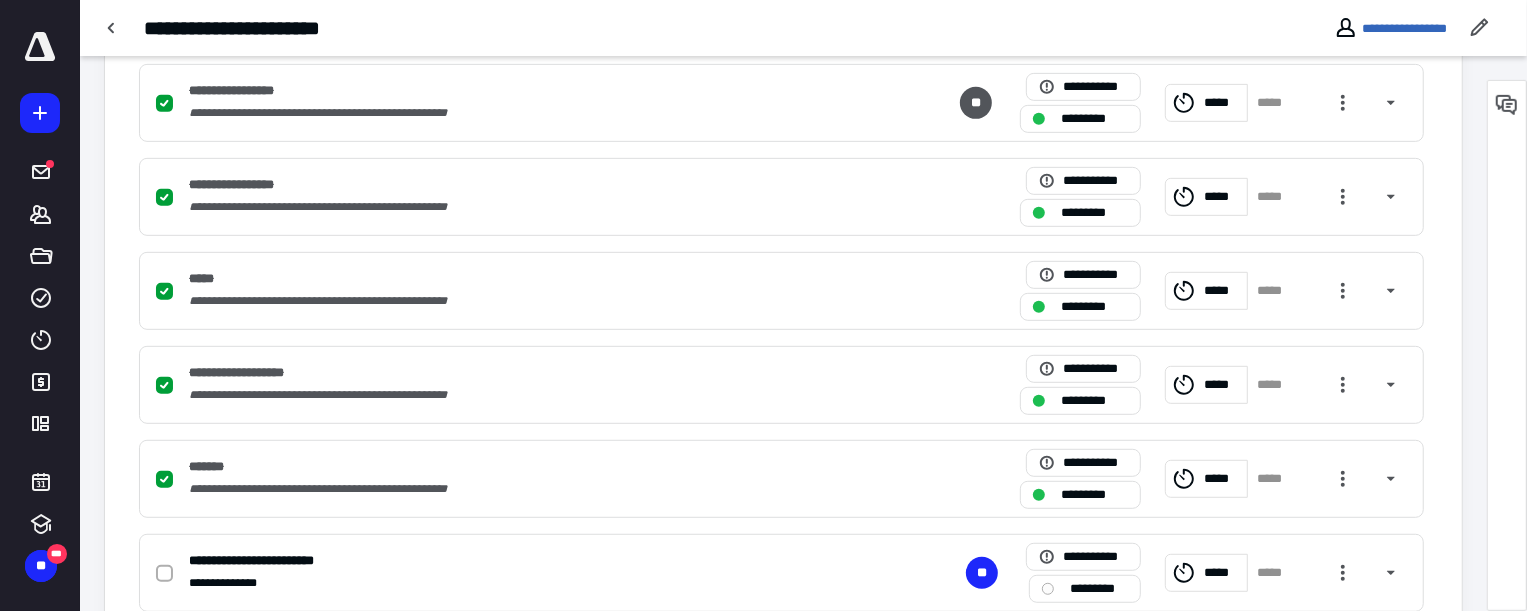 scroll, scrollTop: 1000, scrollLeft: 0, axis: vertical 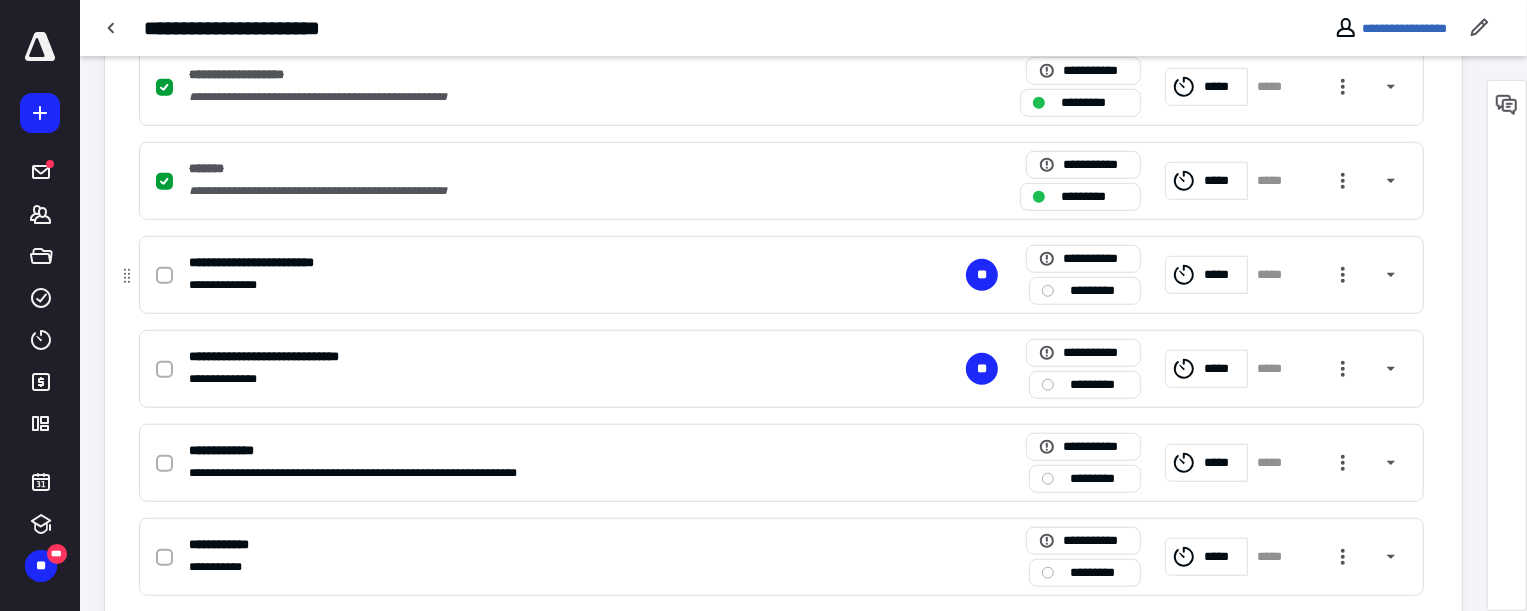 click 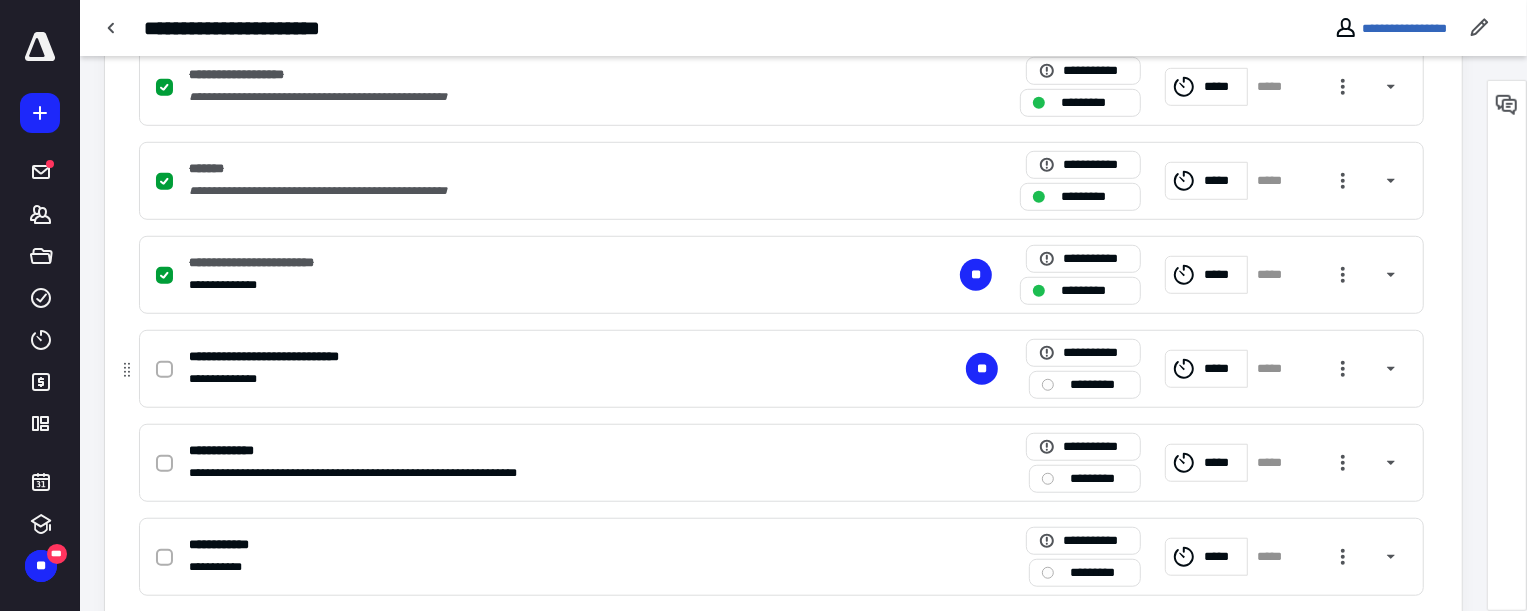 click 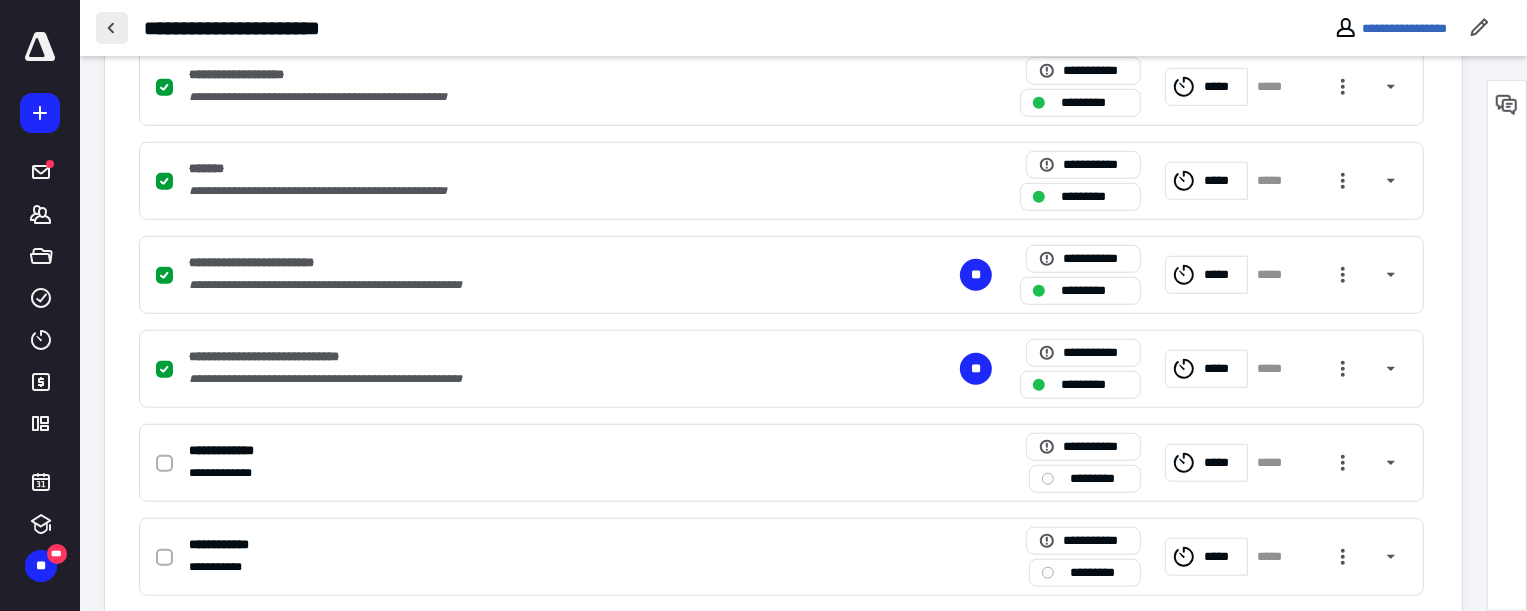 click at bounding box center [112, 28] 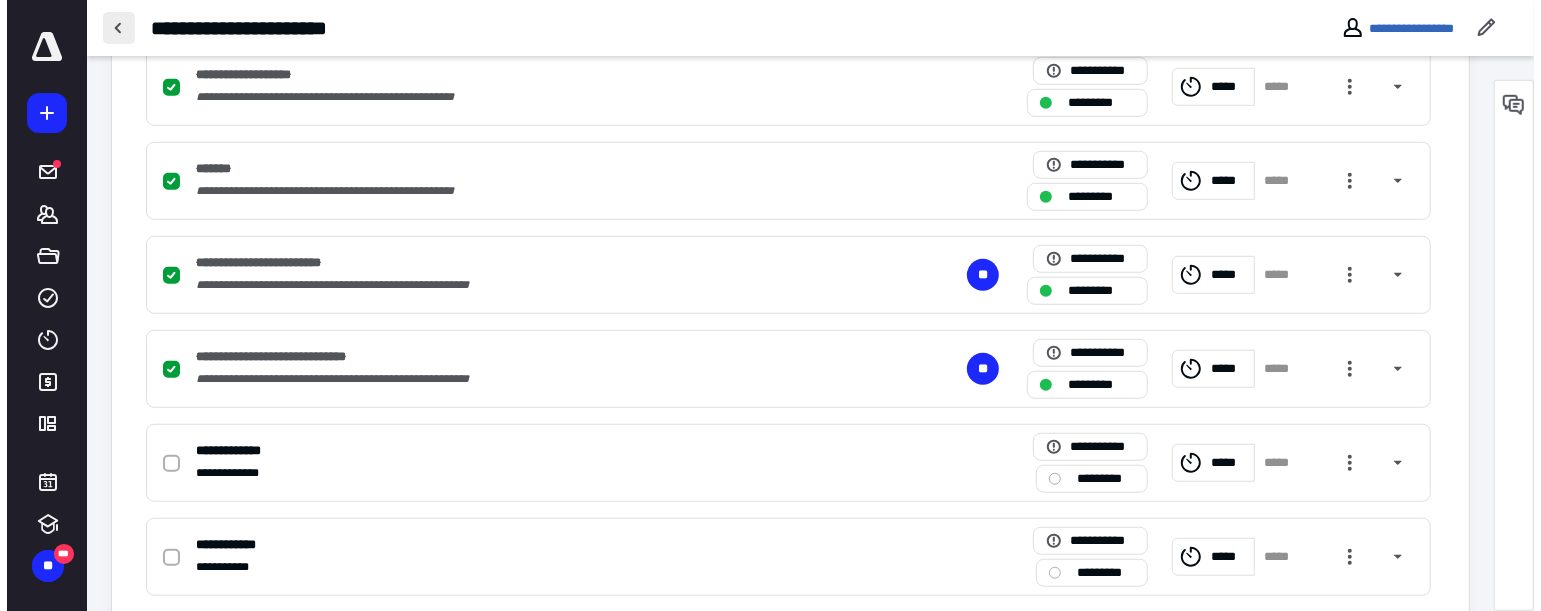 scroll, scrollTop: 0, scrollLeft: 0, axis: both 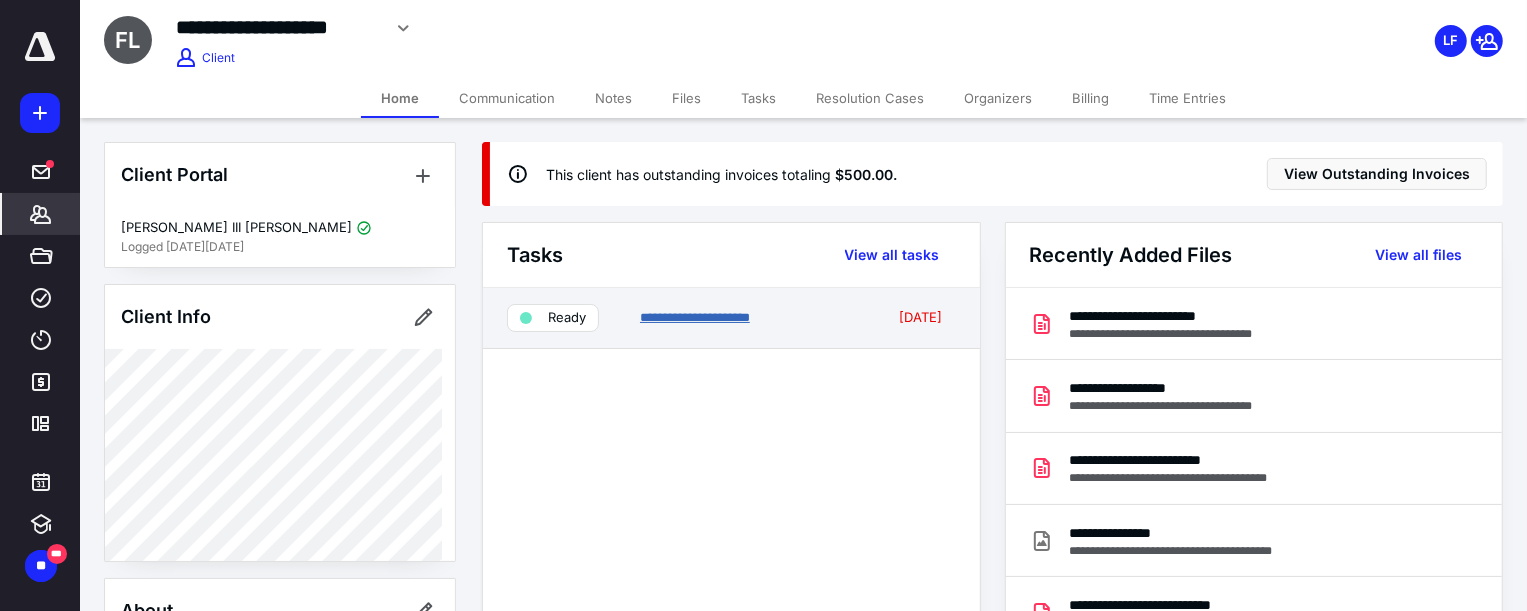 click on "**********" at bounding box center [695, 317] 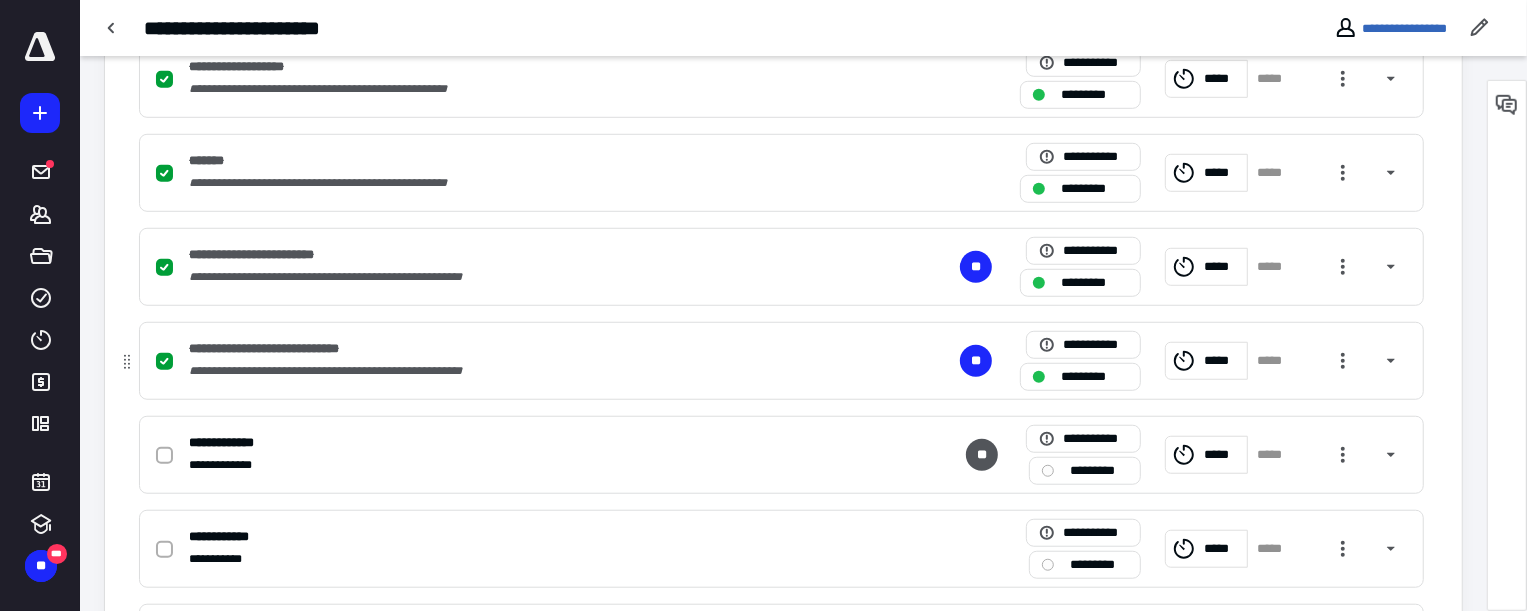 scroll, scrollTop: 1090, scrollLeft: 0, axis: vertical 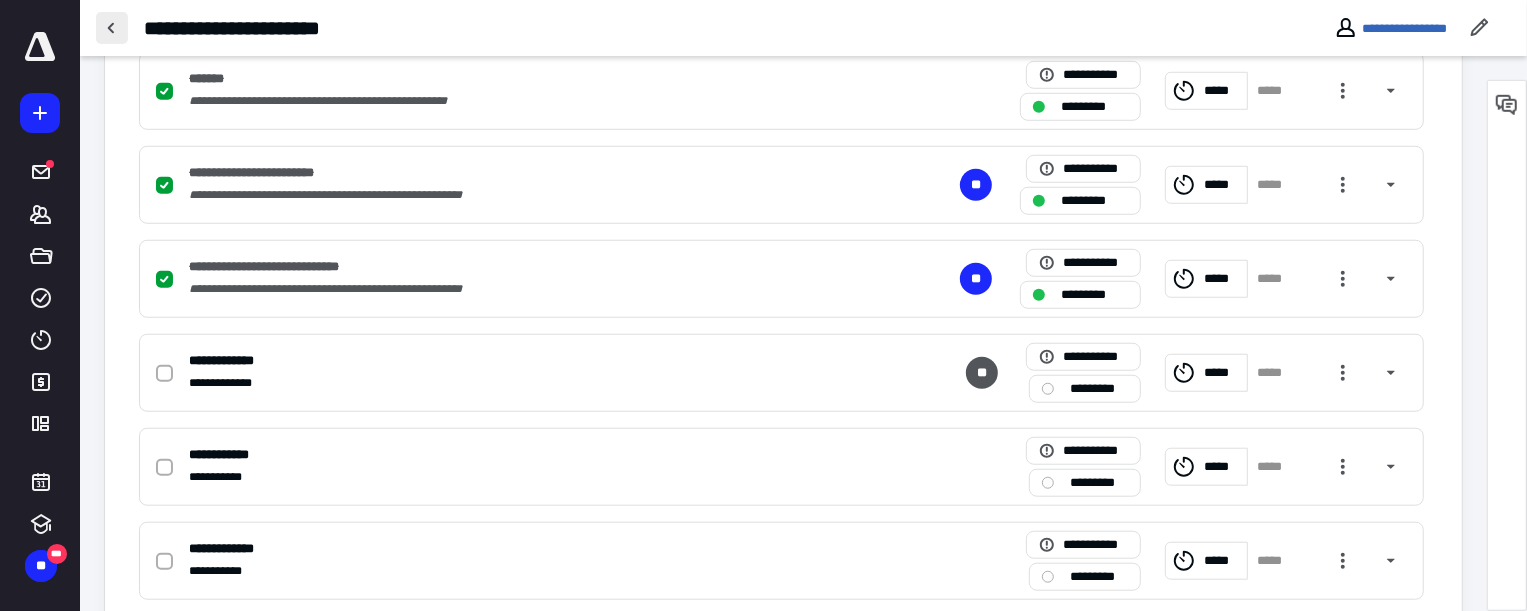 click at bounding box center [112, 28] 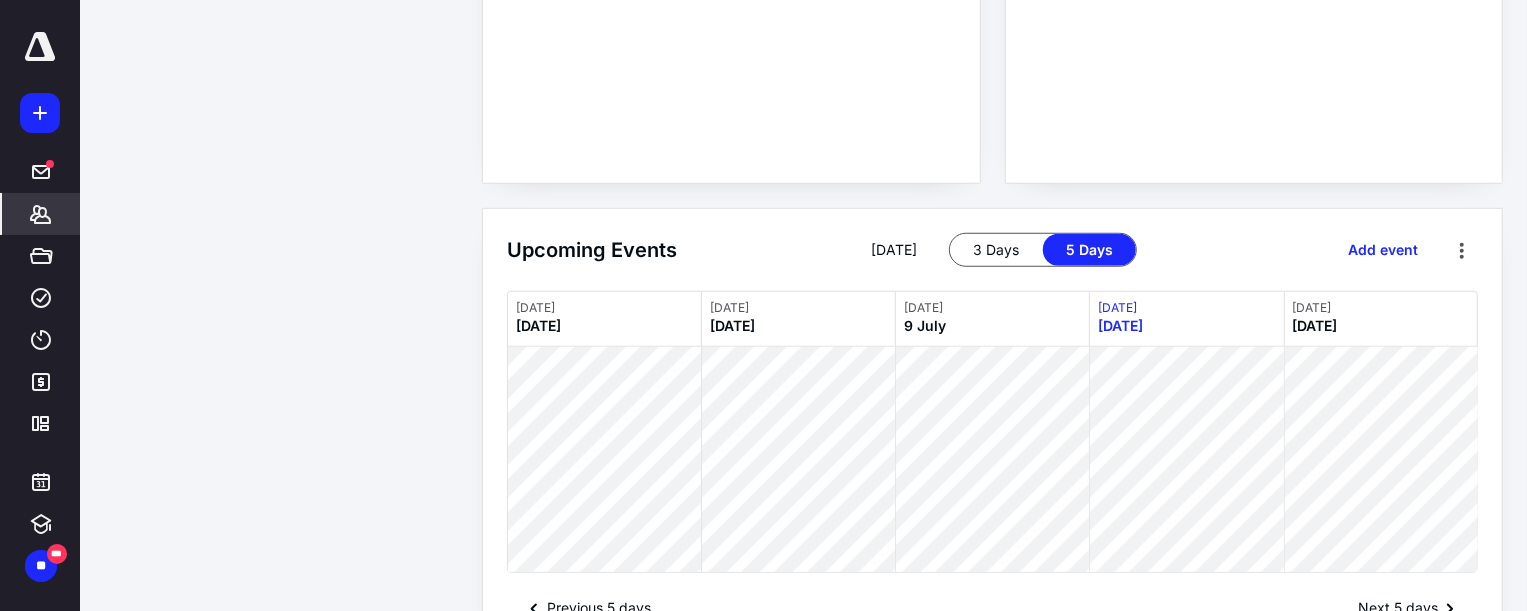 scroll, scrollTop: 0, scrollLeft: 0, axis: both 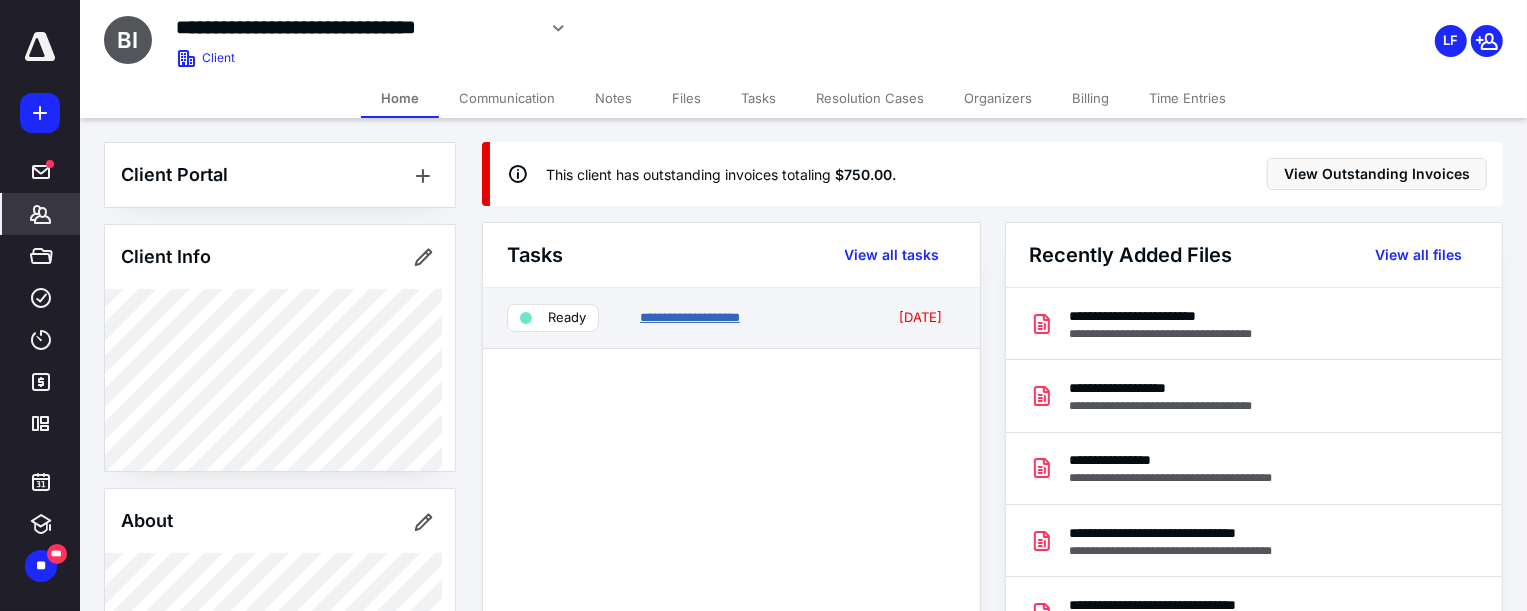 click on "**********" at bounding box center [690, 317] 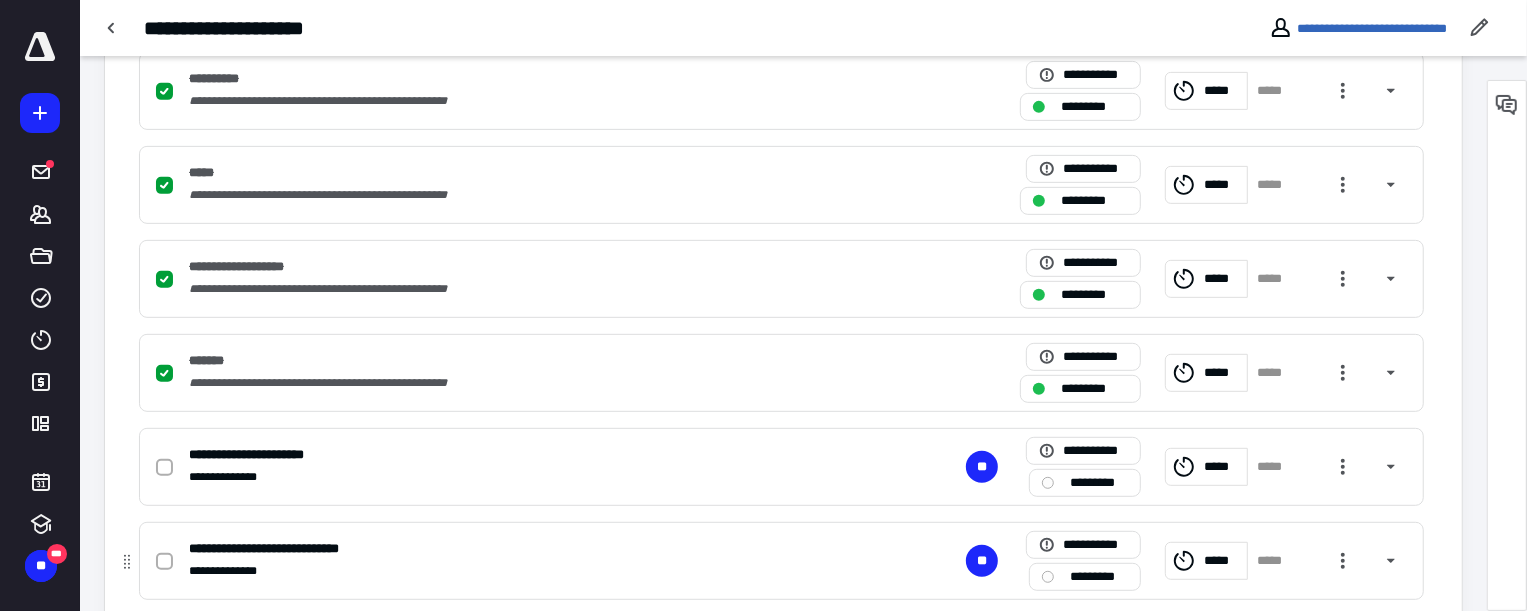 scroll, scrollTop: 818, scrollLeft: 0, axis: vertical 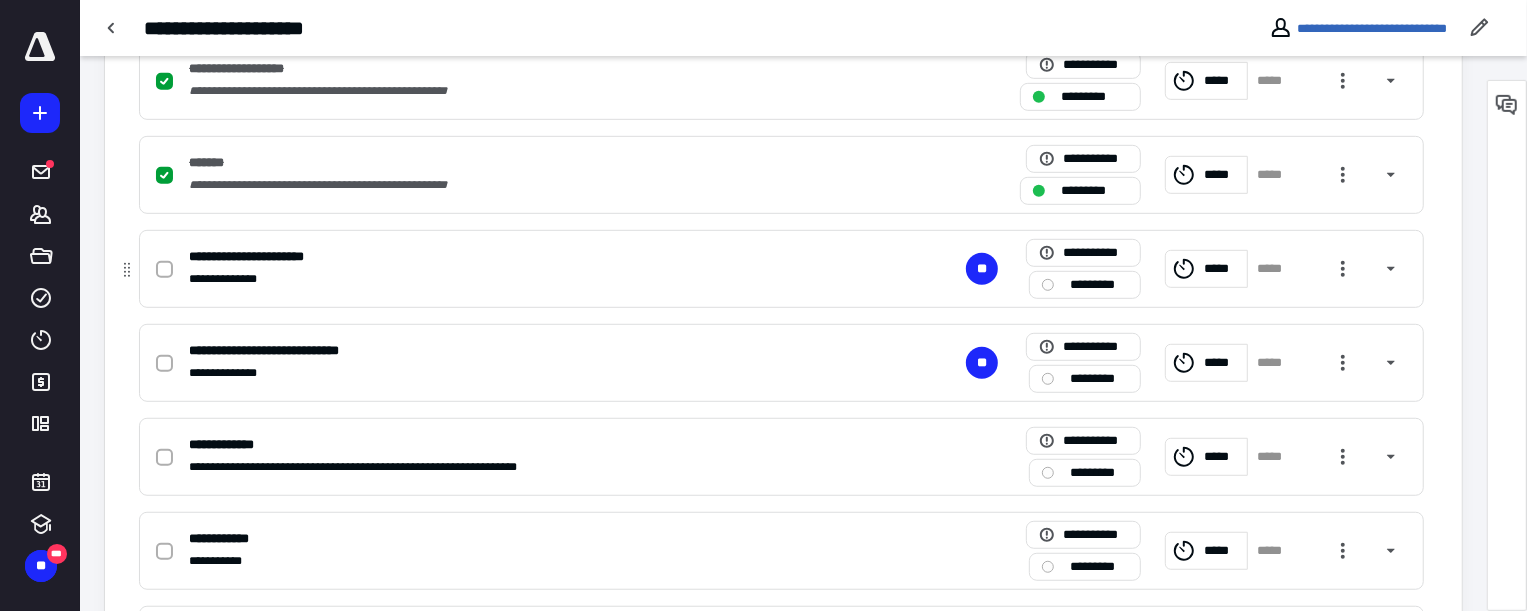 click at bounding box center (164, 270) 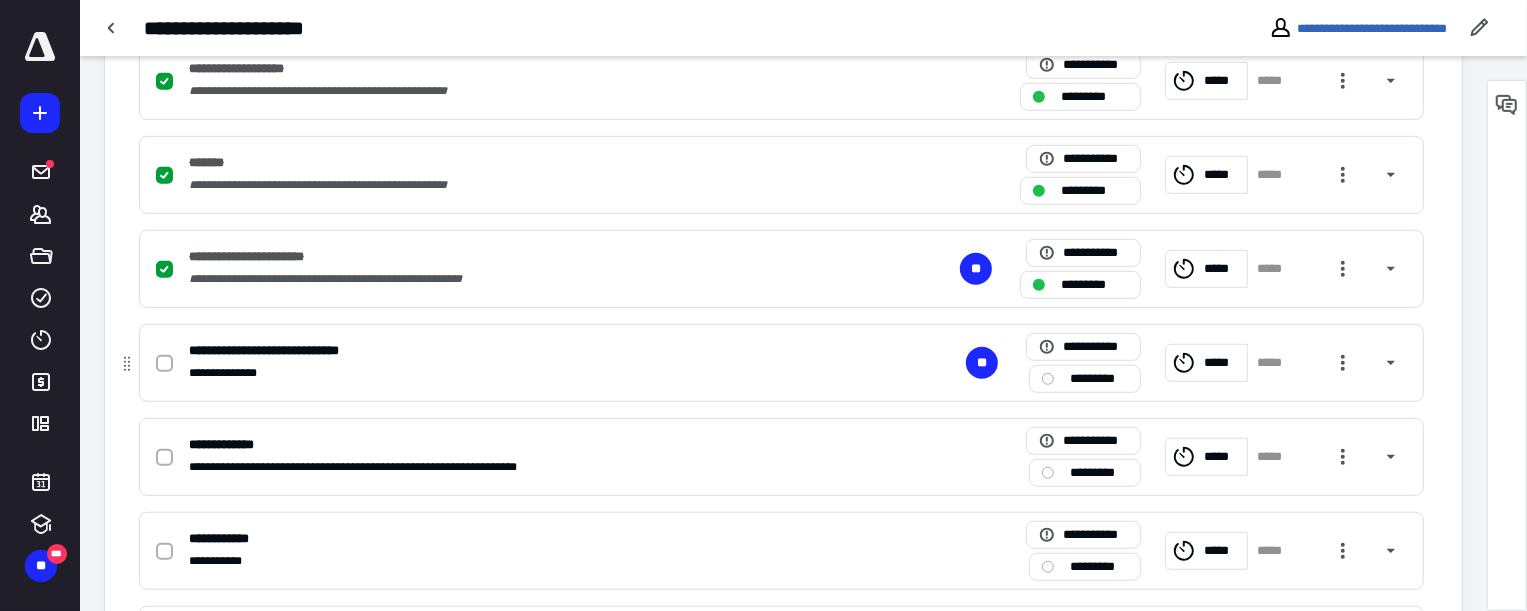 click 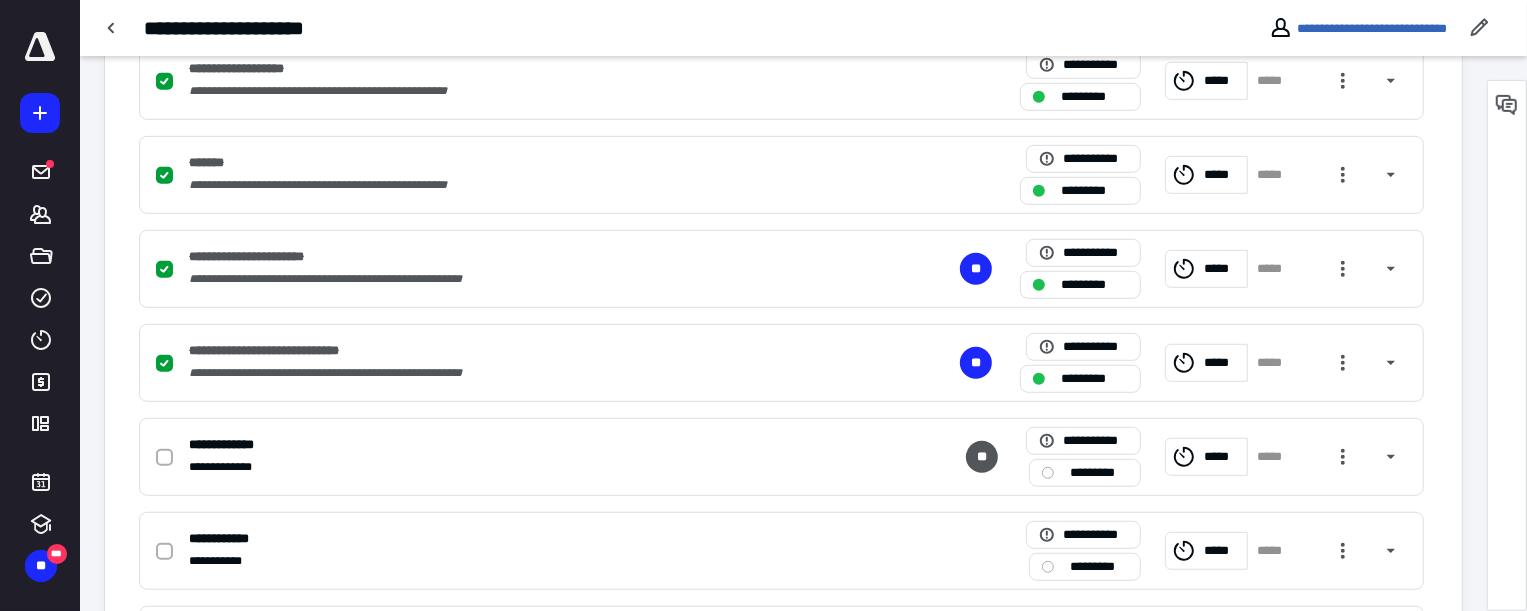 click on "**********" at bounding box center (803, 28) 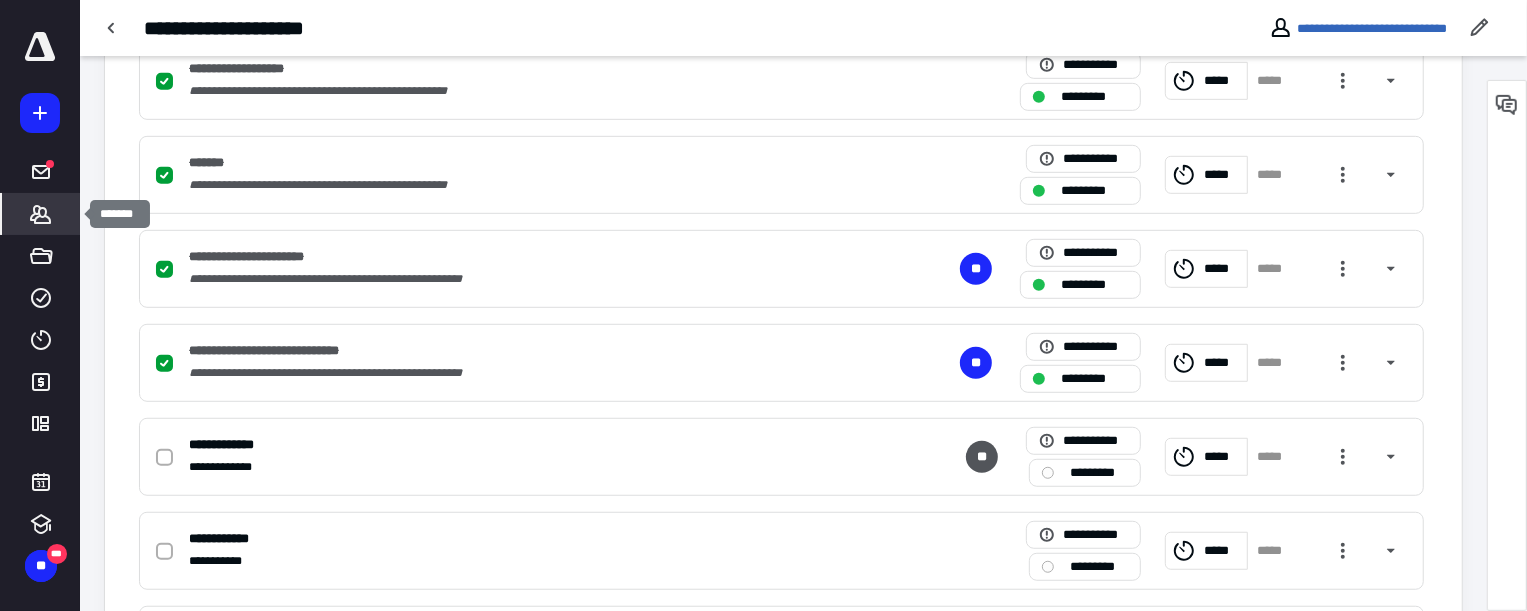 click on "*******" at bounding box center [41, 214] 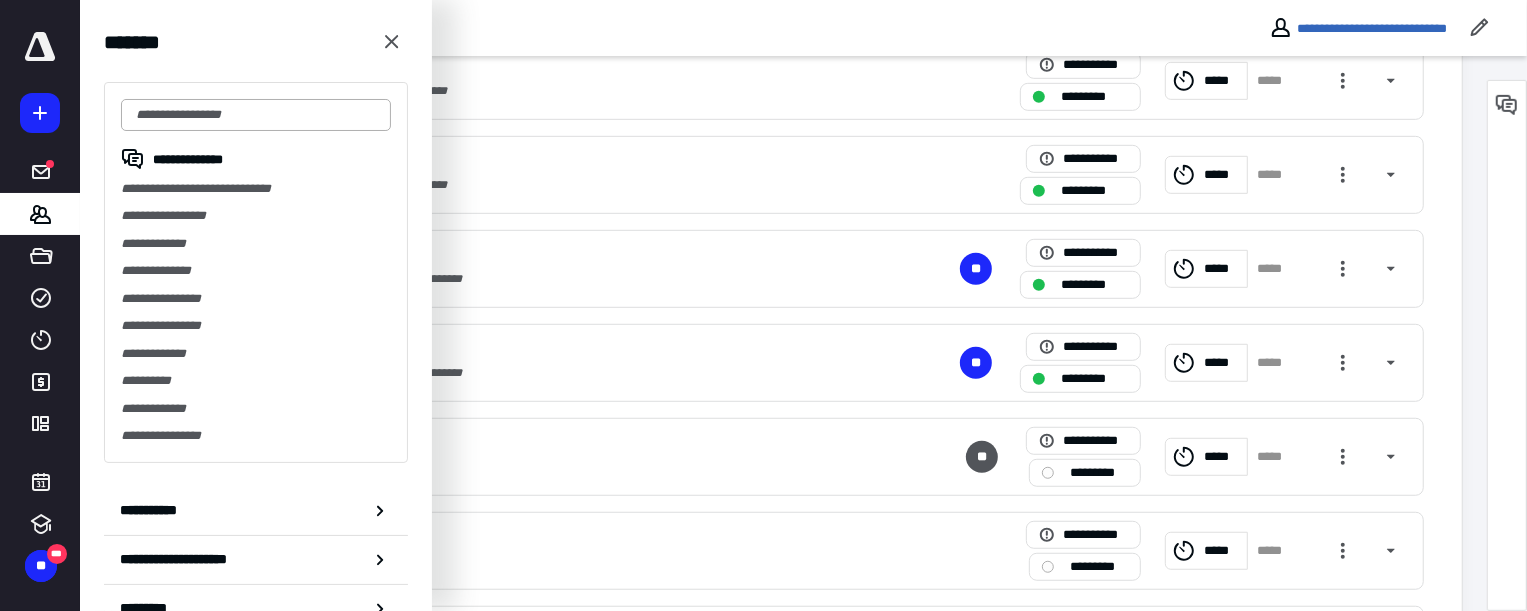 click at bounding box center (256, 115) 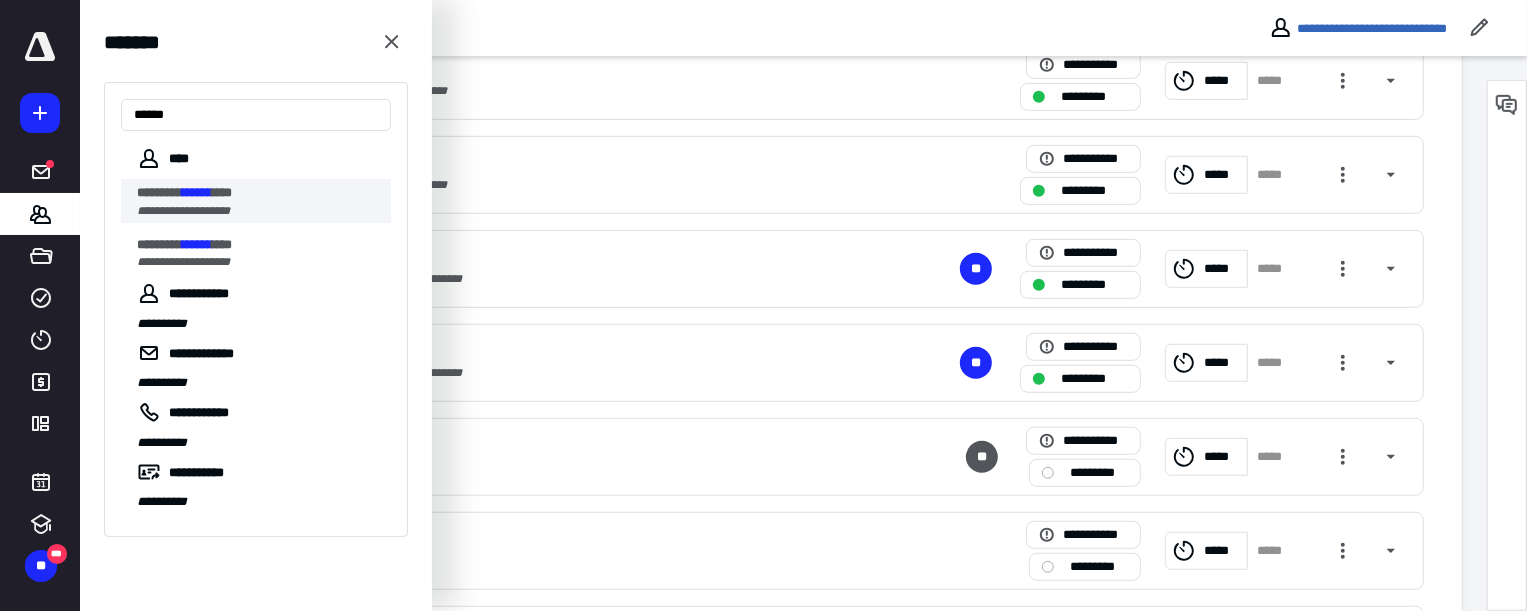 type on "******" 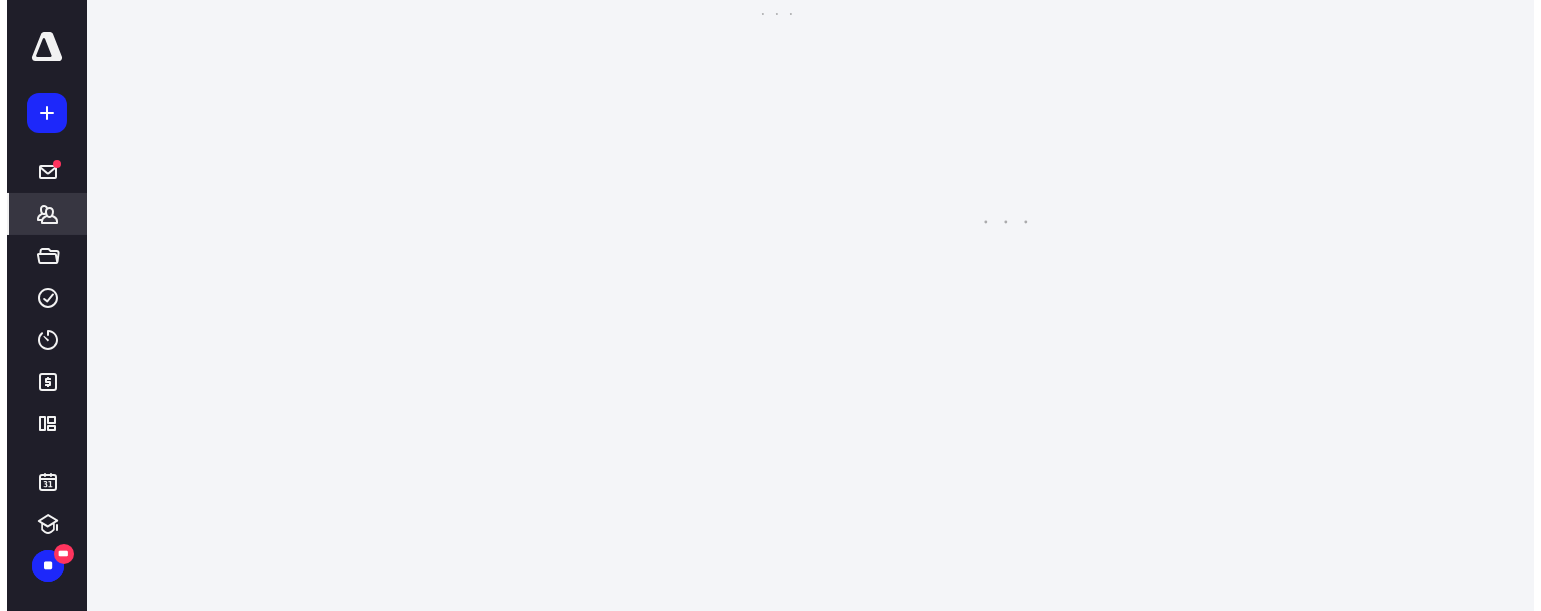 scroll, scrollTop: 0, scrollLeft: 0, axis: both 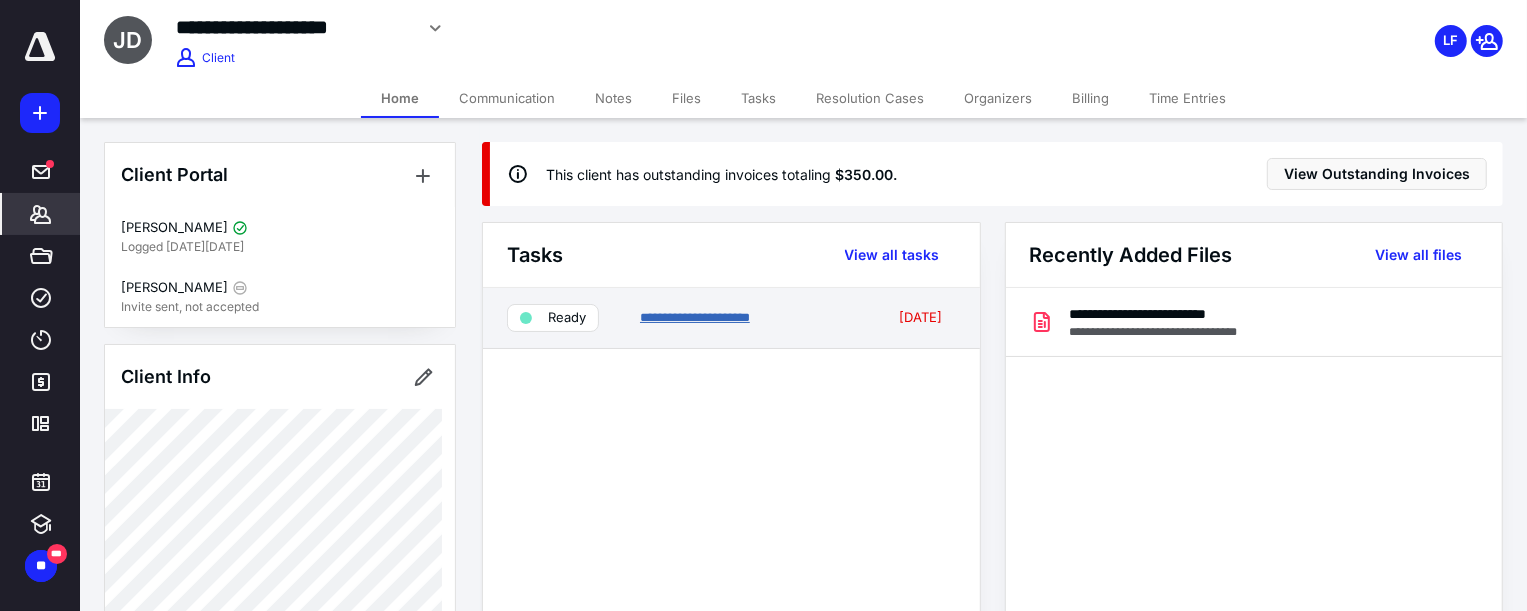 click on "**********" at bounding box center (695, 317) 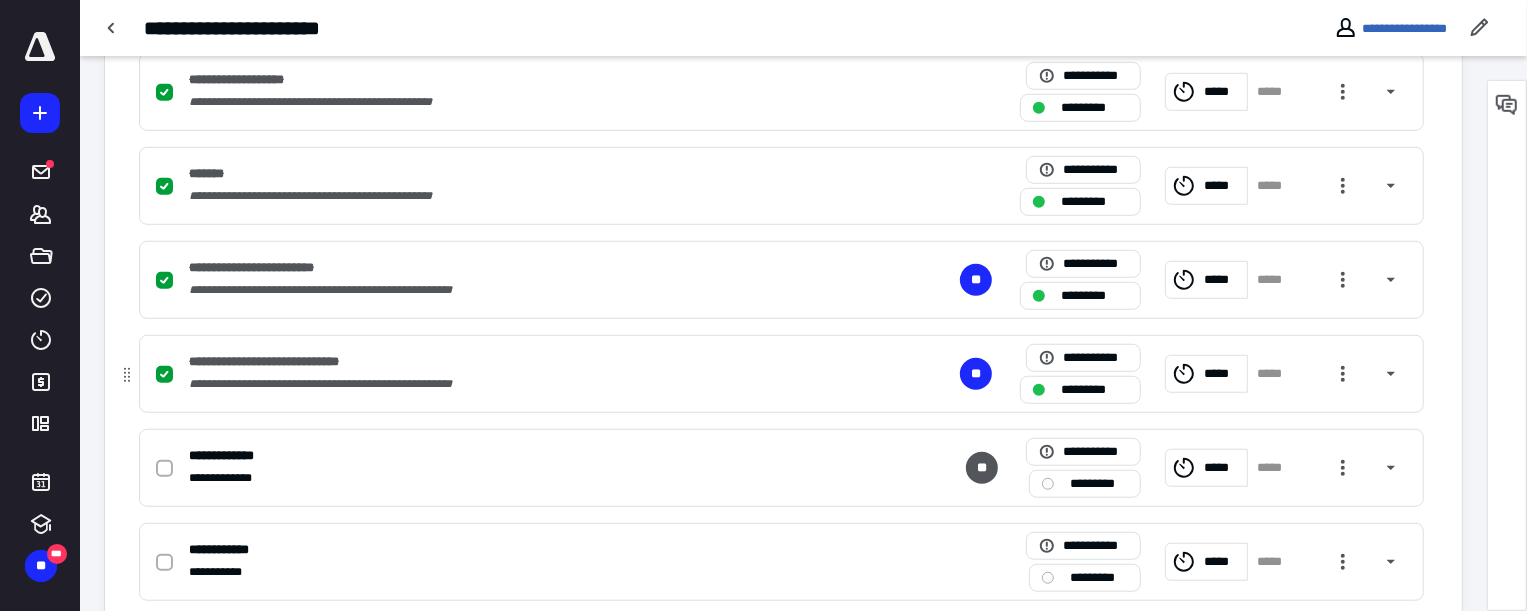 scroll, scrollTop: 1000, scrollLeft: 0, axis: vertical 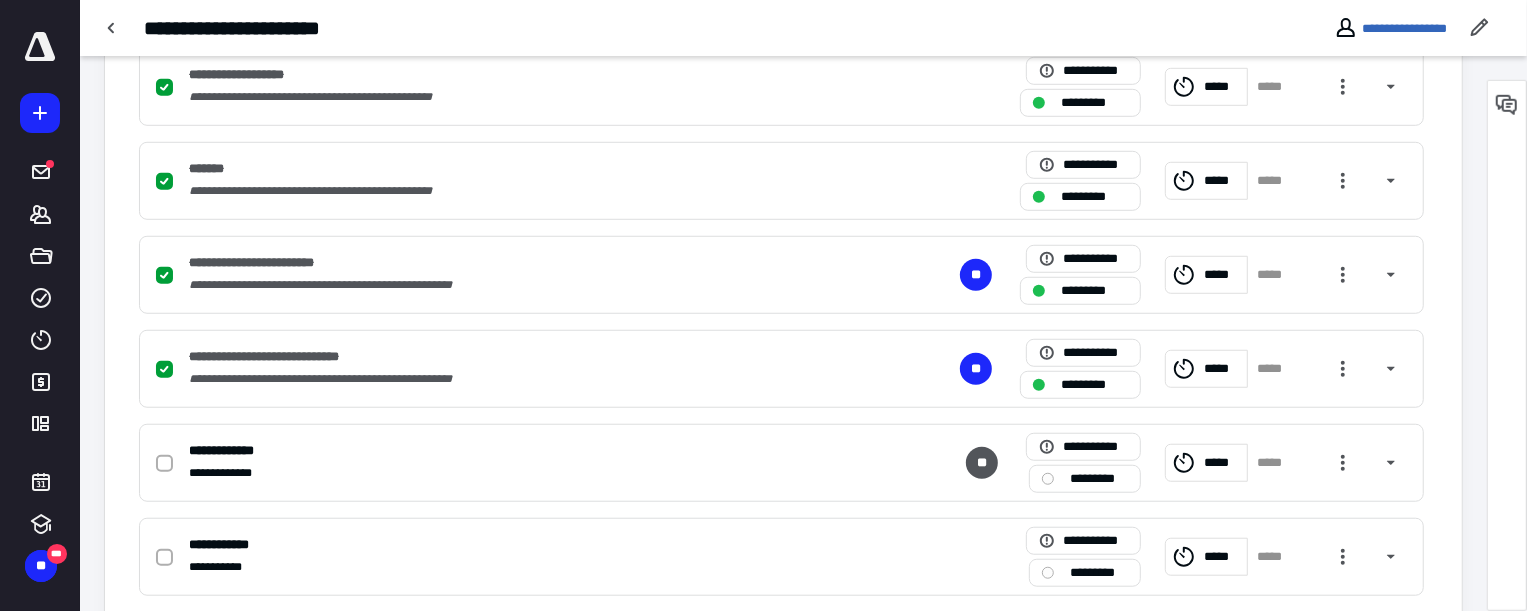 click on "**********" at bounding box center [803, 28] 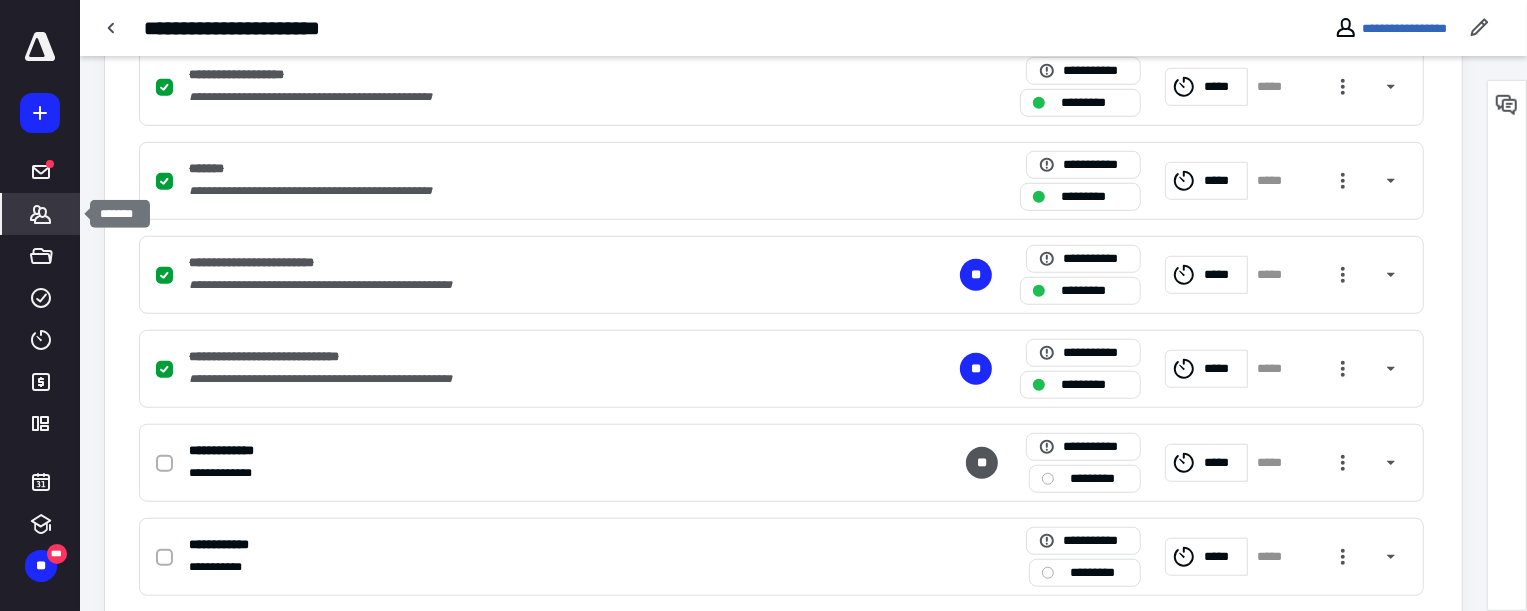 click 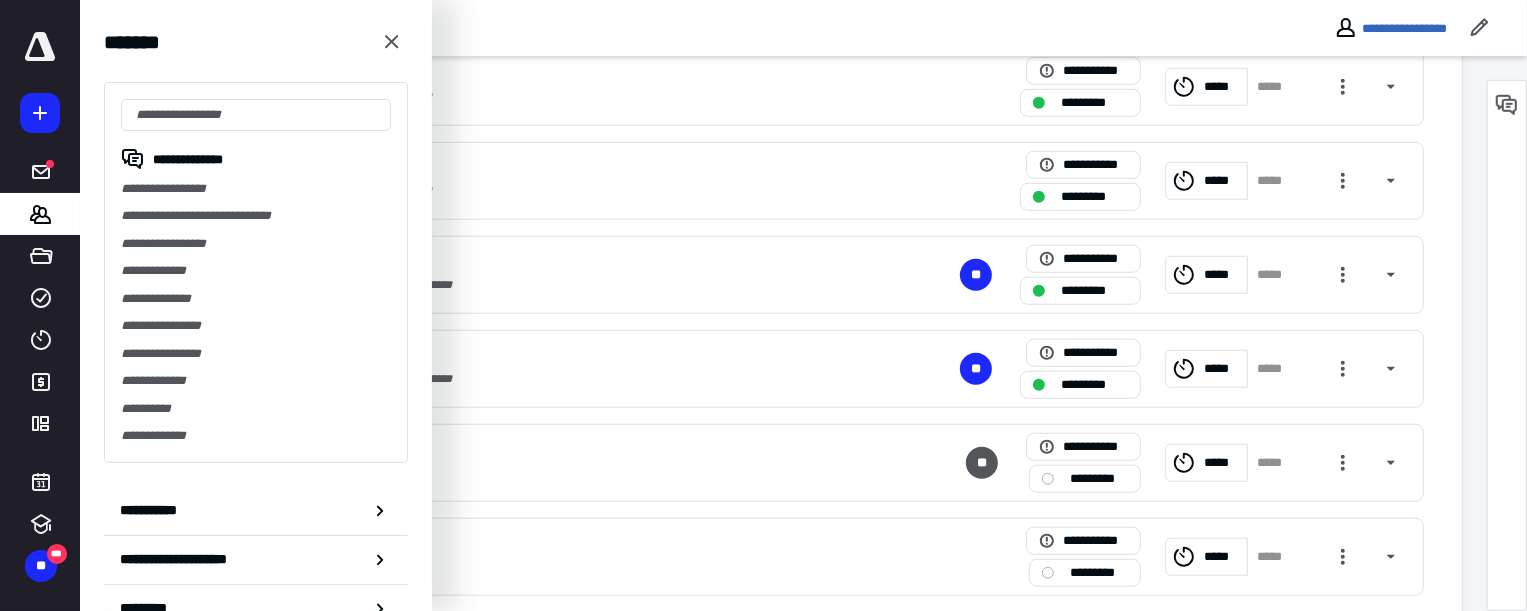 click on "**********" at bounding box center (256, 272) 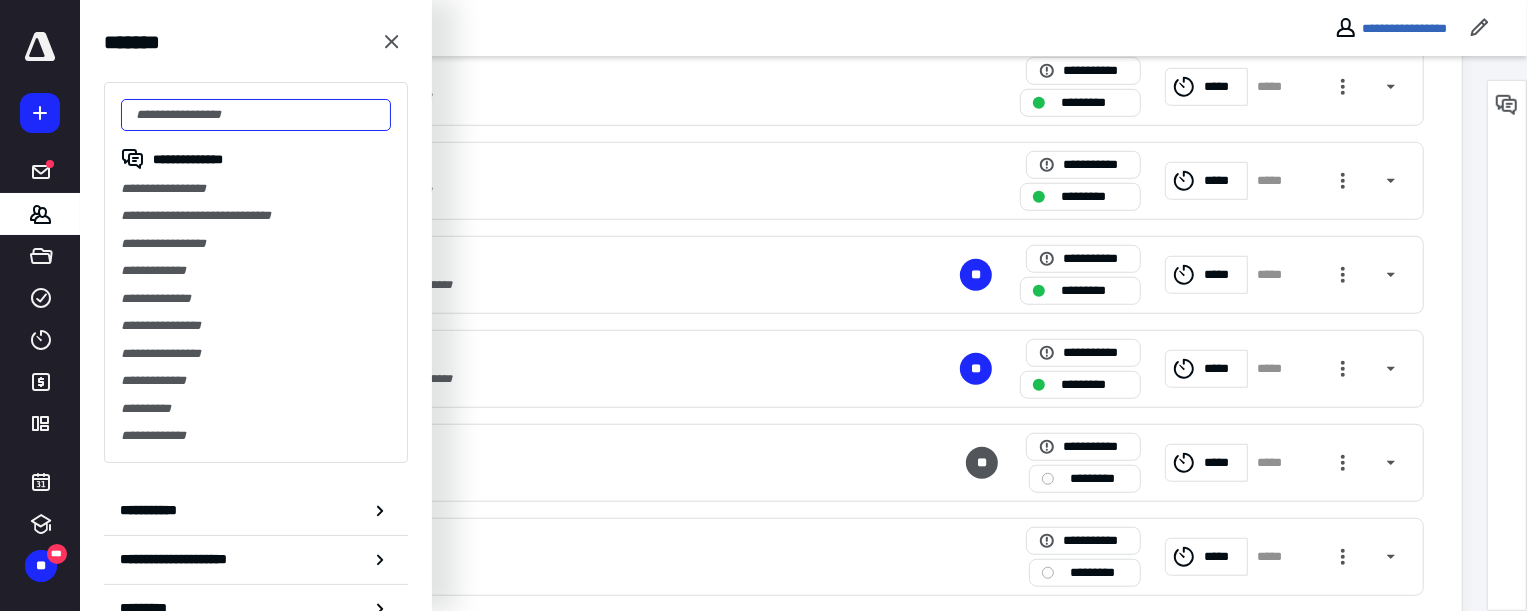 click at bounding box center [256, 115] 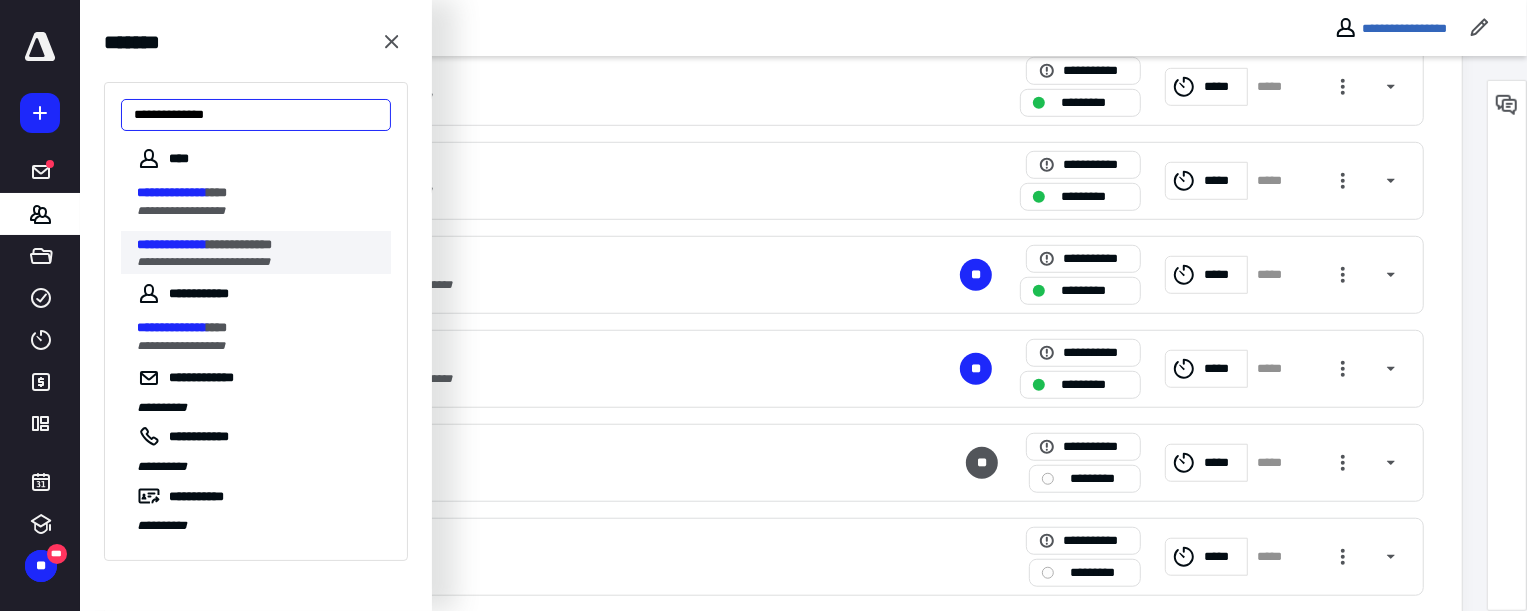 type on "**********" 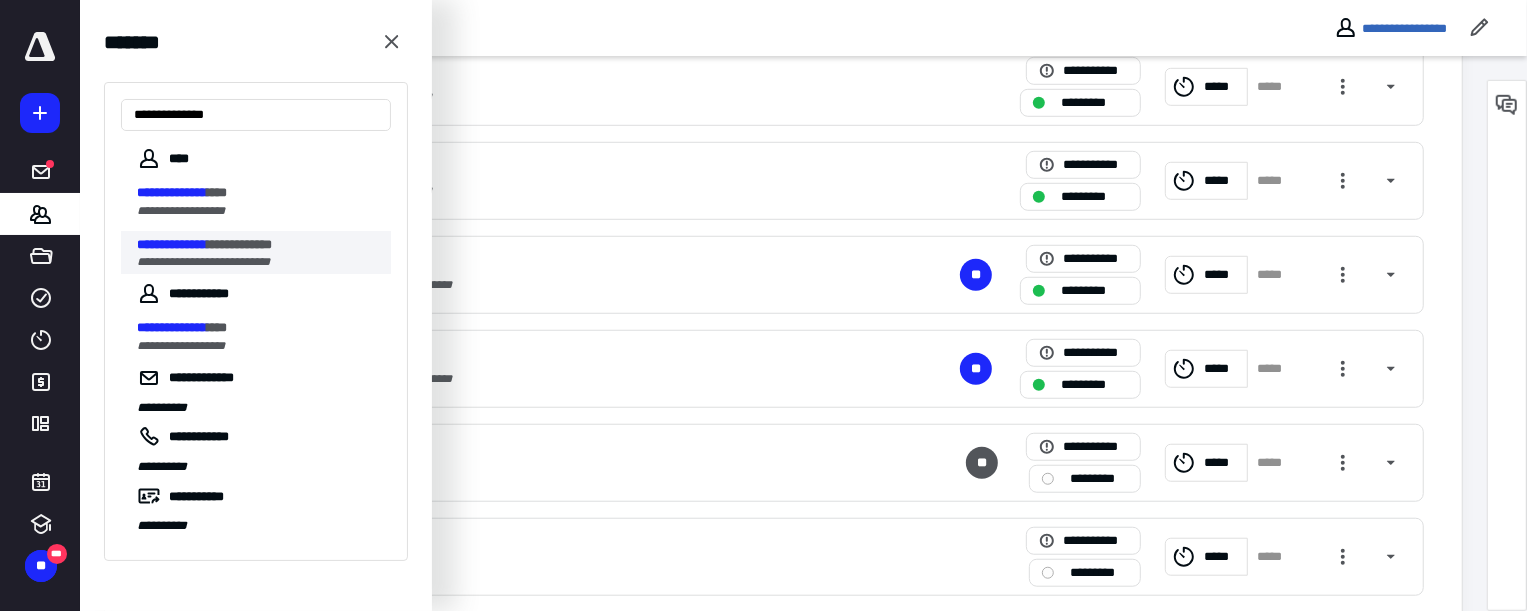 click on "**********" at bounding box center (203, 262) 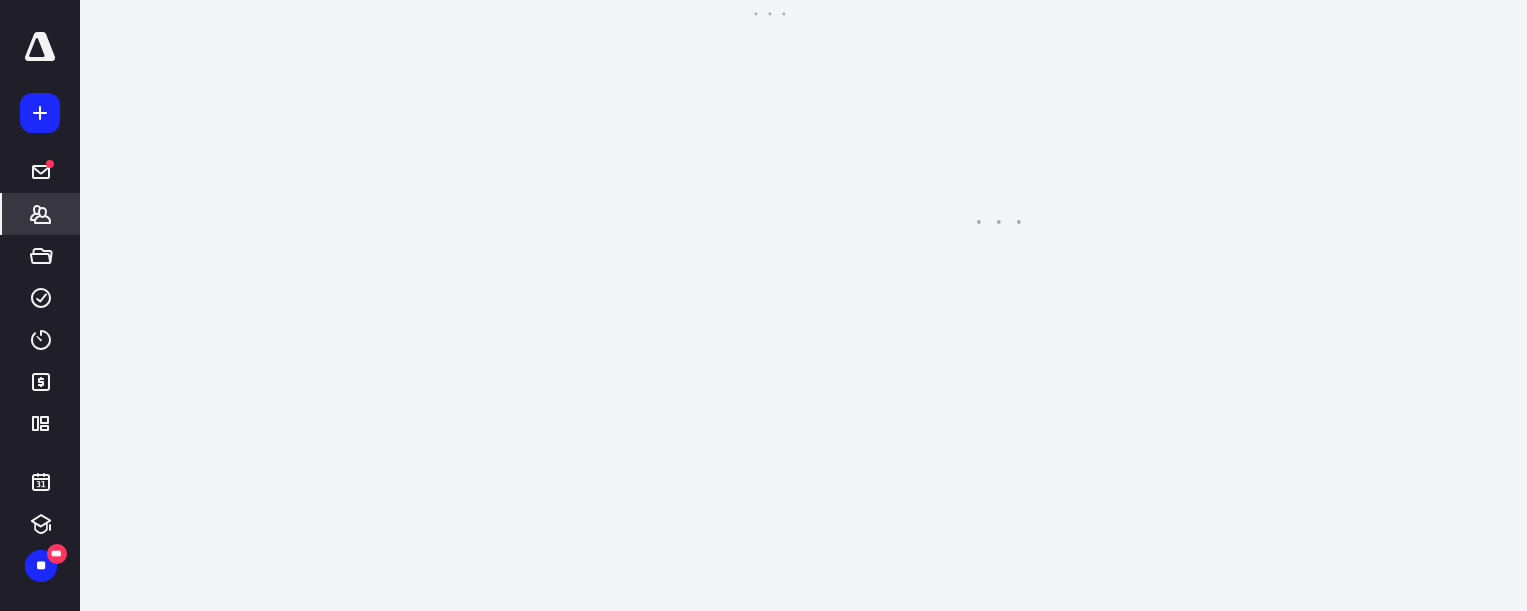 scroll, scrollTop: 0, scrollLeft: 0, axis: both 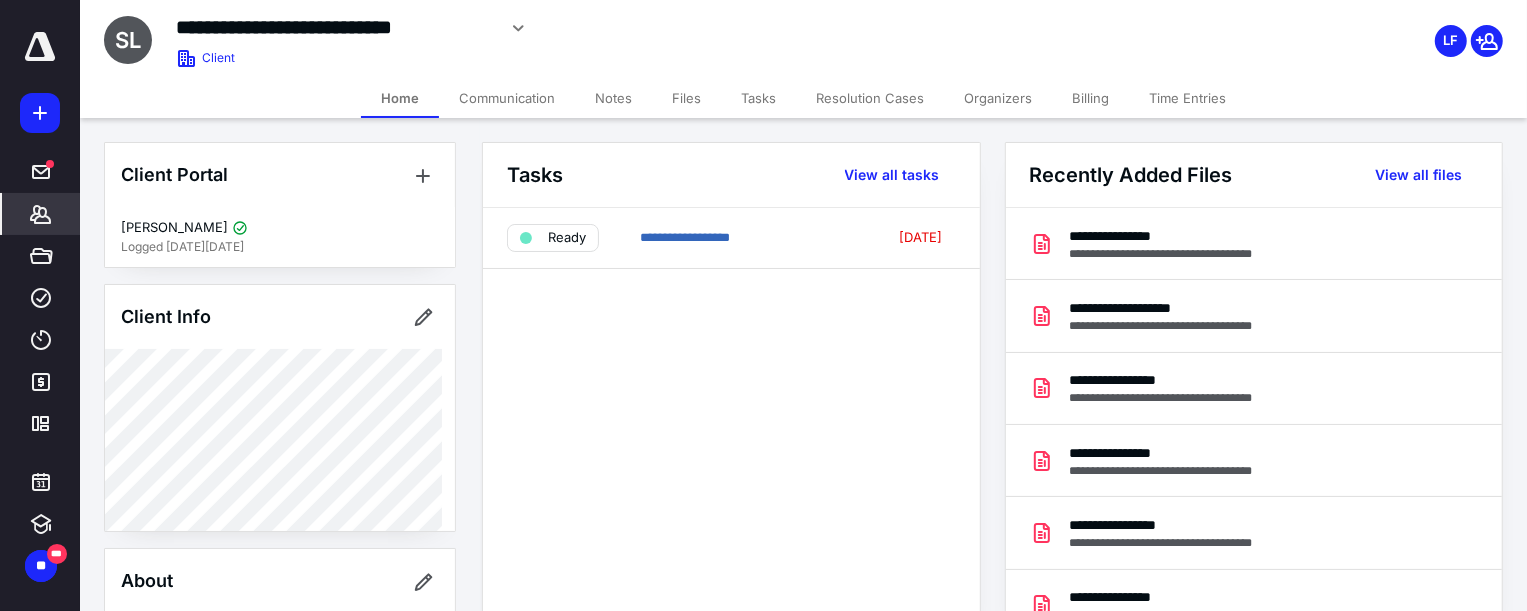 click on "Billing" at bounding box center [1090, 98] 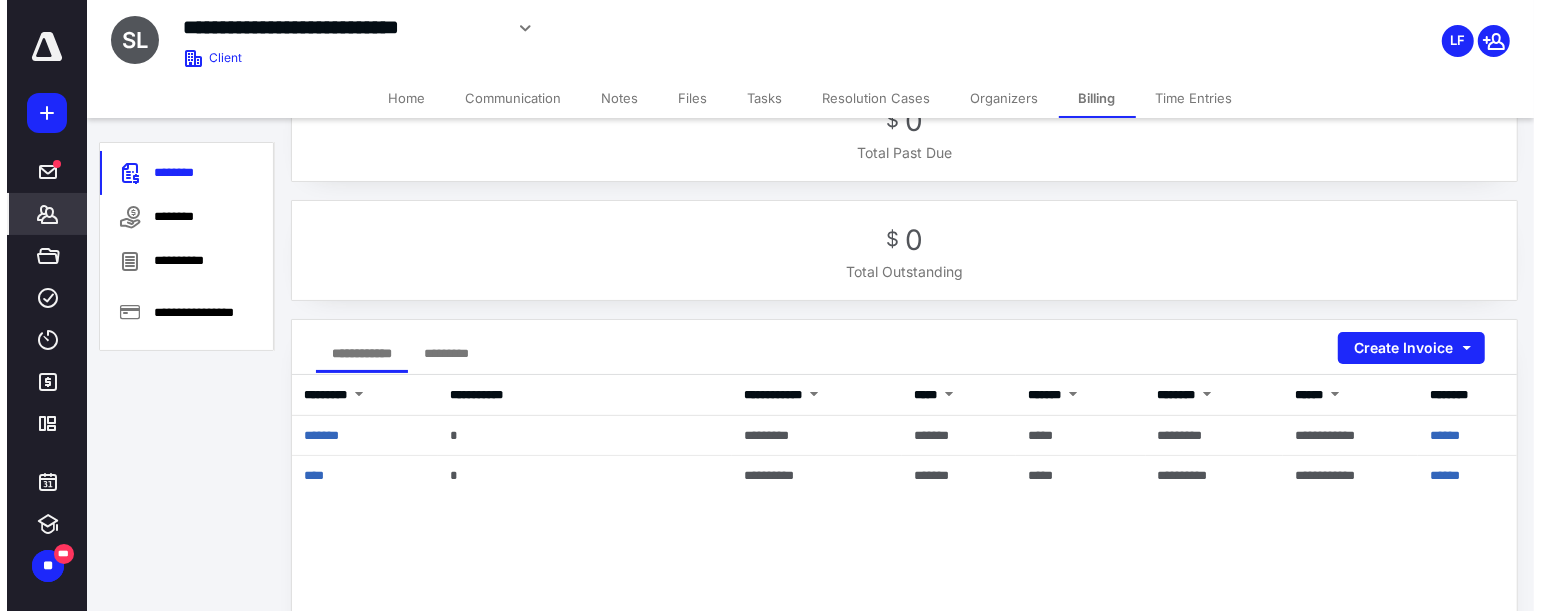 scroll, scrollTop: 272, scrollLeft: 0, axis: vertical 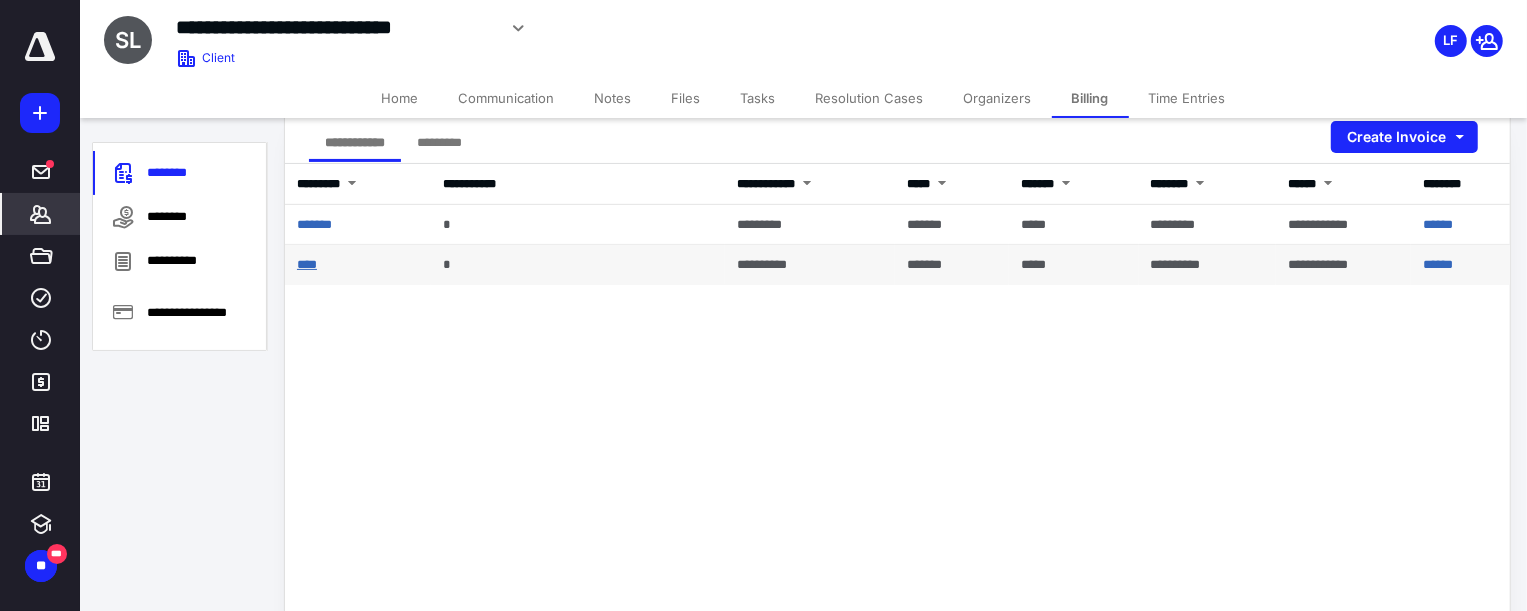 click on "****" at bounding box center [307, 264] 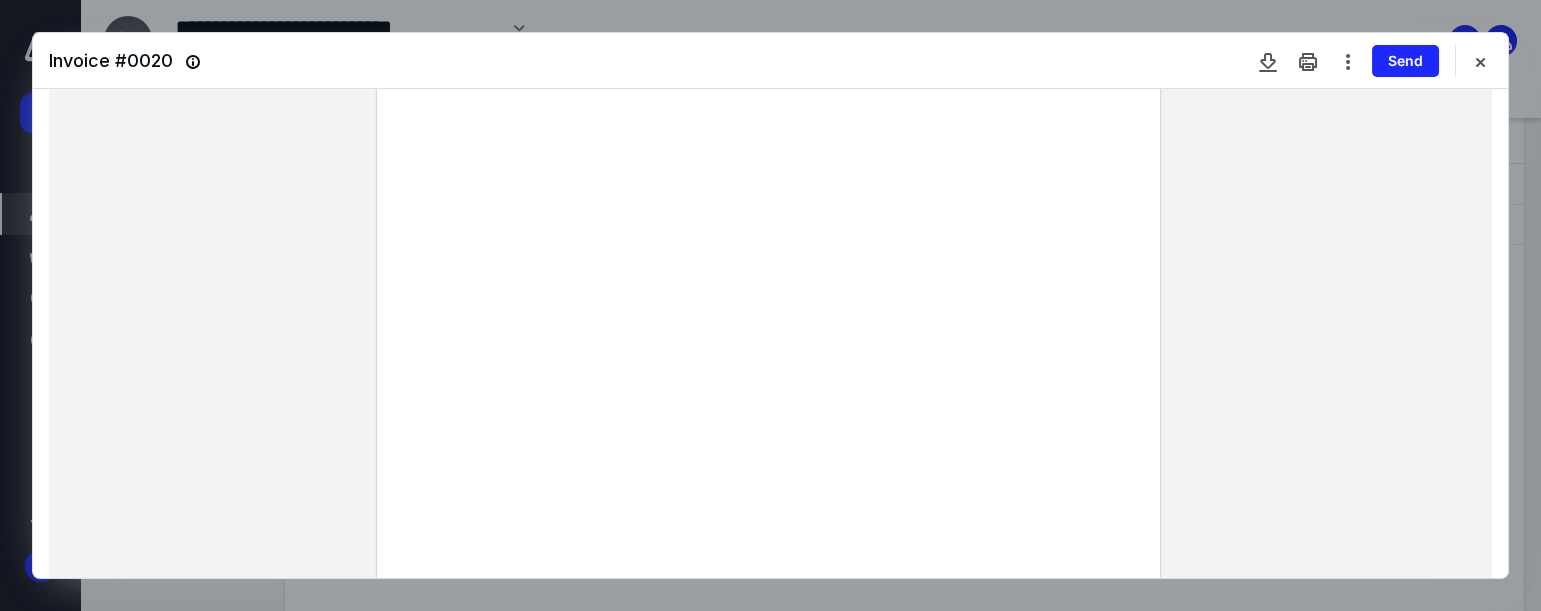 scroll, scrollTop: 144, scrollLeft: 0, axis: vertical 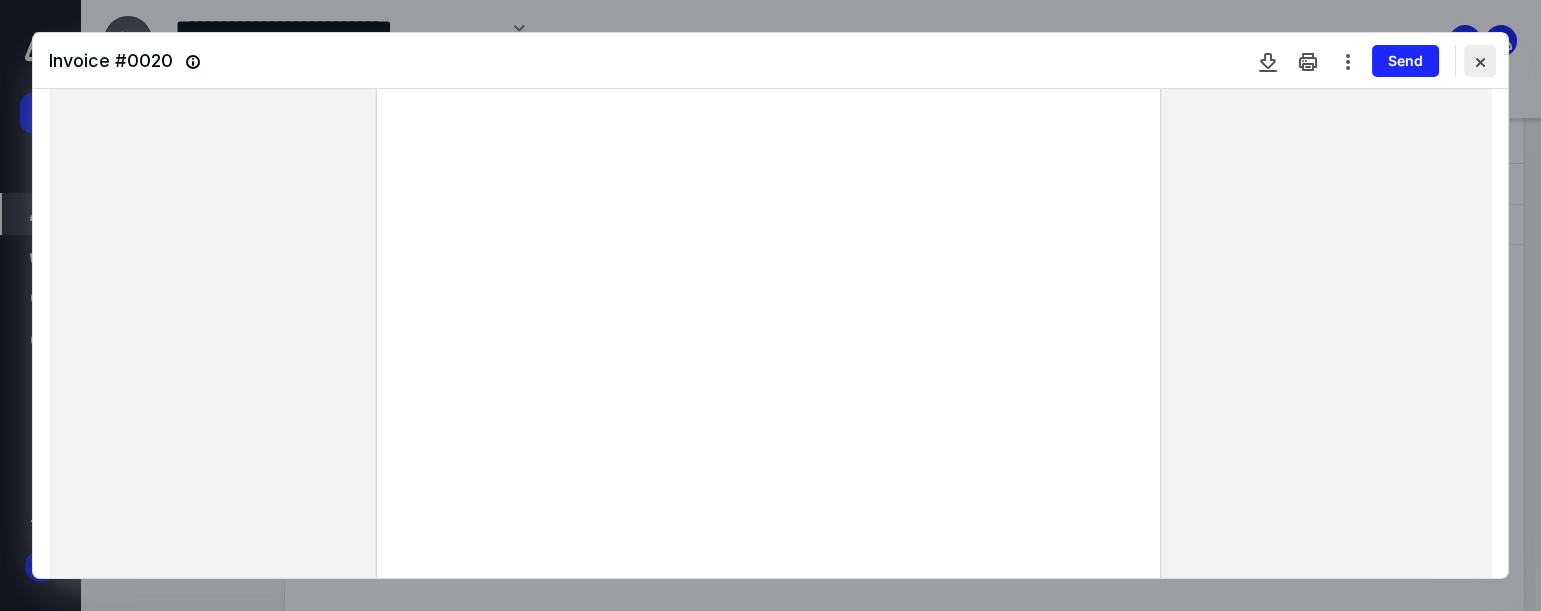 click at bounding box center [1480, 61] 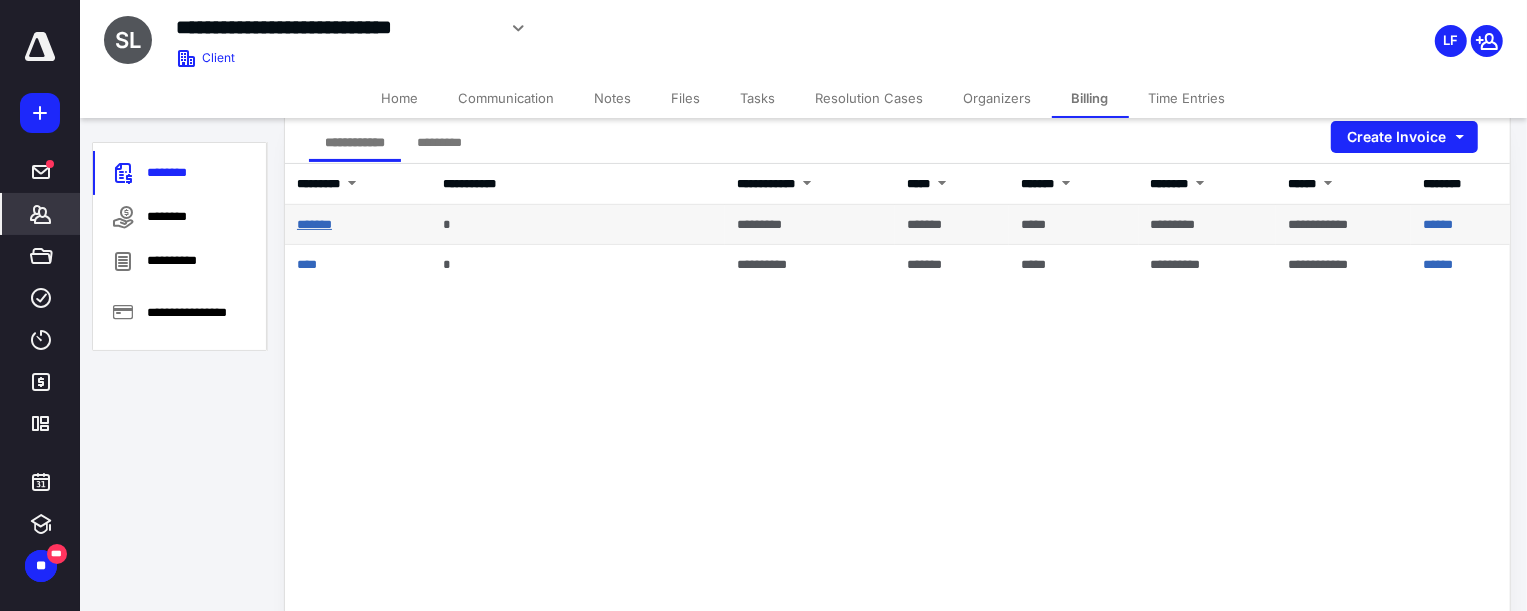 click on "*******" at bounding box center (314, 224) 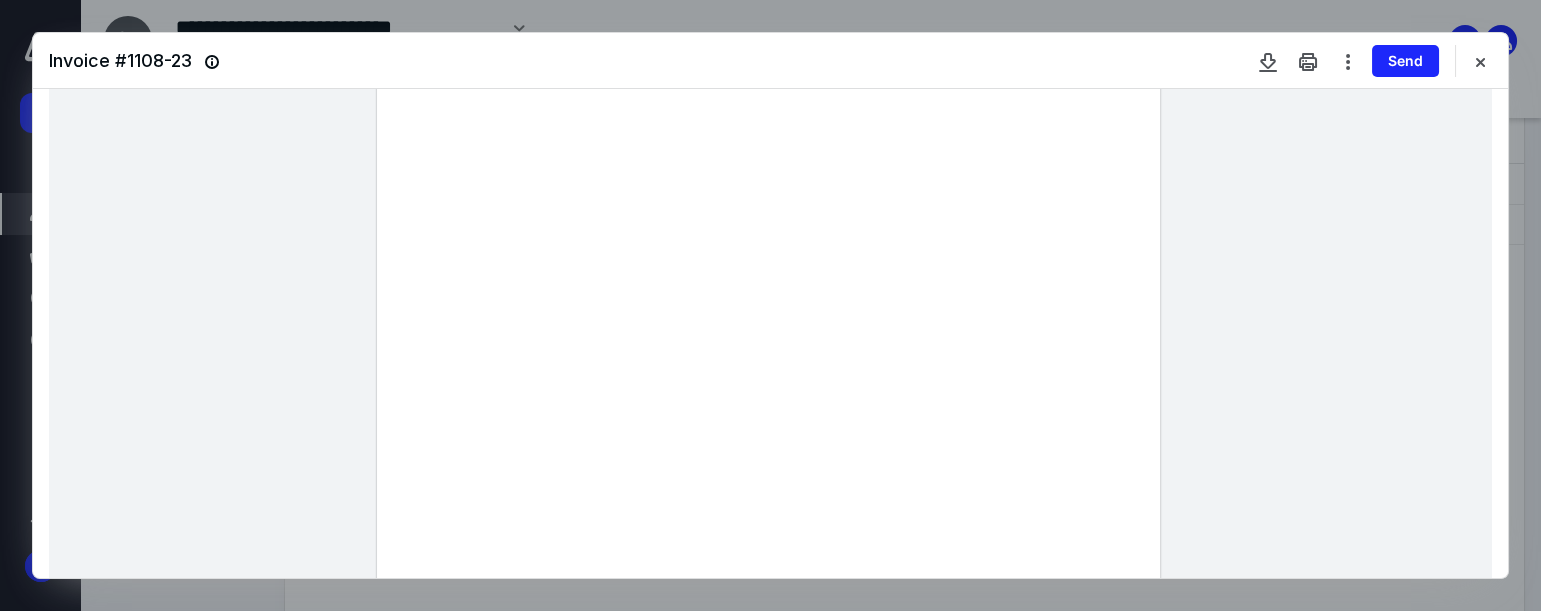 scroll, scrollTop: 90, scrollLeft: 0, axis: vertical 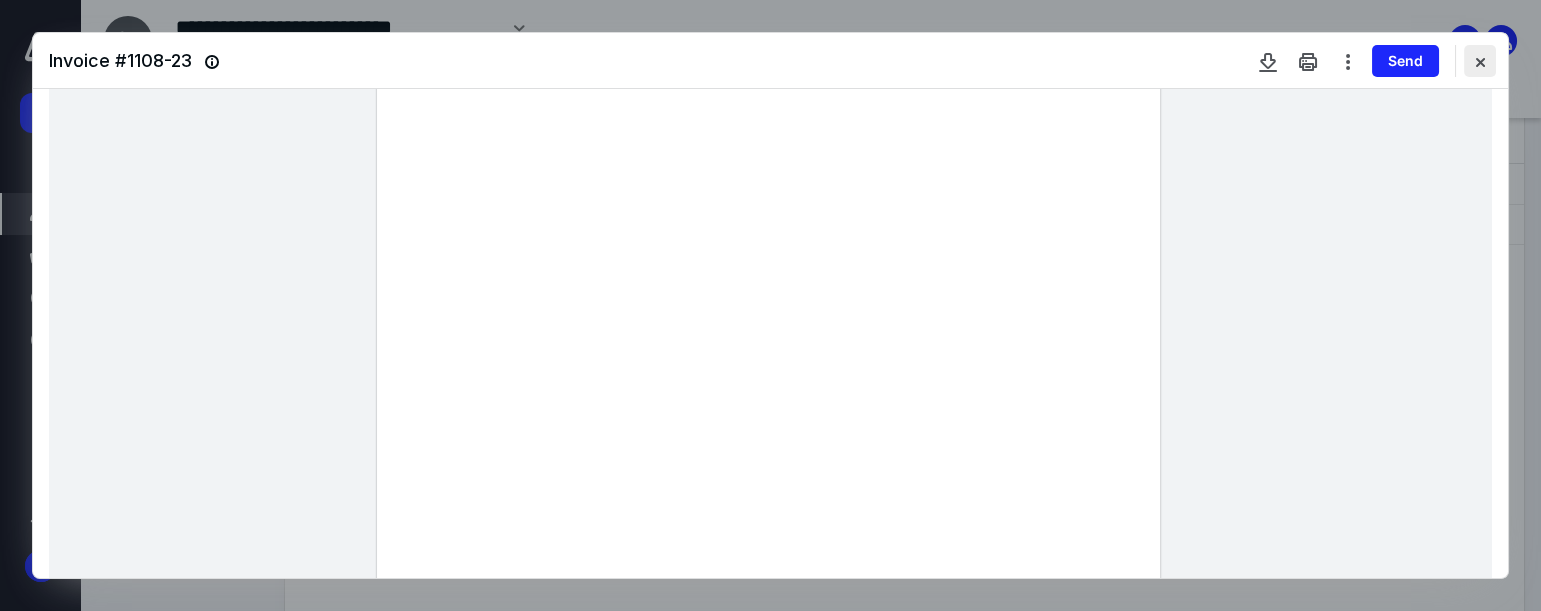 click at bounding box center (1480, 61) 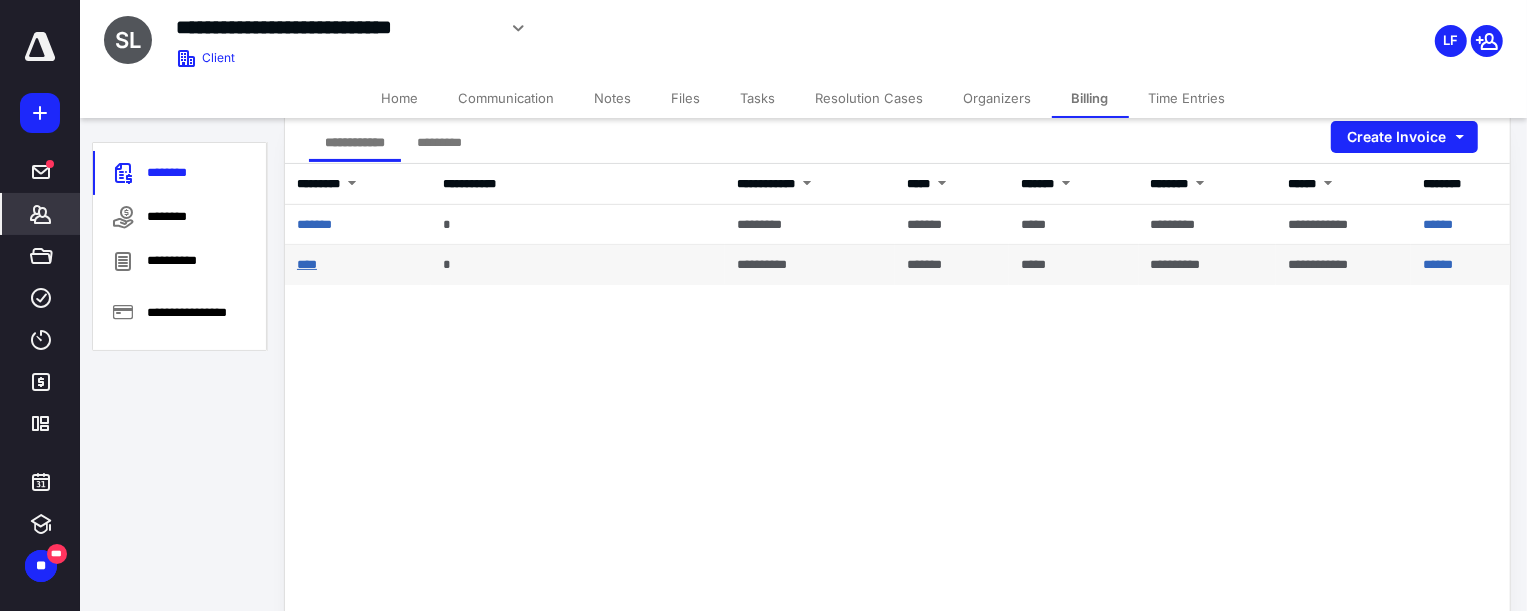 click on "****" at bounding box center (307, 264) 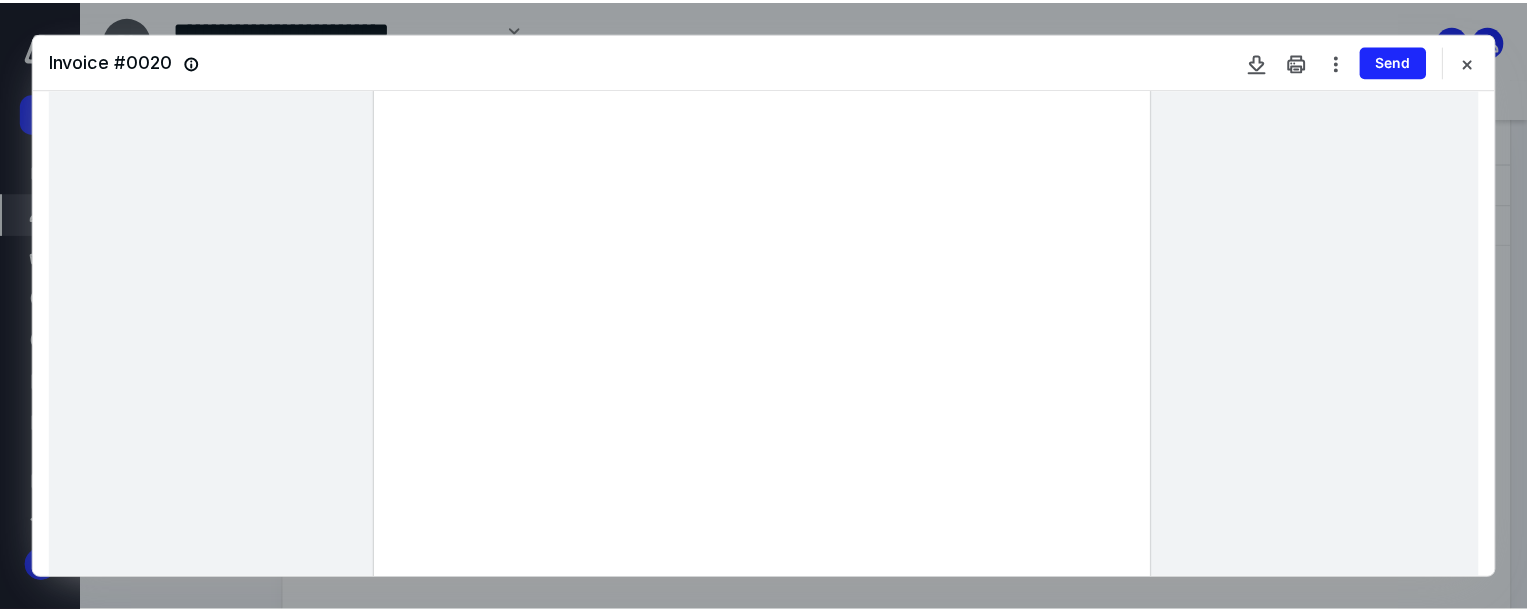 scroll, scrollTop: 181, scrollLeft: 0, axis: vertical 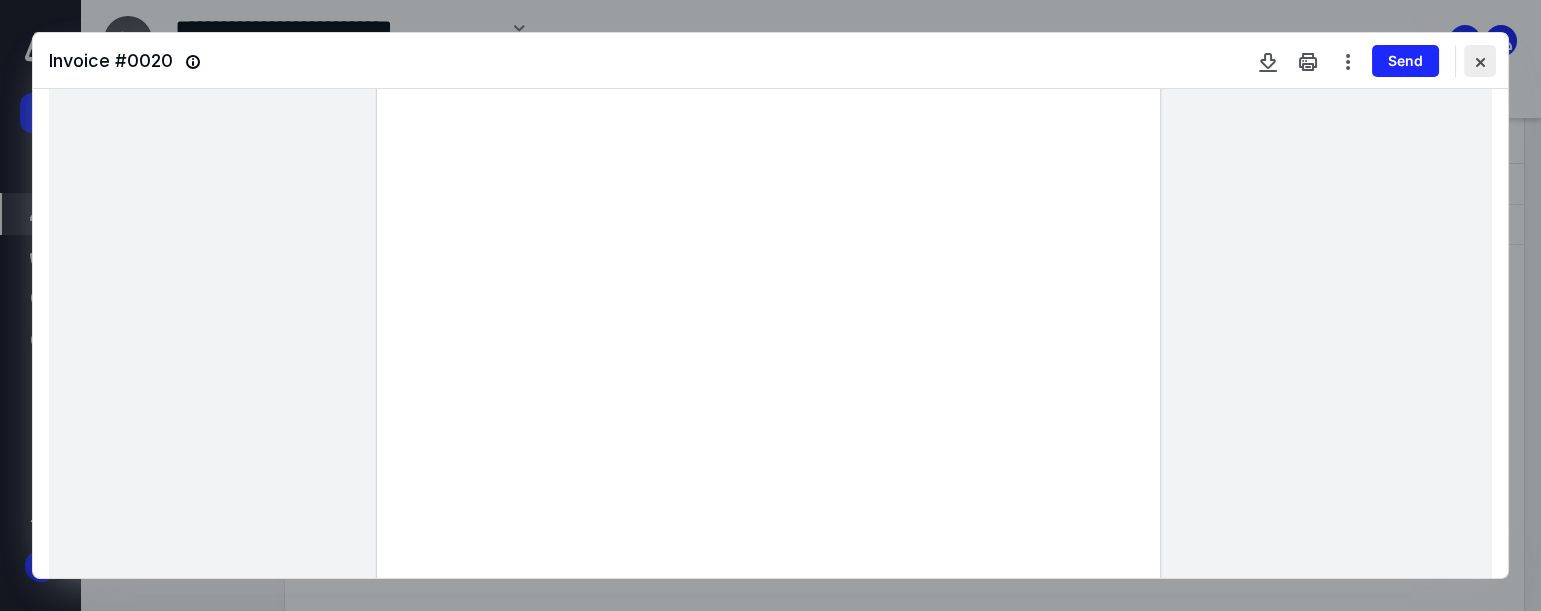 click at bounding box center [1480, 61] 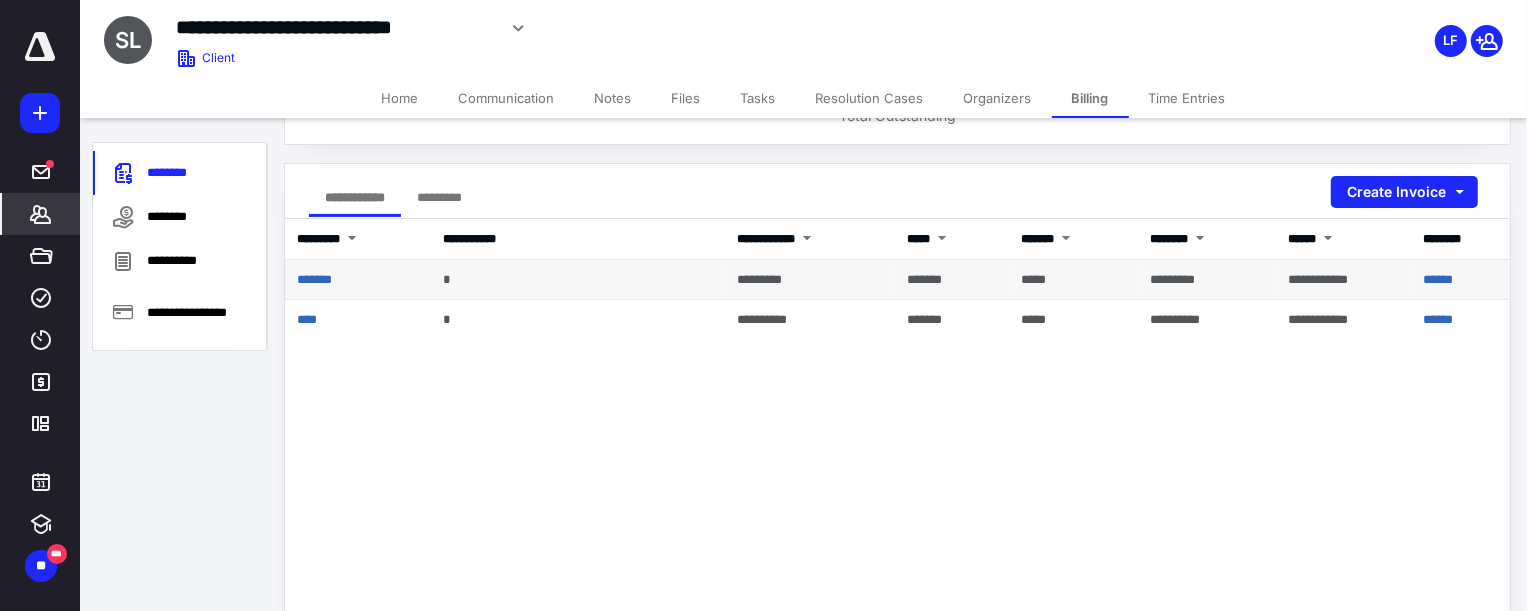 scroll, scrollTop: 181, scrollLeft: 0, axis: vertical 